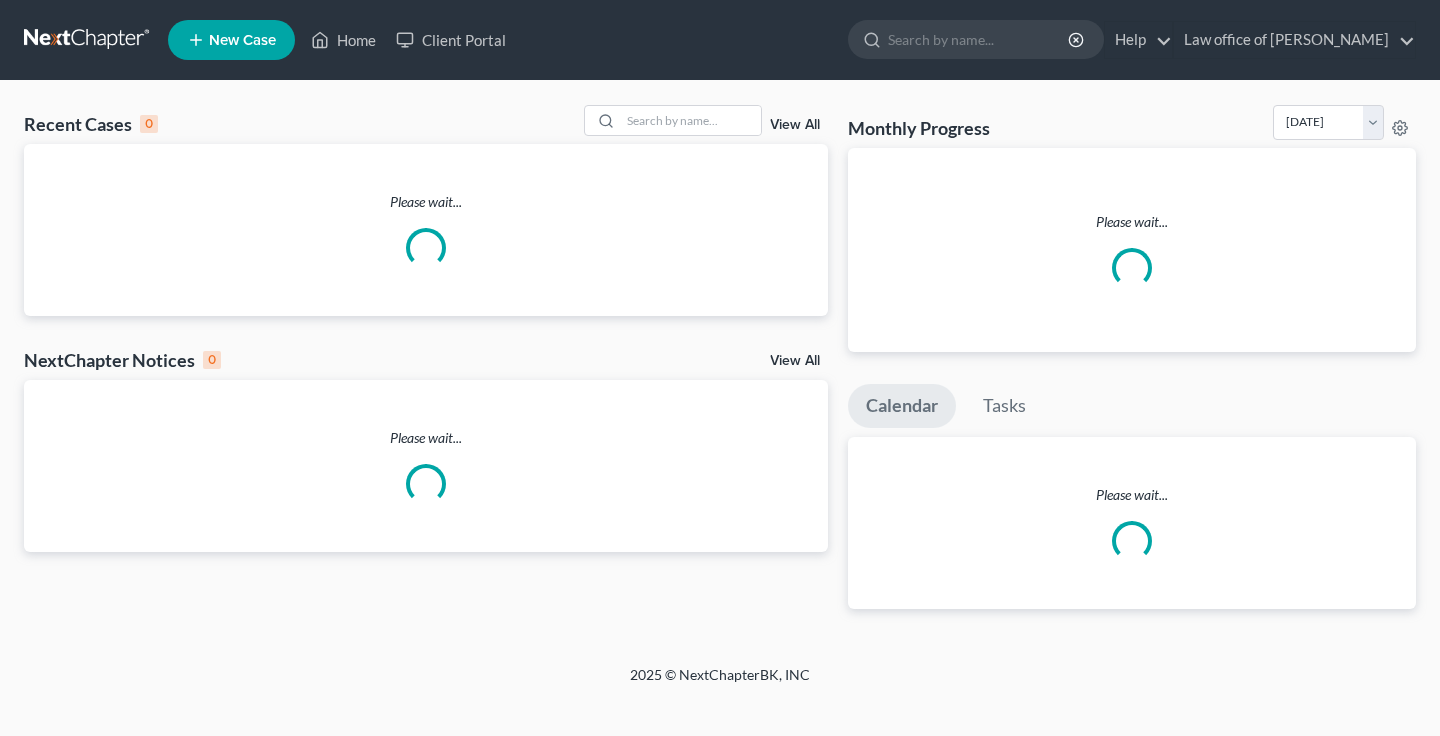 scroll, scrollTop: 0, scrollLeft: 0, axis: both 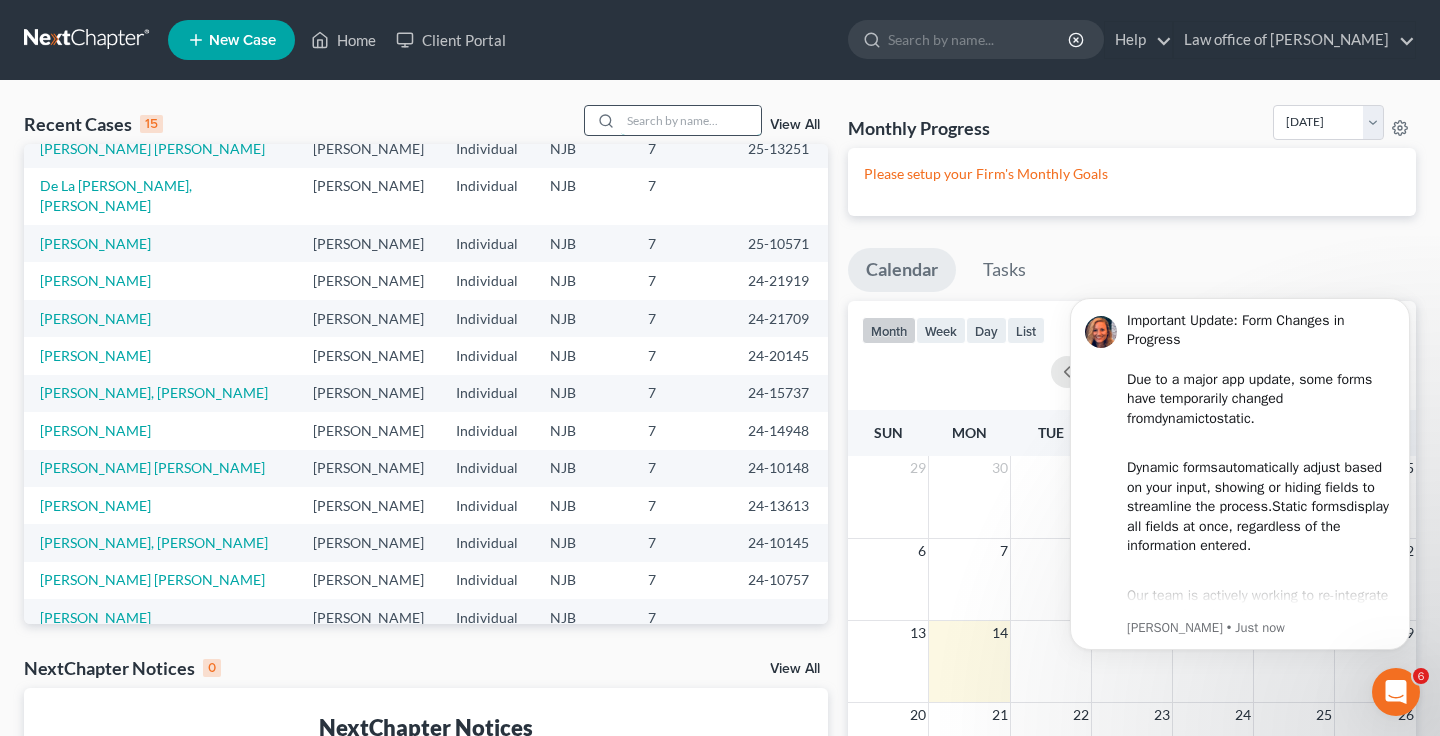 click at bounding box center (691, 120) 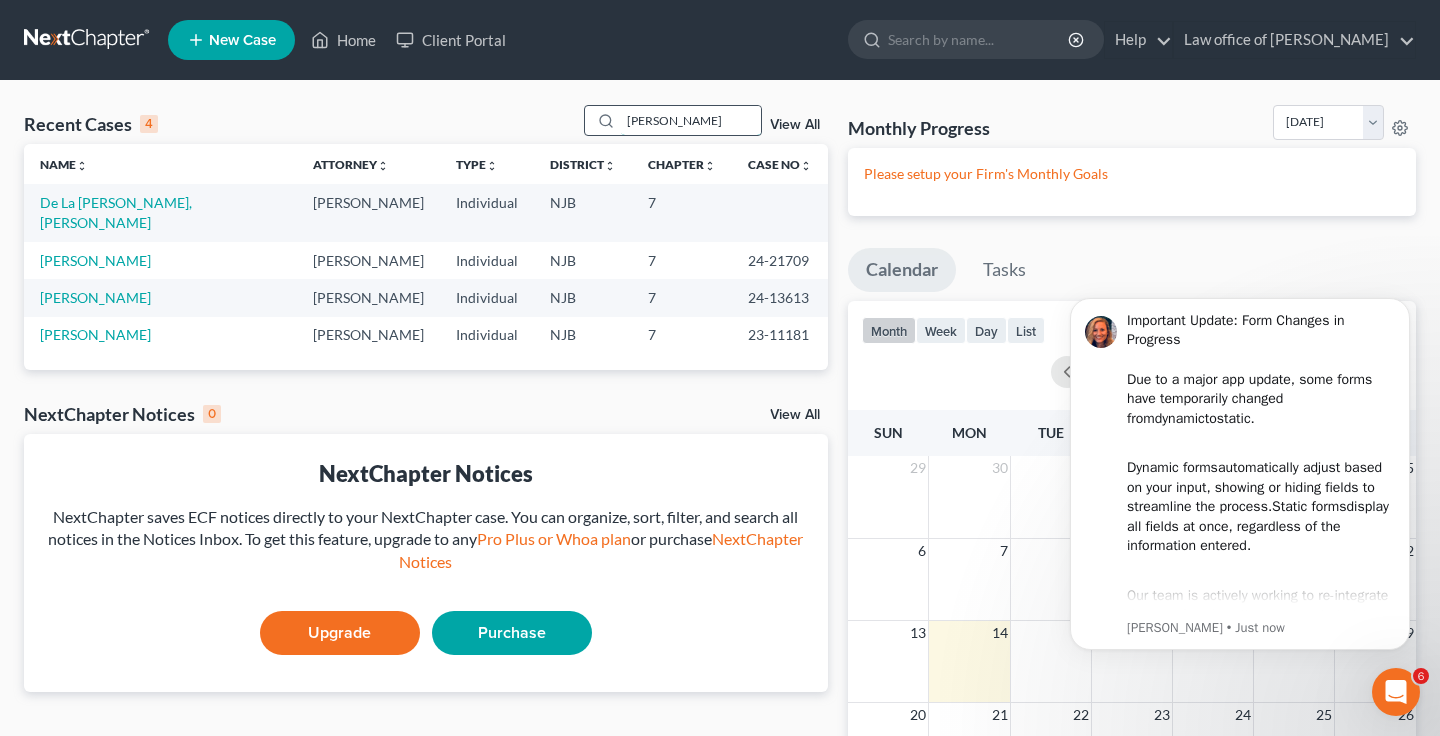 scroll, scrollTop: 0, scrollLeft: 0, axis: both 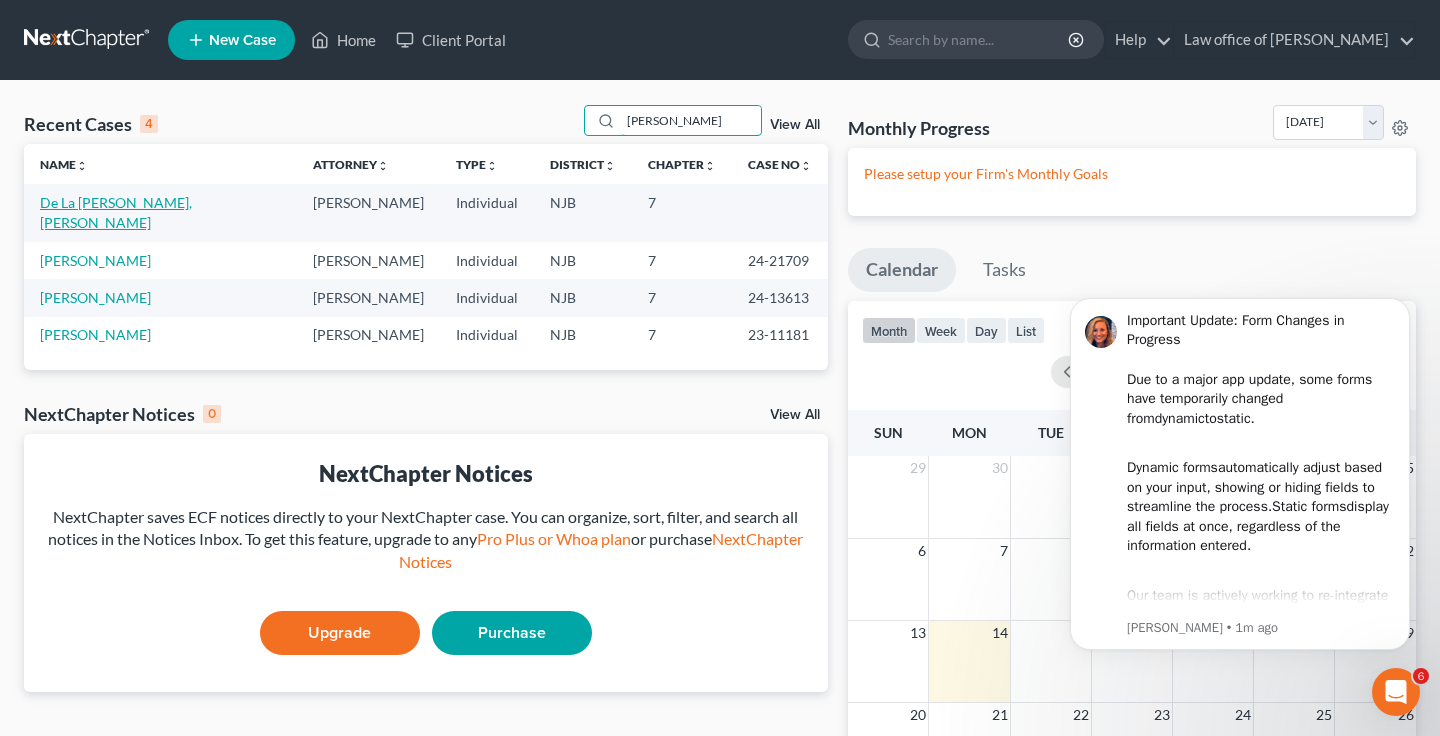 type on "[PERSON_NAME]" 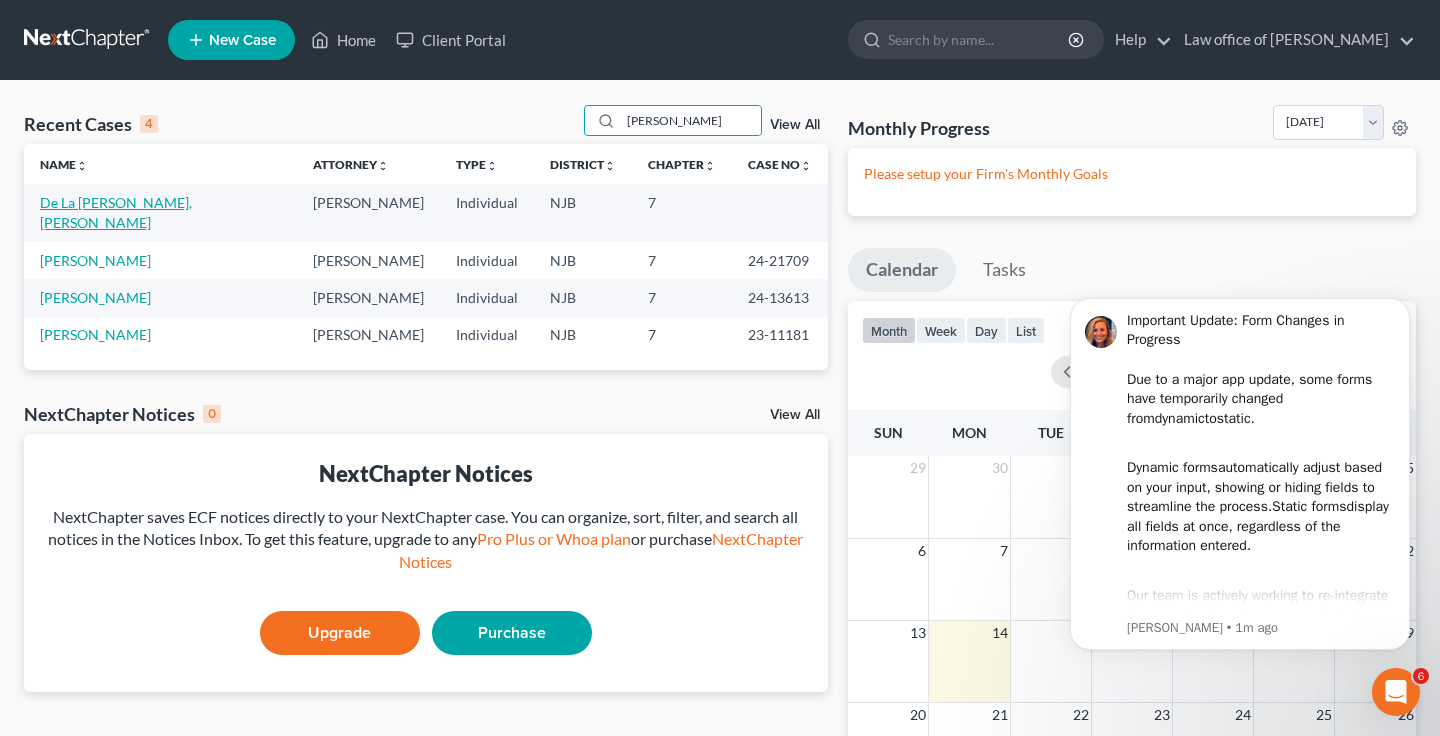 click on "De La [PERSON_NAME], [PERSON_NAME]" at bounding box center (116, 212) 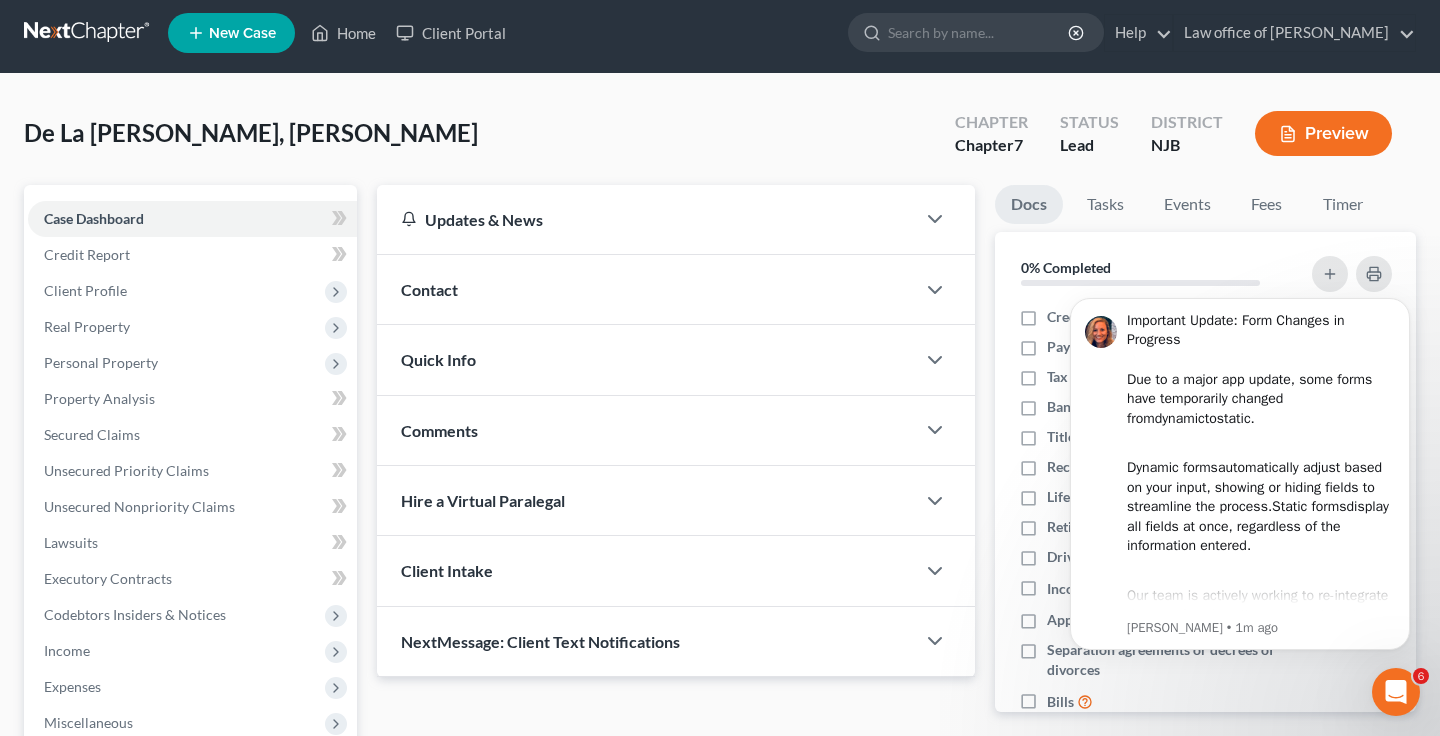 scroll, scrollTop: 0, scrollLeft: 0, axis: both 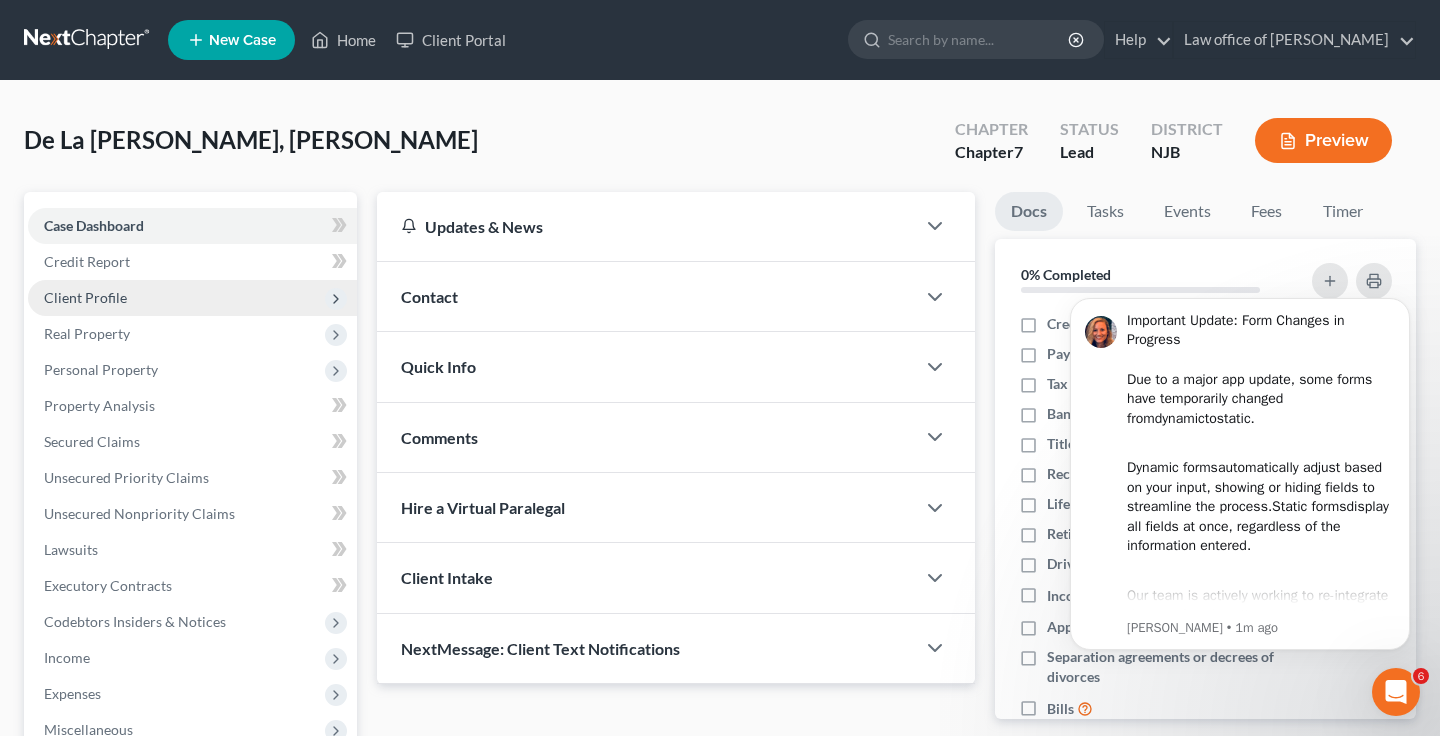 click on "Client Profile" at bounding box center (85, 297) 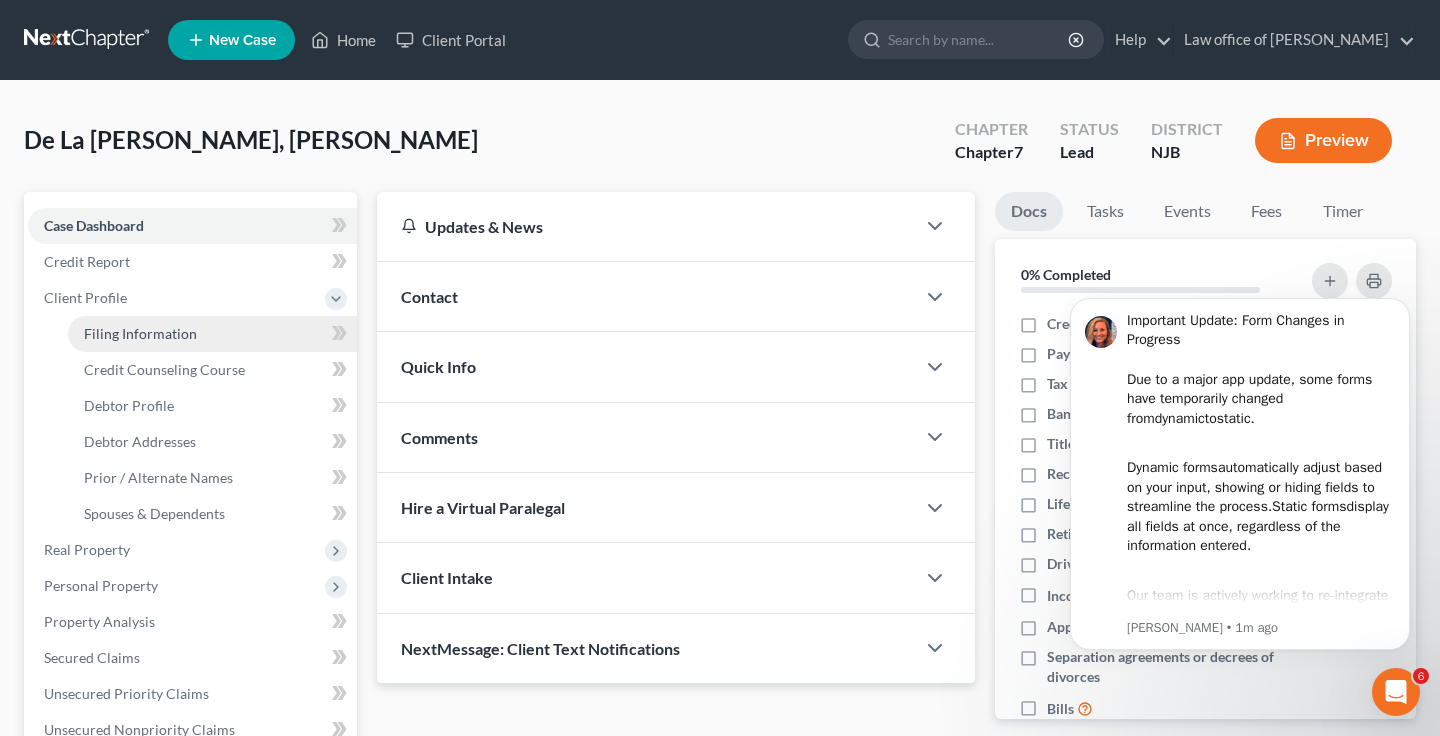 click on "Filing Information" at bounding box center [140, 333] 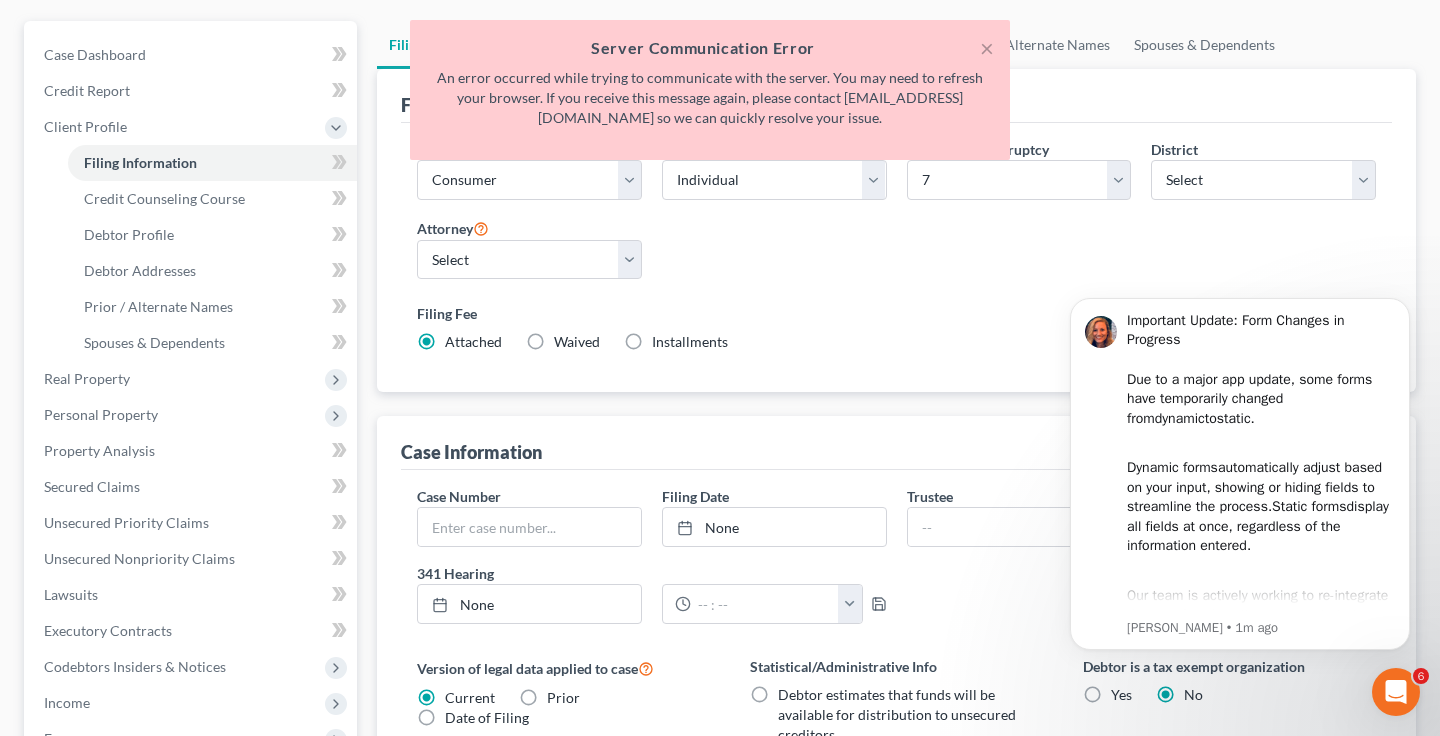 scroll, scrollTop: 167, scrollLeft: 0, axis: vertical 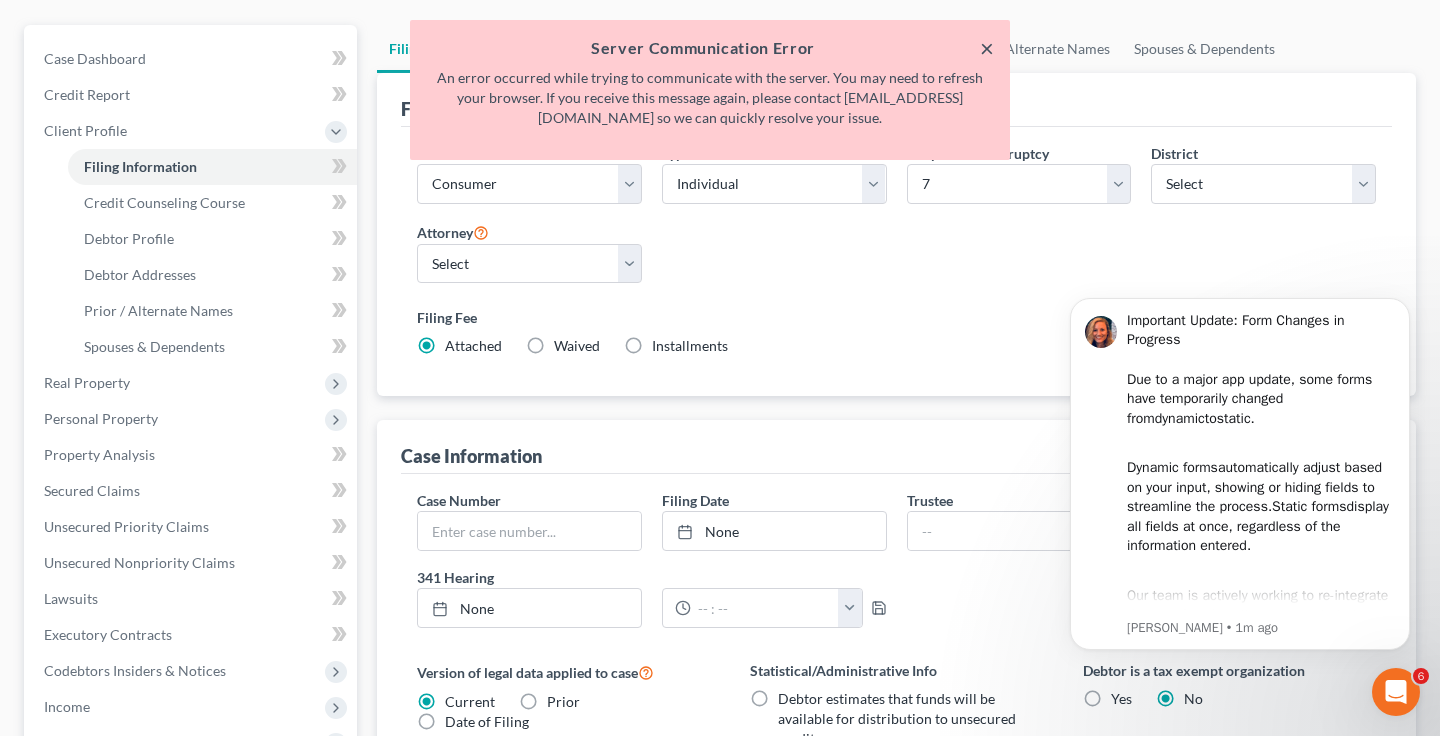 click on "×" at bounding box center [987, 48] 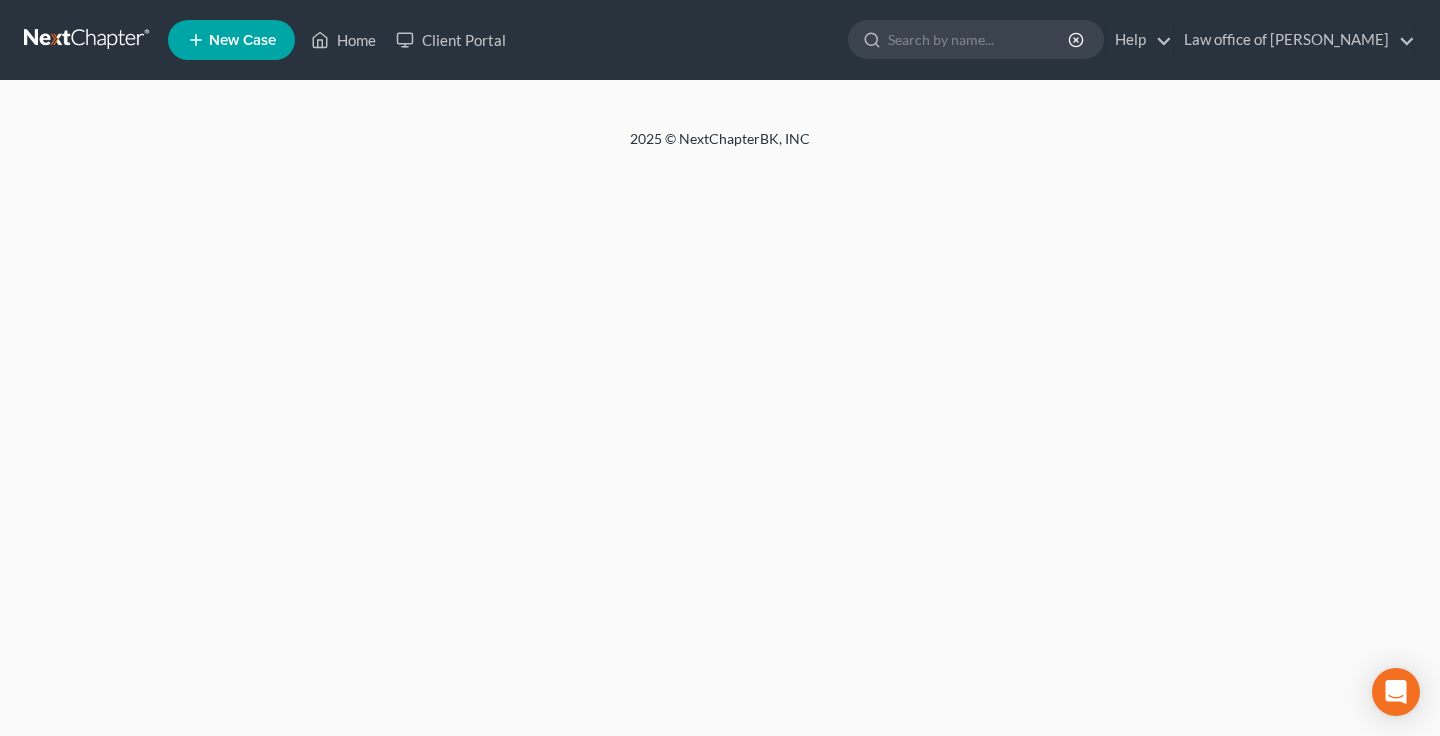 scroll, scrollTop: 0, scrollLeft: 0, axis: both 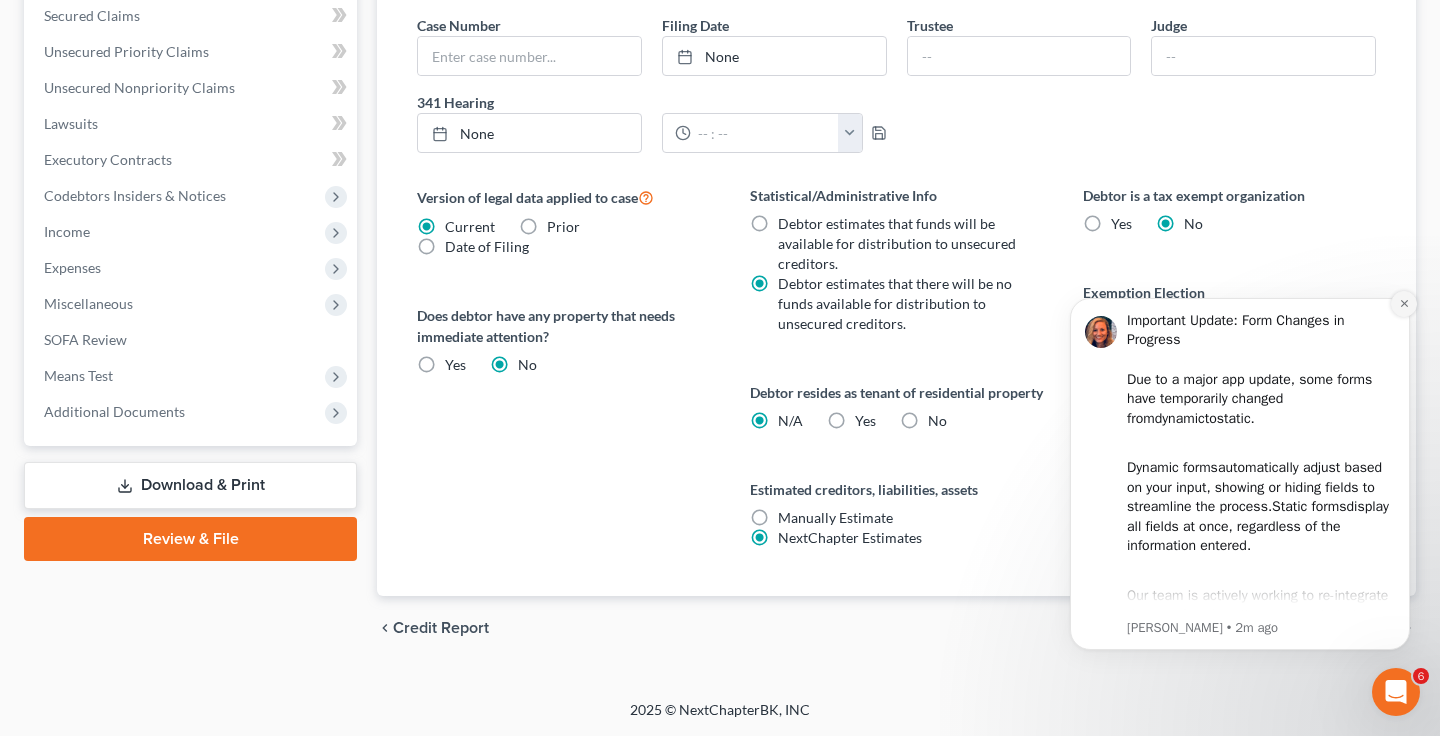 click 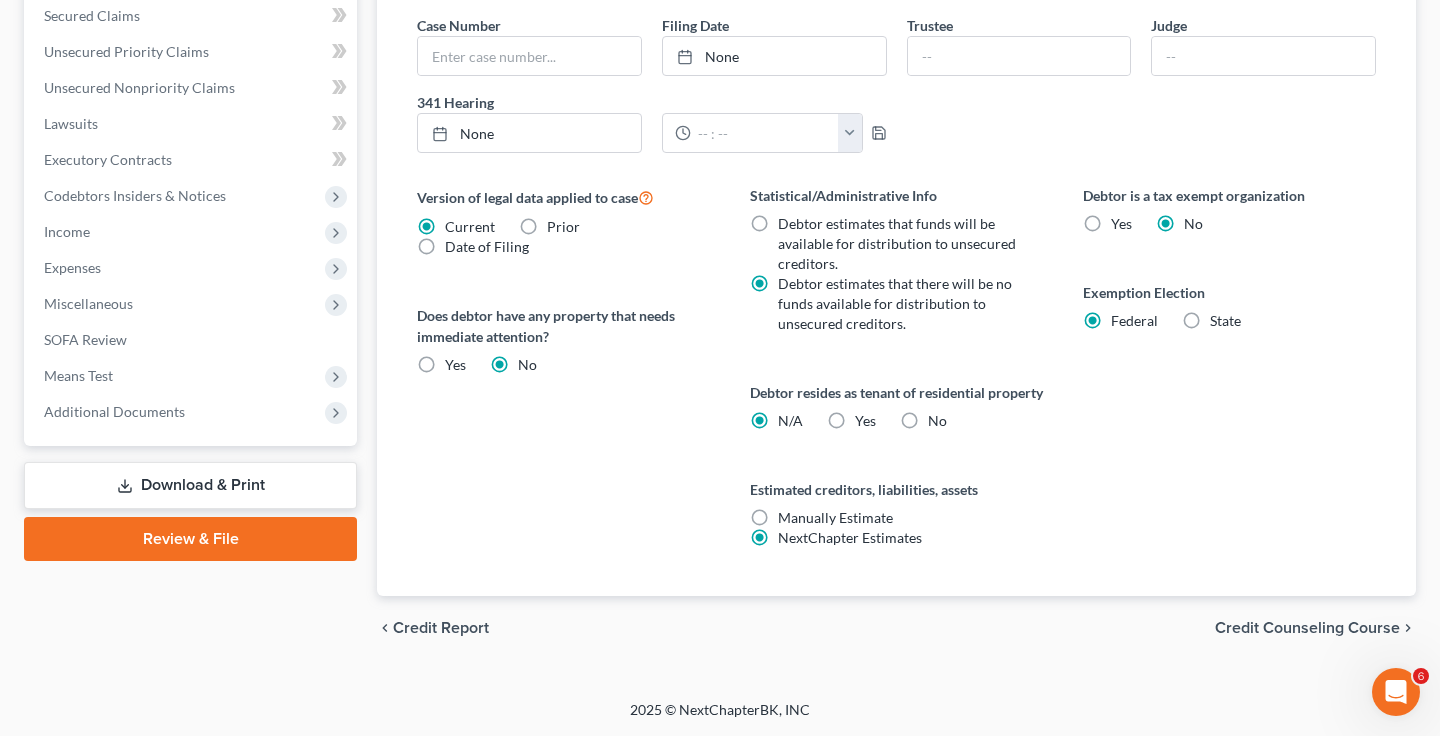 scroll, scrollTop: 658, scrollLeft: 0, axis: vertical 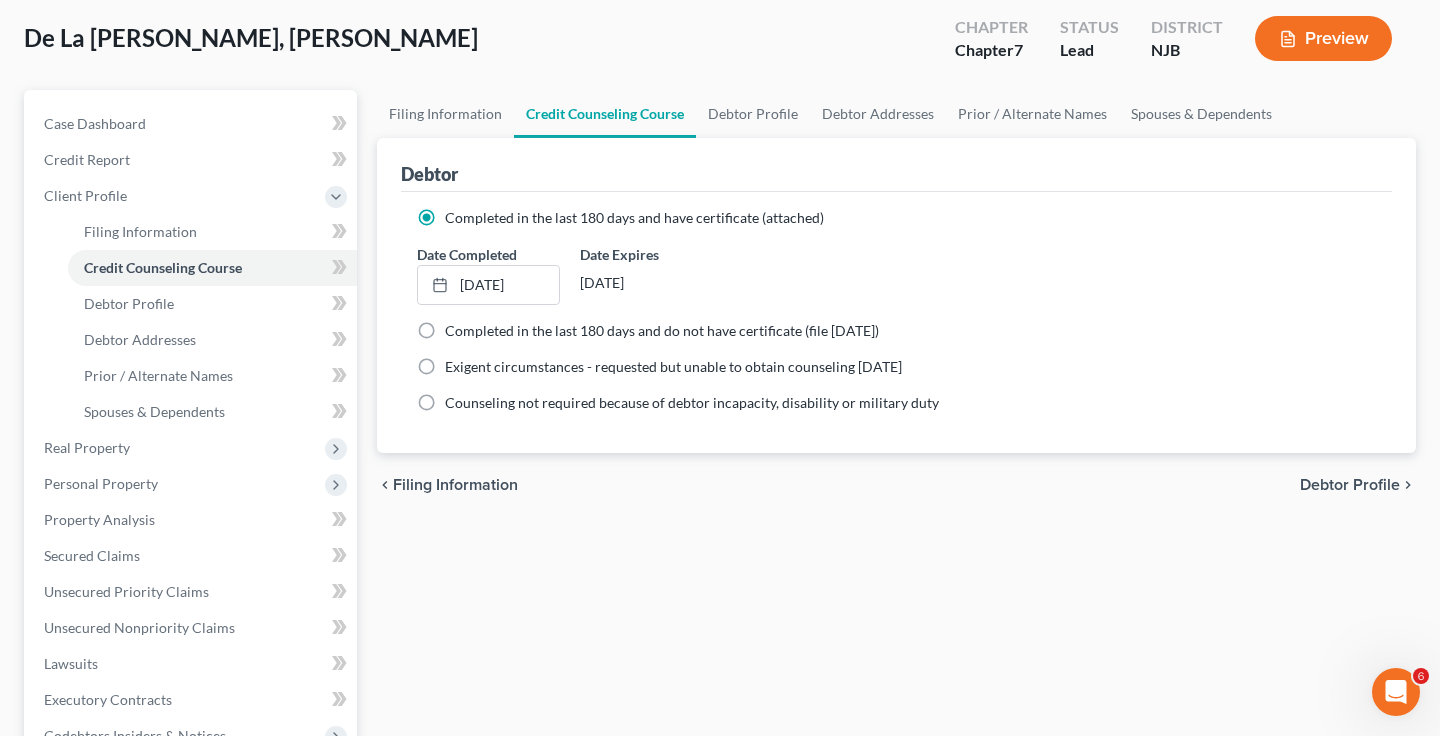 click on "Debtor Profile" at bounding box center (1350, 485) 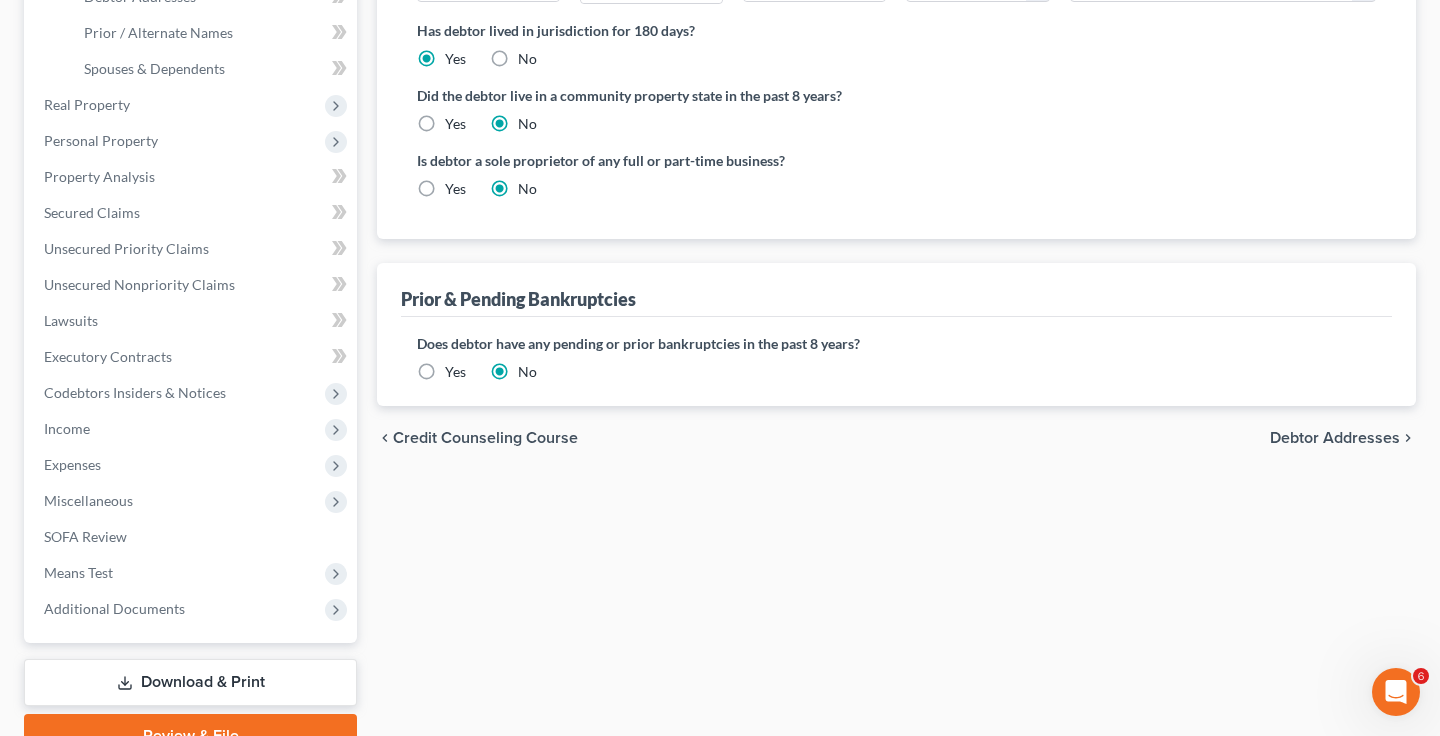 scroll, scrollTop: 441, scrollLeft: 0, axis: vertical 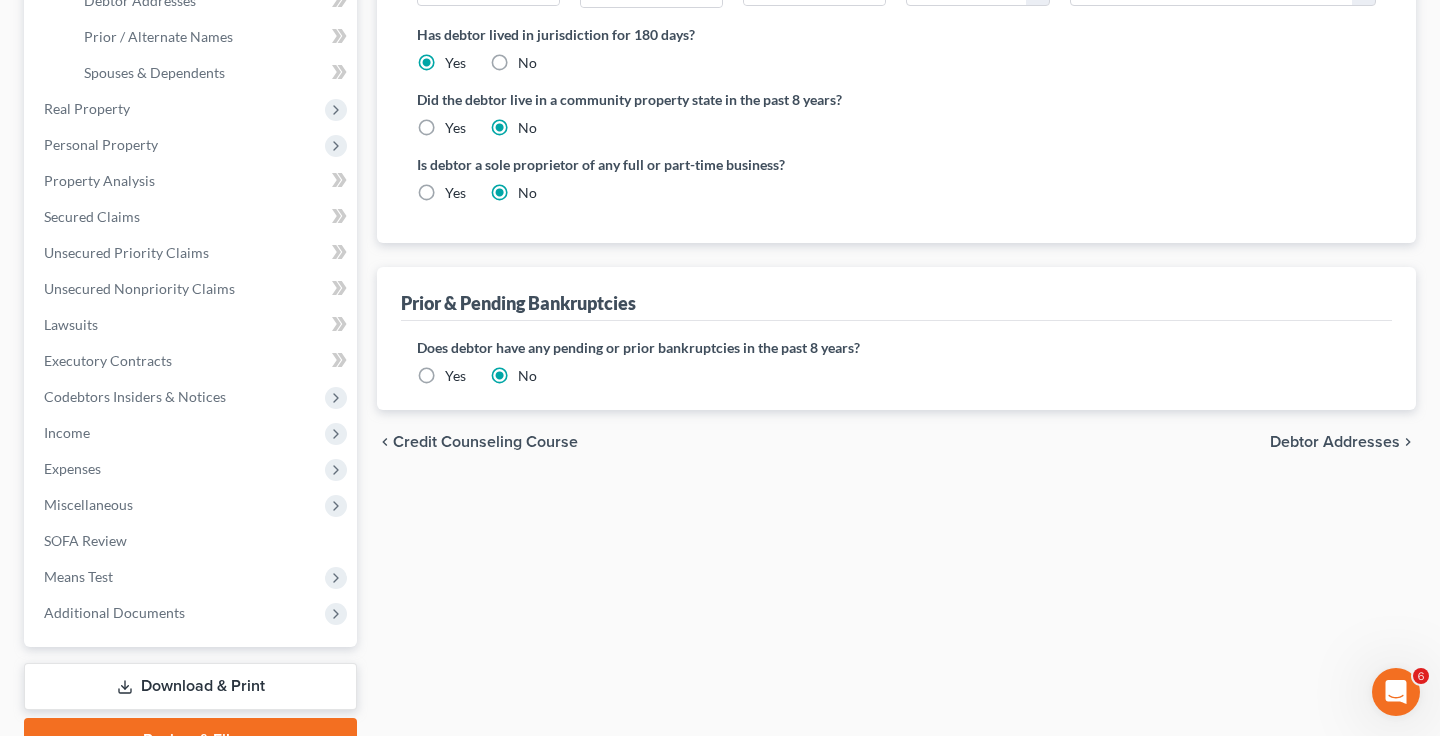 click on "Debtor Addresses" at bounding box center [1335, 442] 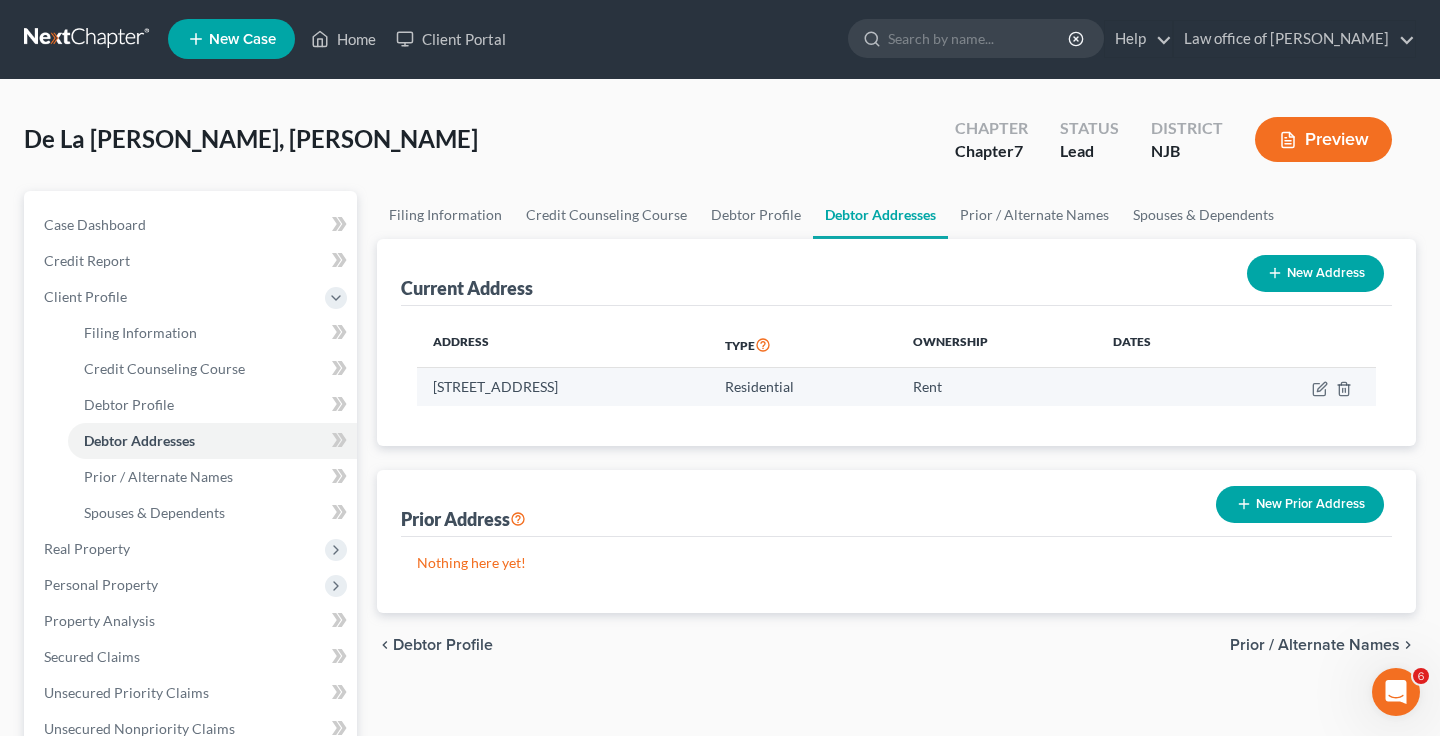 scroll, scrollTop: 0, scrollLeft: 0, axis: both 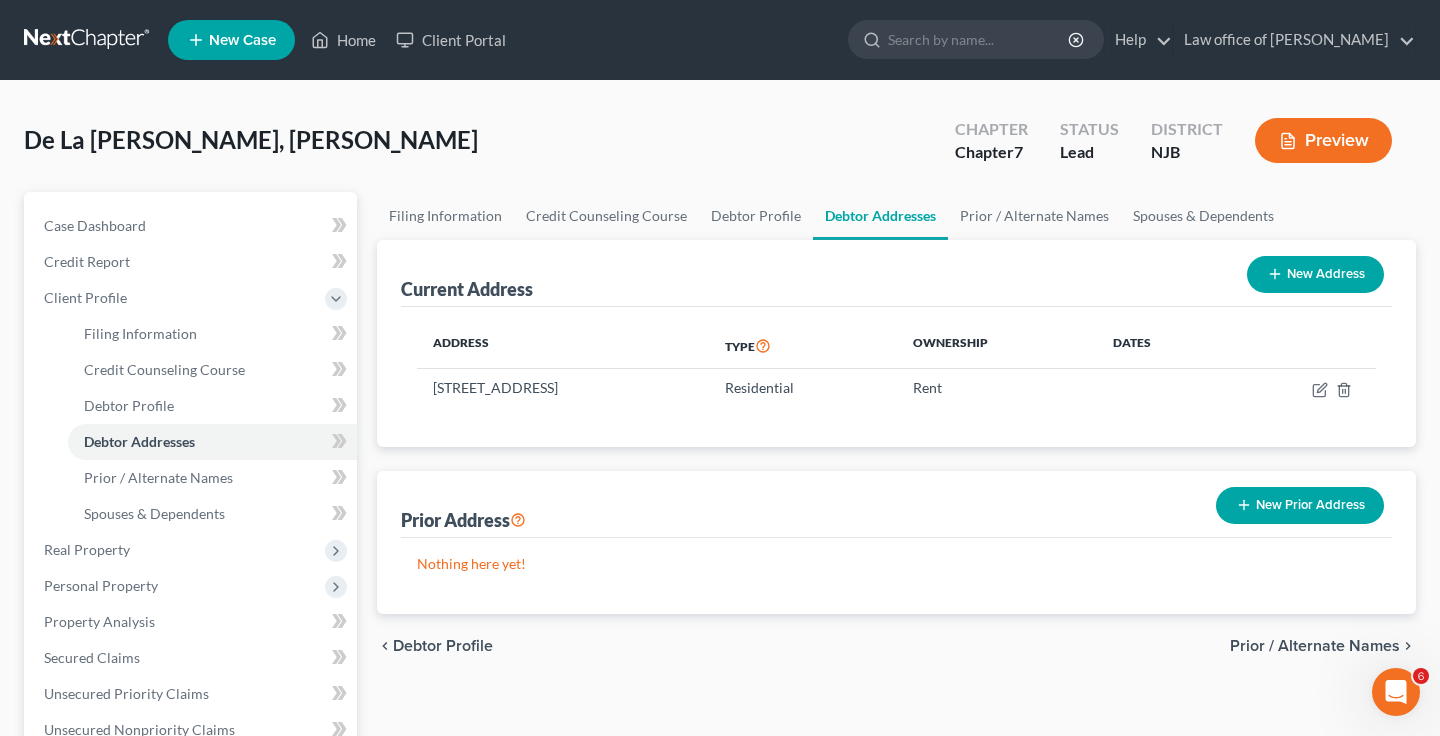 click on "Prior / Alternate Names" at bounding box center (1315, 646) 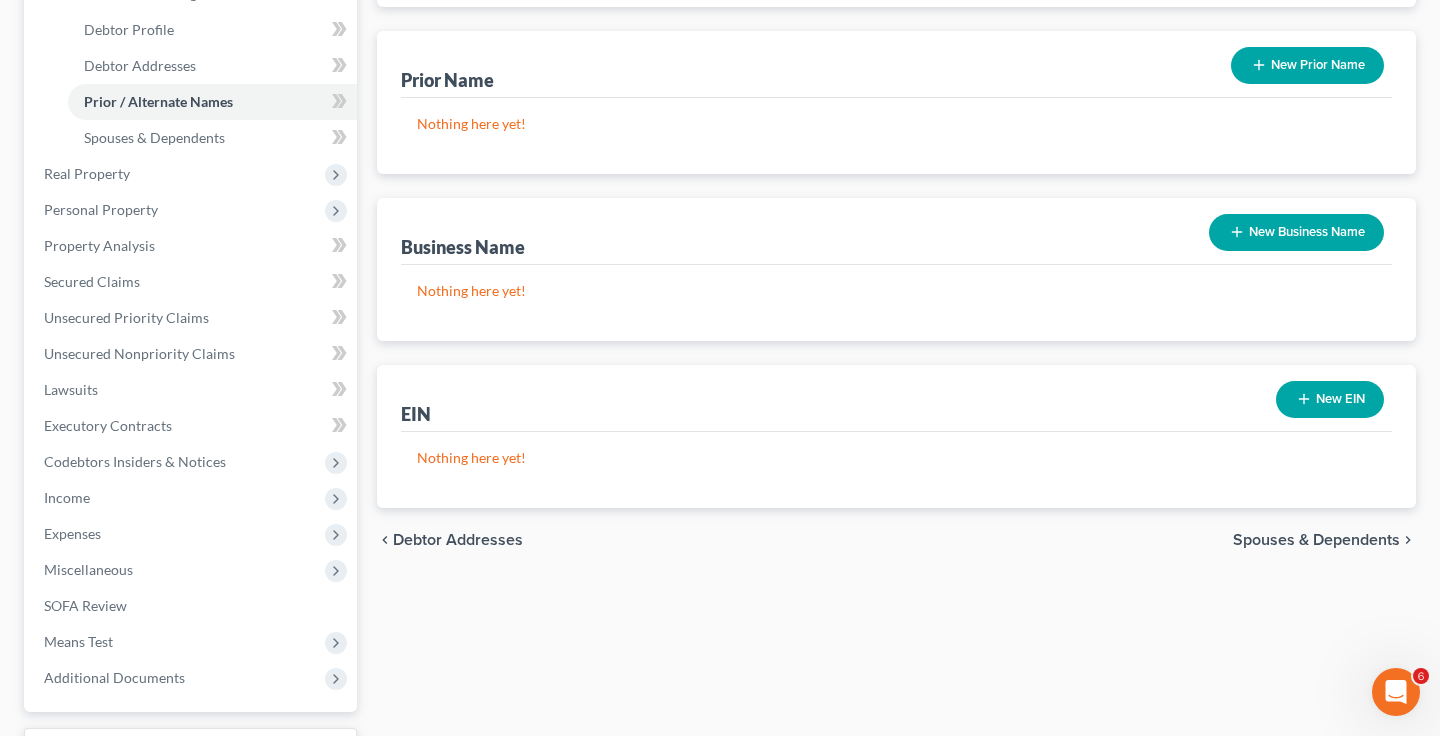 scroll, scrollTop: 326, scrollLeft: 0, axis: vertical 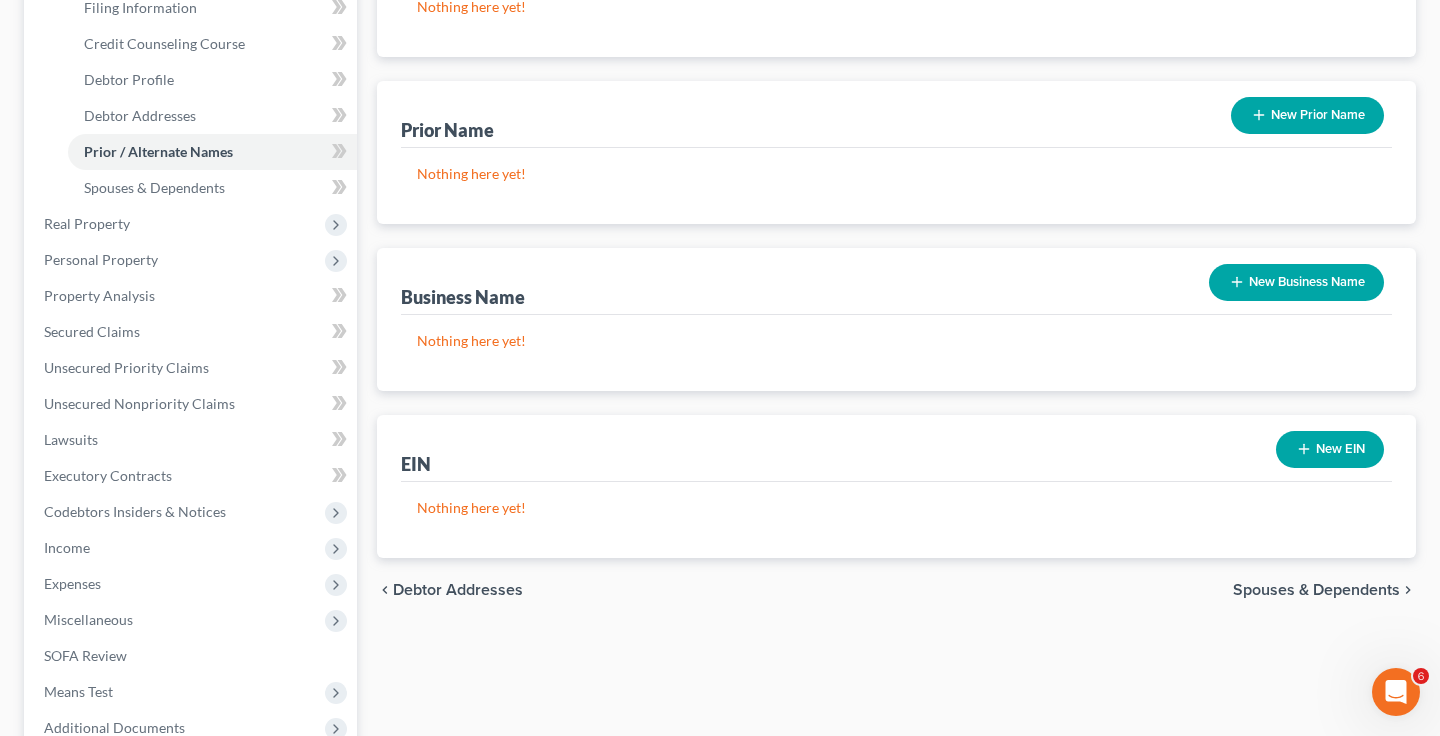 click on "Spouses & Dependents" at bounding box center [1316, 590] 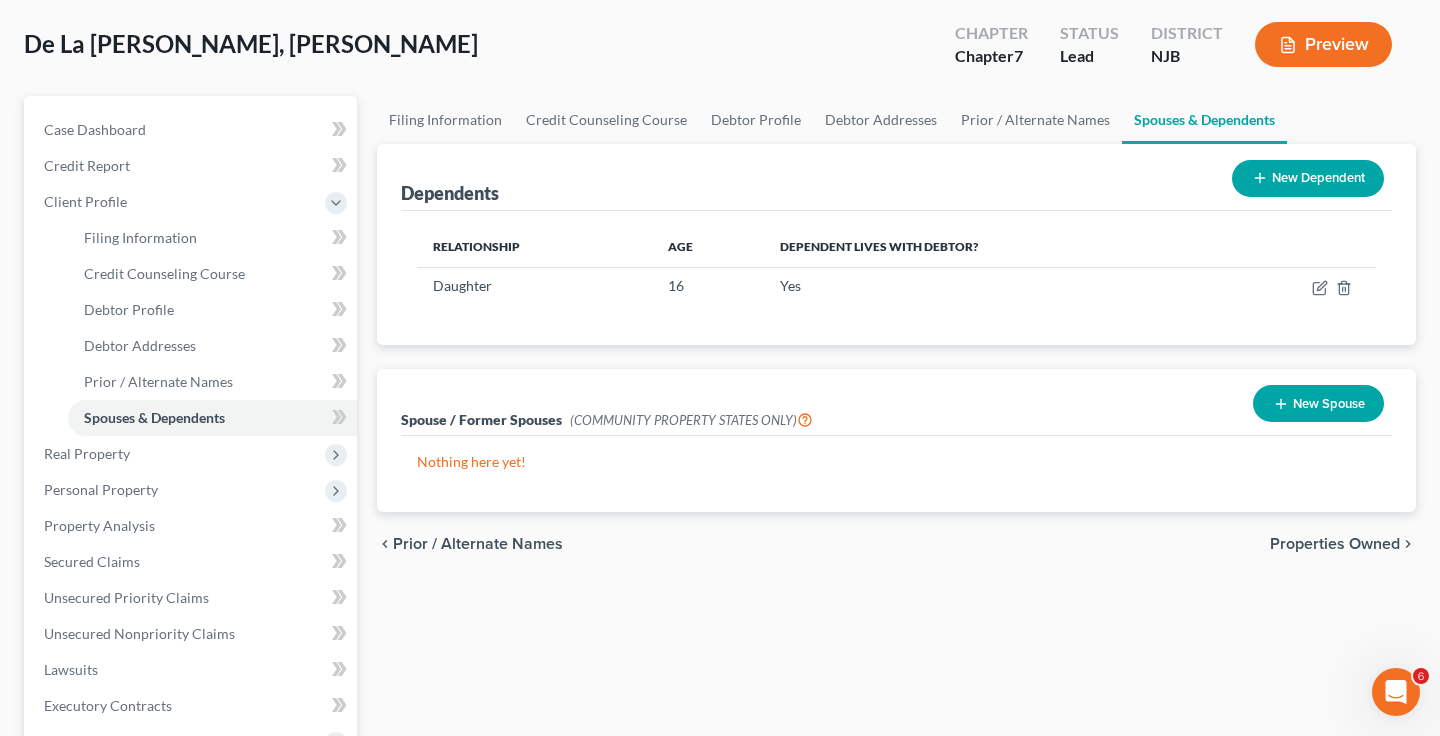 scroll, scrollTop: 98, scrollLeft: 0, axis: vertical 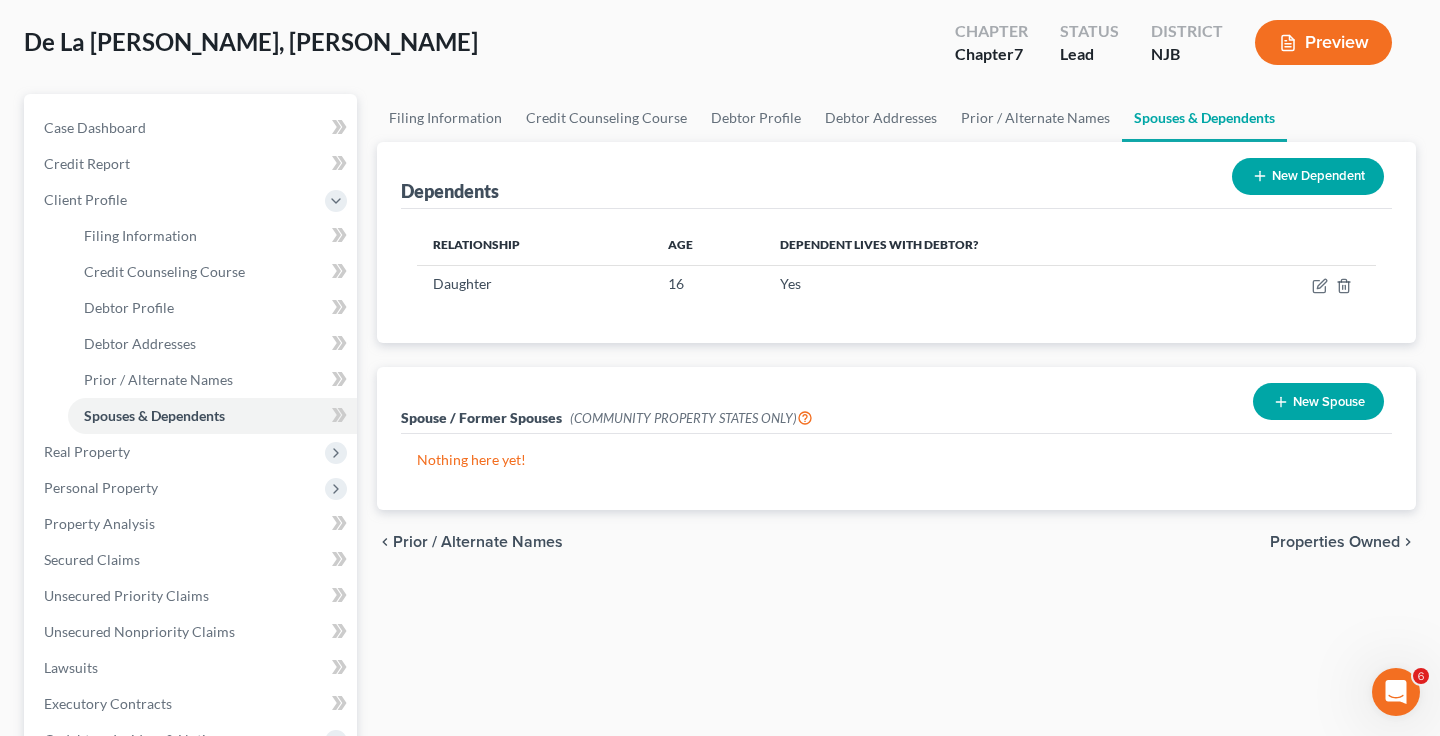 click on "Properties Owned" at bounding box center [1335, 542] 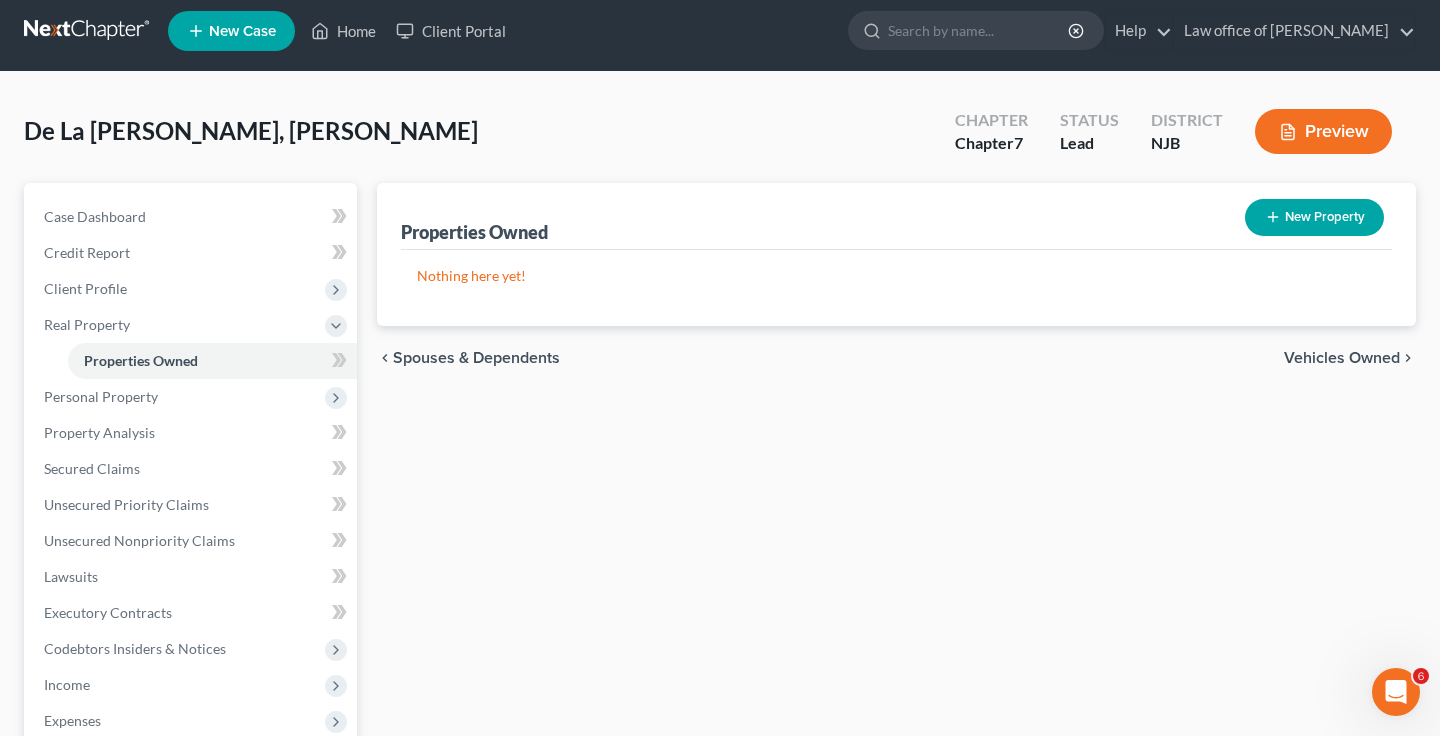 scroll, scrollTop: 6, scrollLeft: 0, axis: vertical 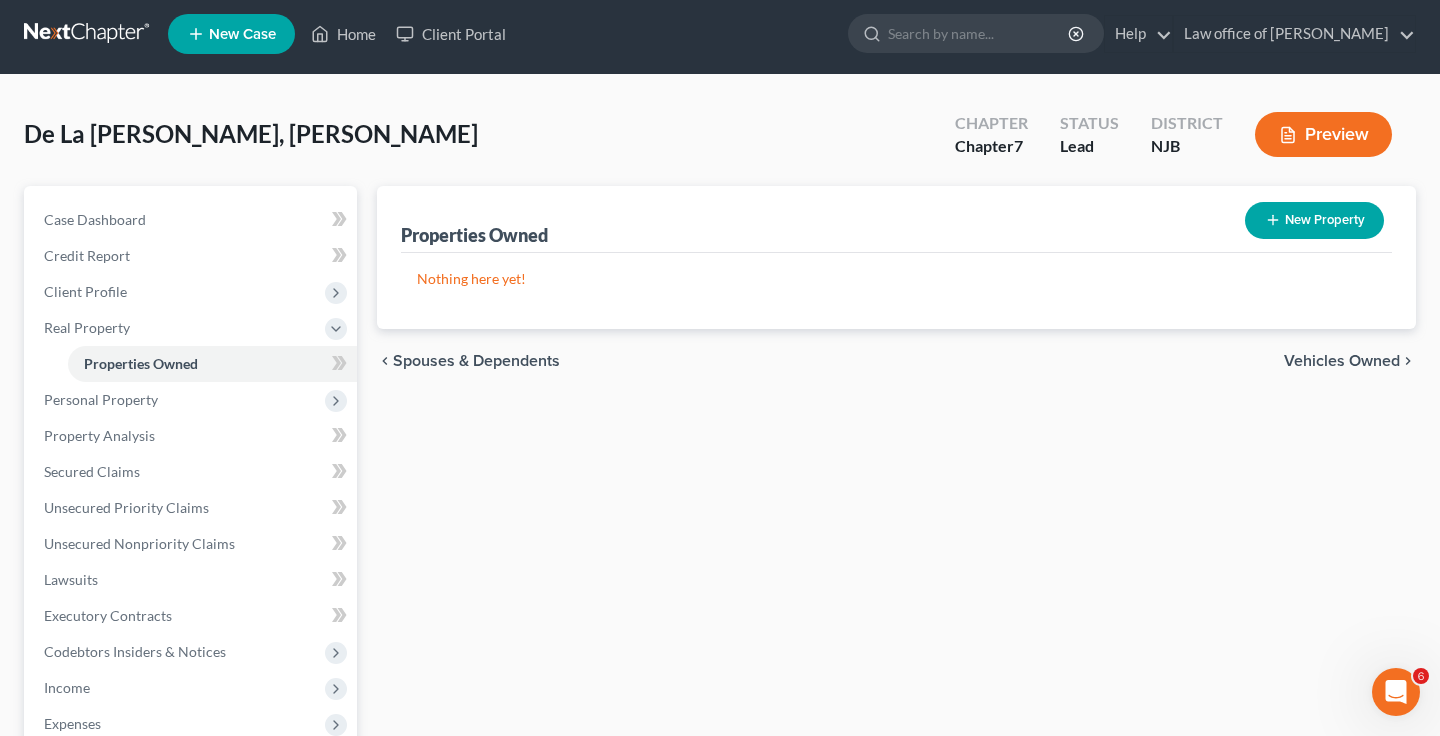 click on "Vehicles Owned" at bounding box center [1342, 361] 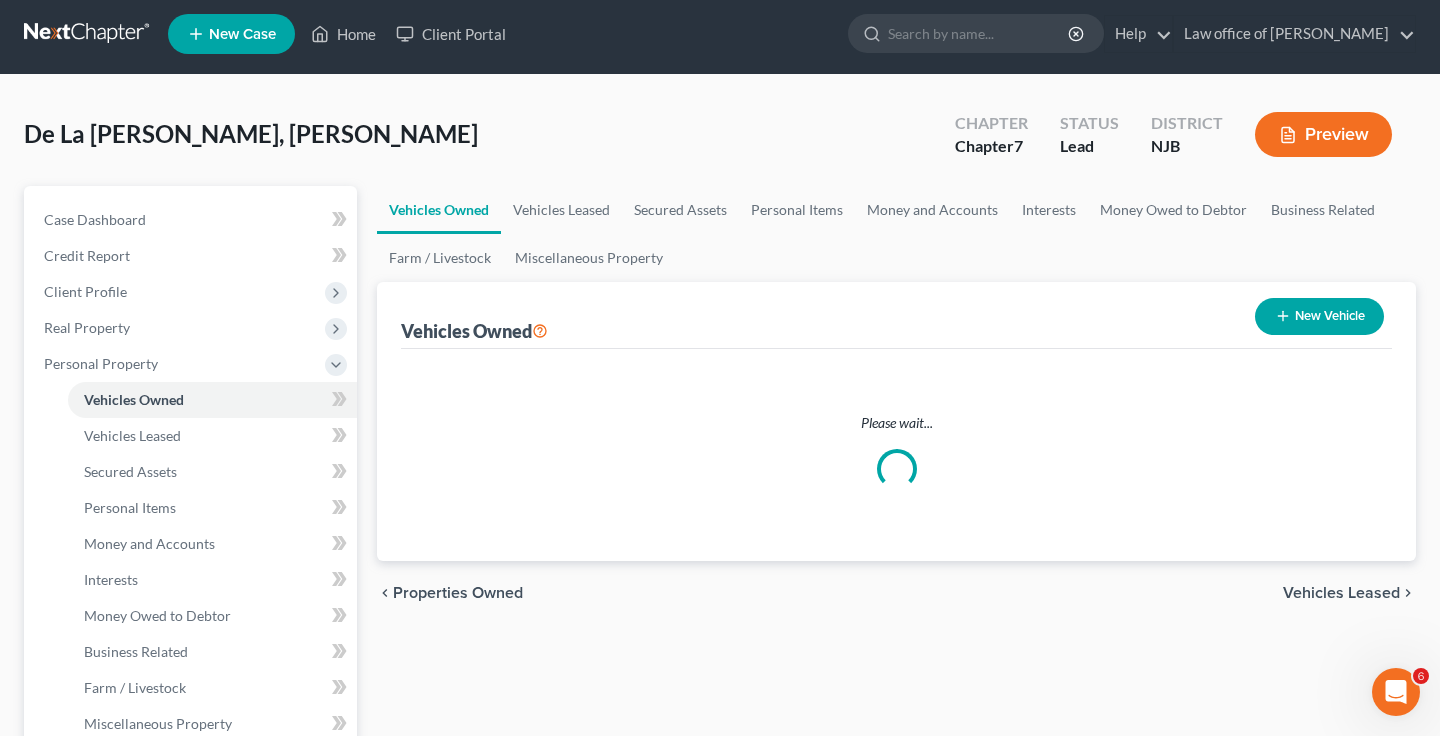 scroll, scrollTop: 0, scrollLeft: 0, axis: both 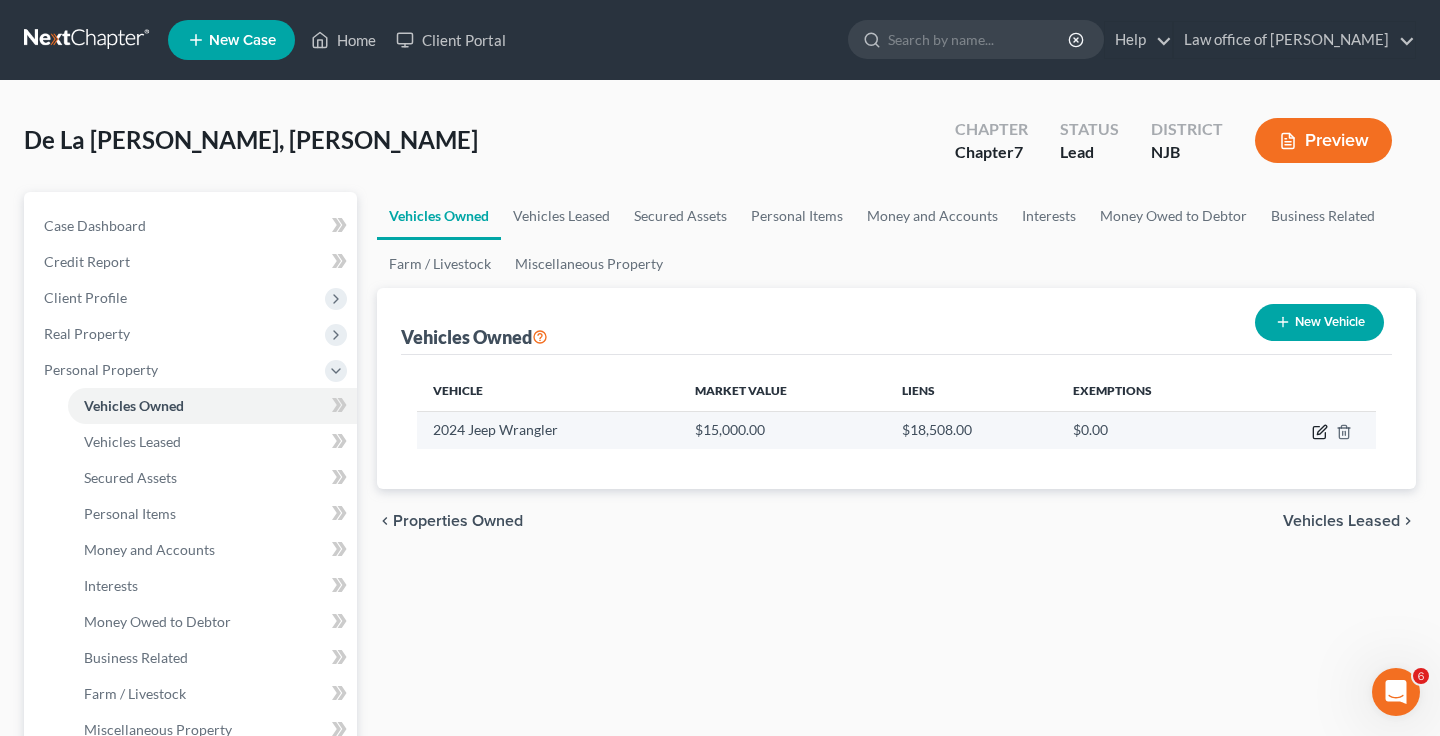 click 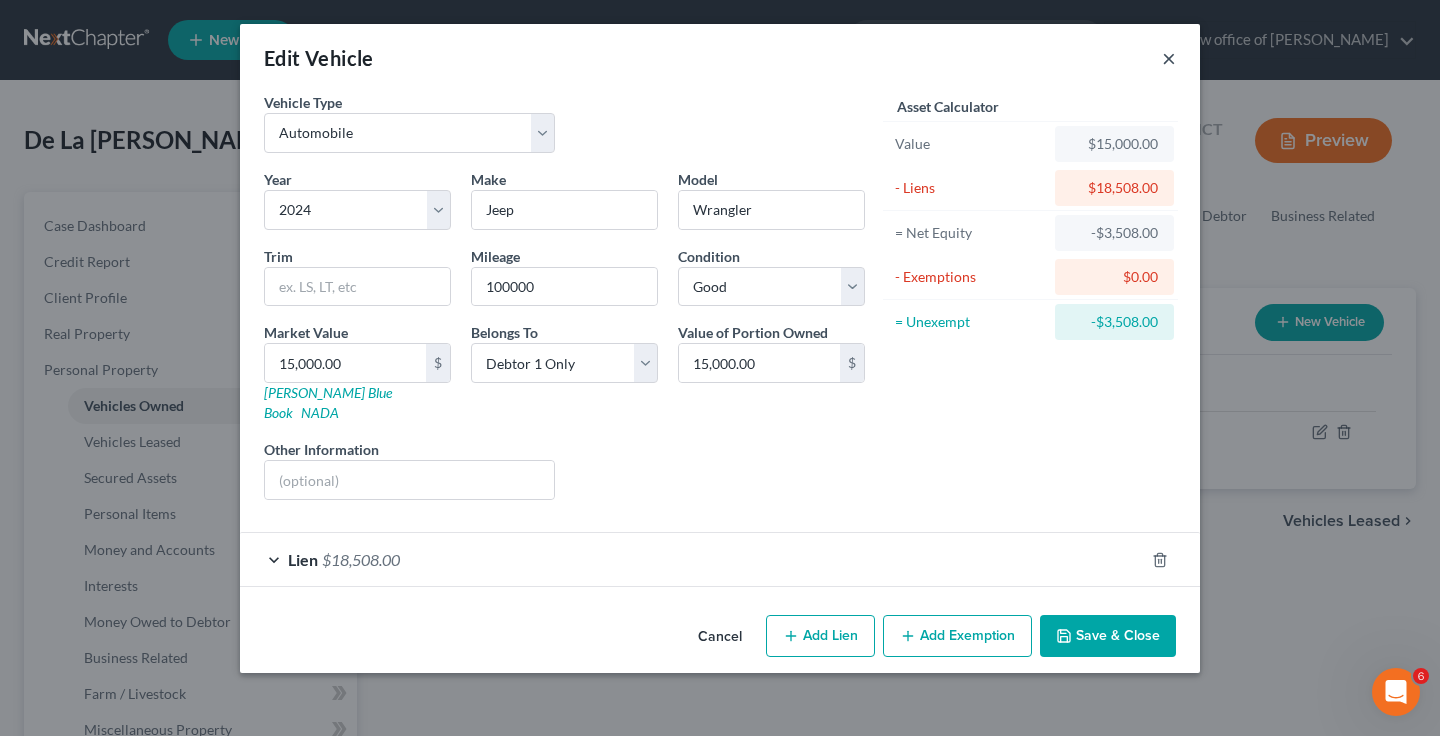 click on "×" at bounding box center (1169, 58) 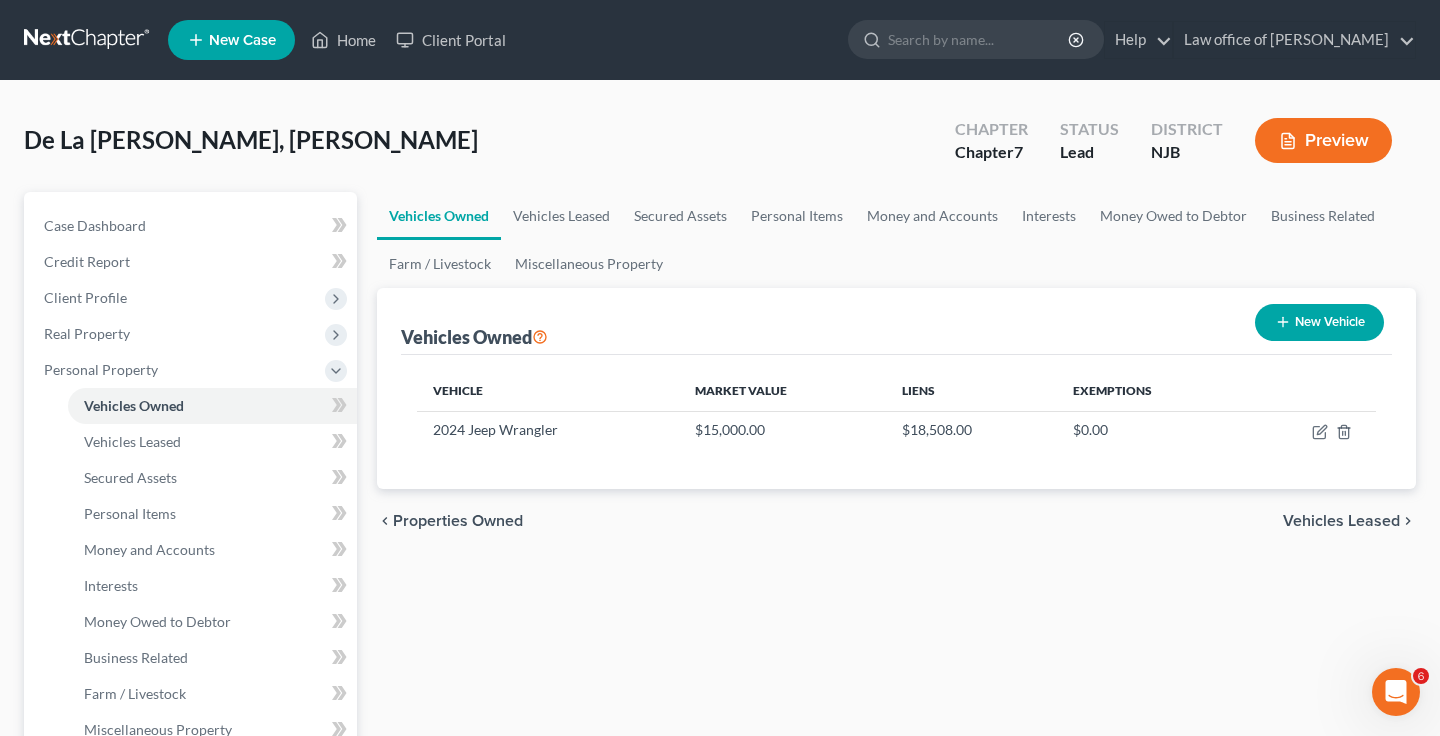 click on "Vehicles Leased" at bounding box center (1341, 521) 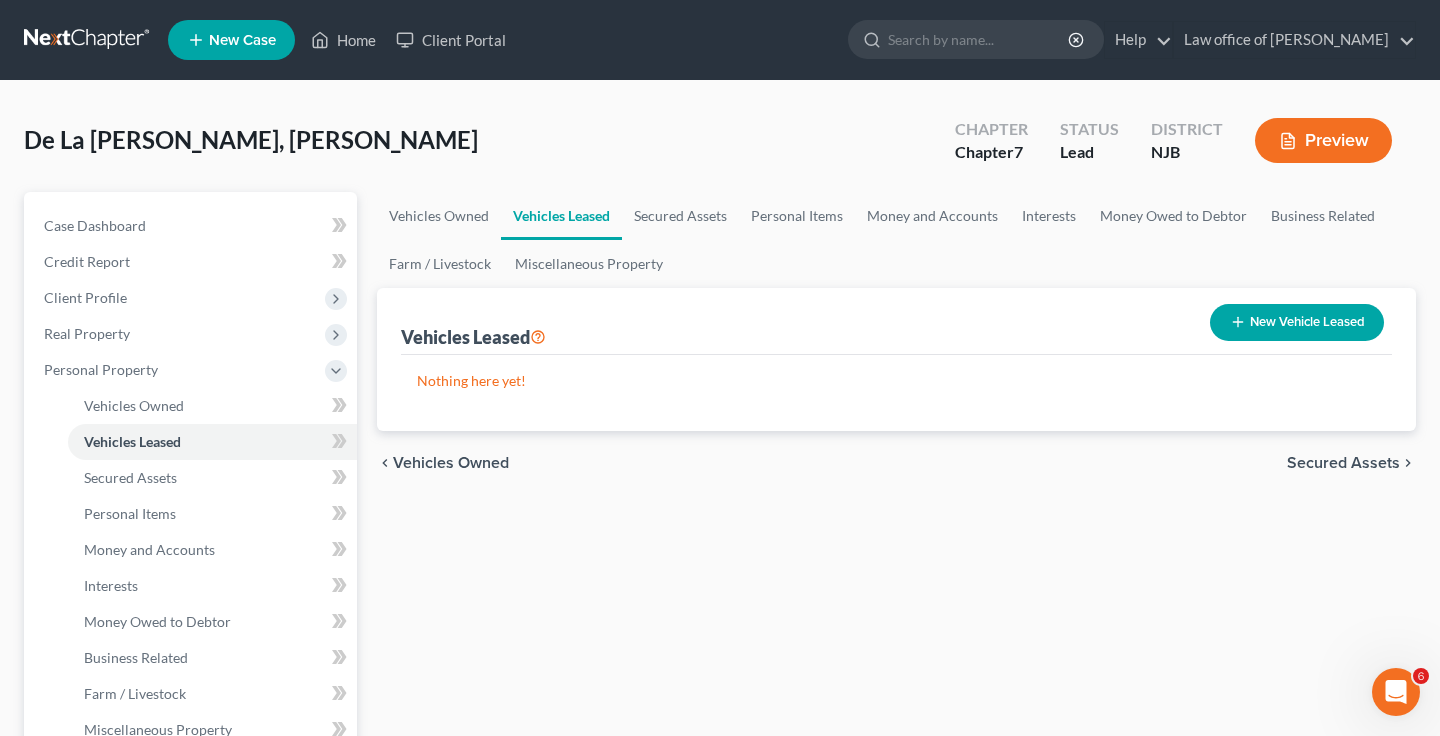 click on "Secured Assets" at bounding box center (1343, 463) 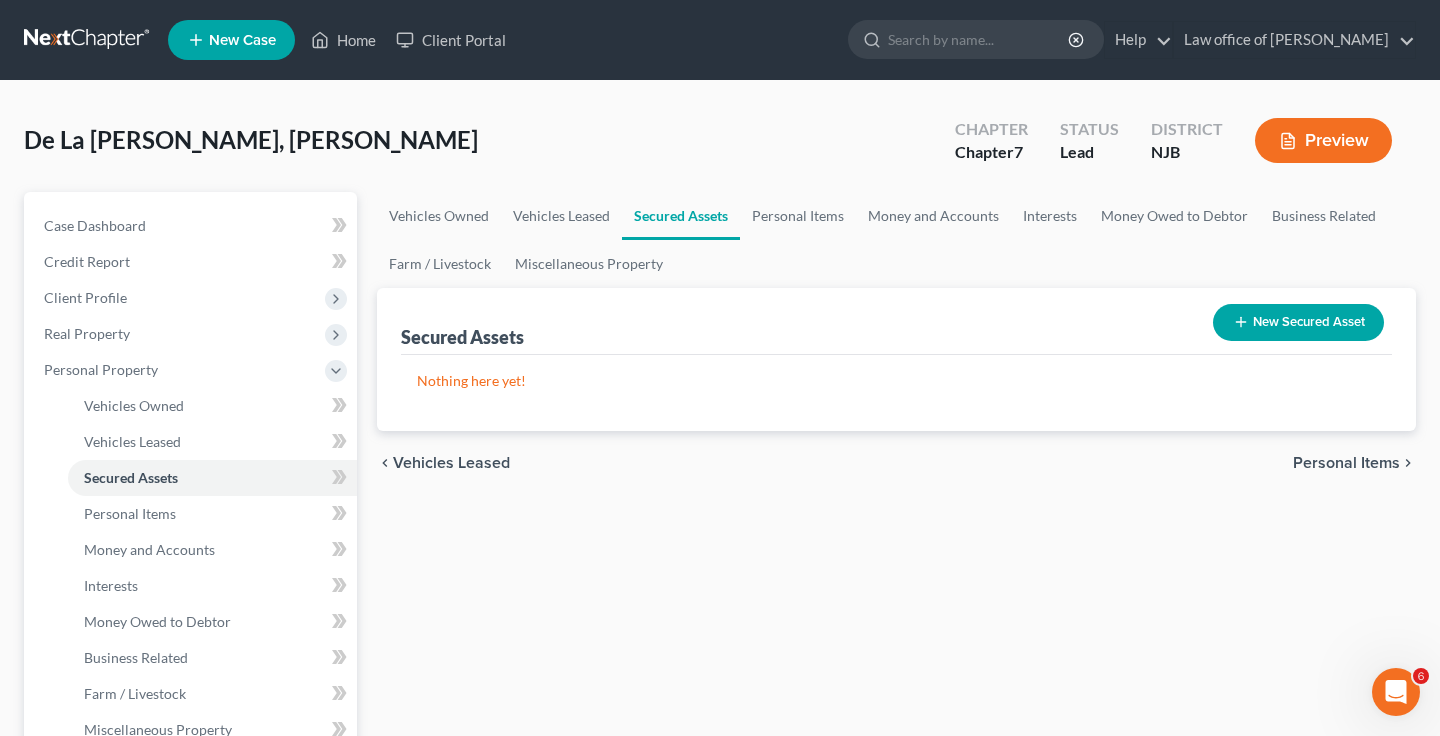 click on "Personal Items" at bounding box center (1346, 463) 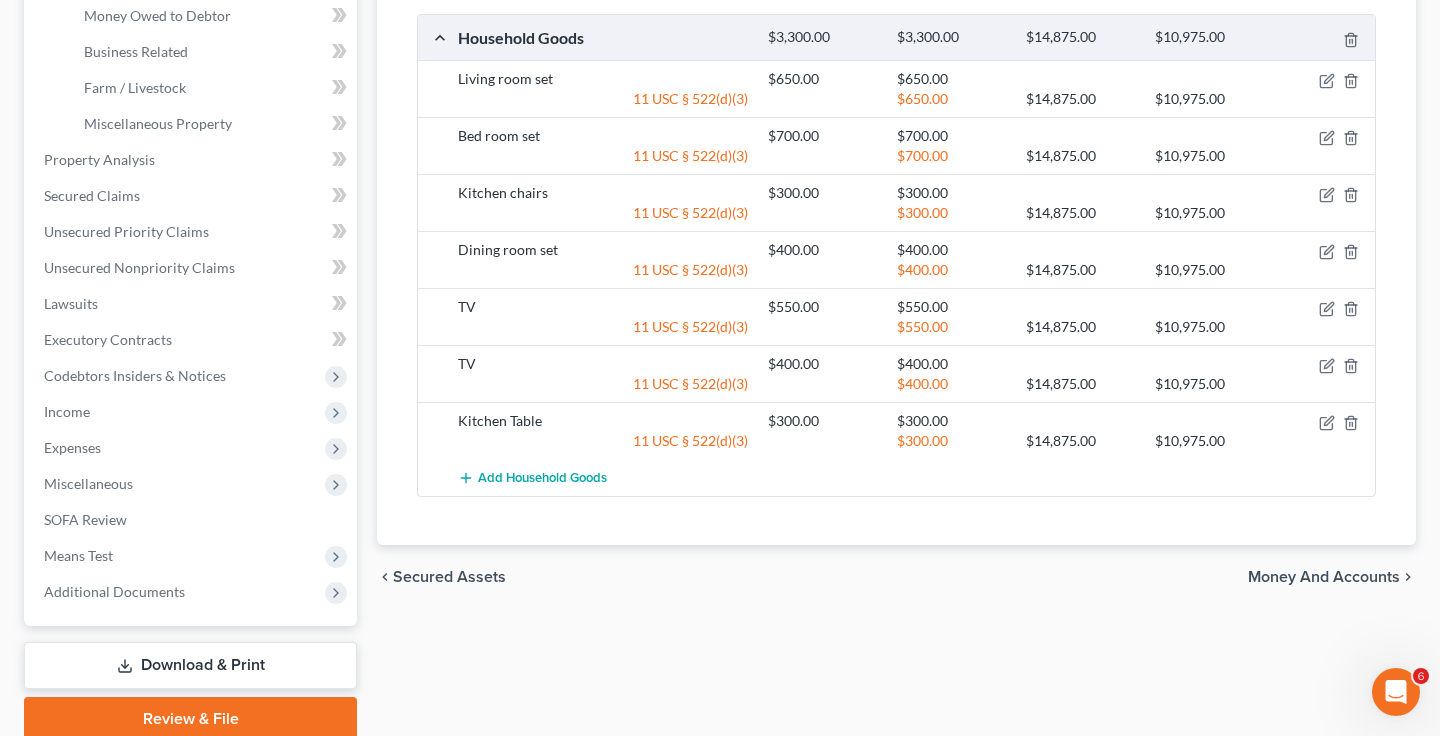 scroll, scrollTop: 628, scrollLeft: 0, axis: vertical 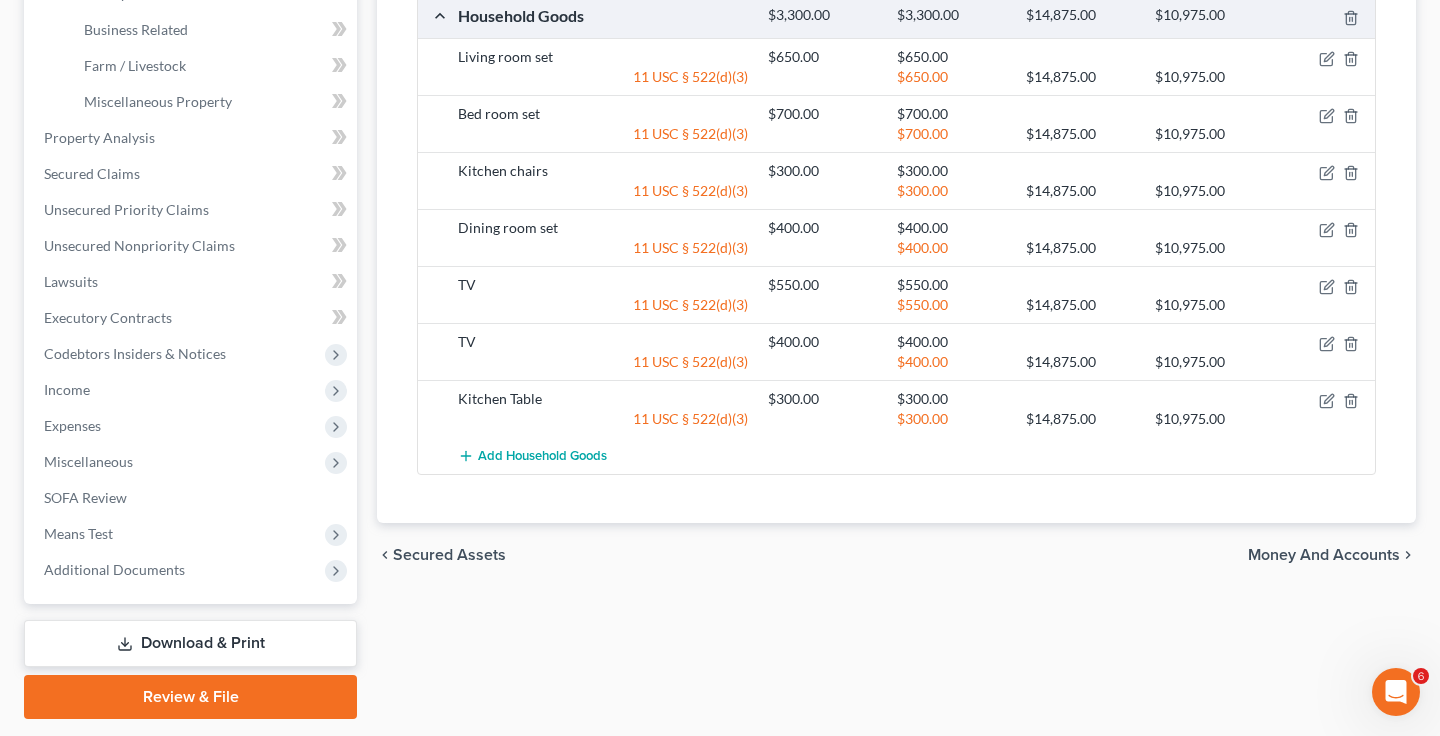 click on "Money and Accounts" at bounding box center [1324, 555] 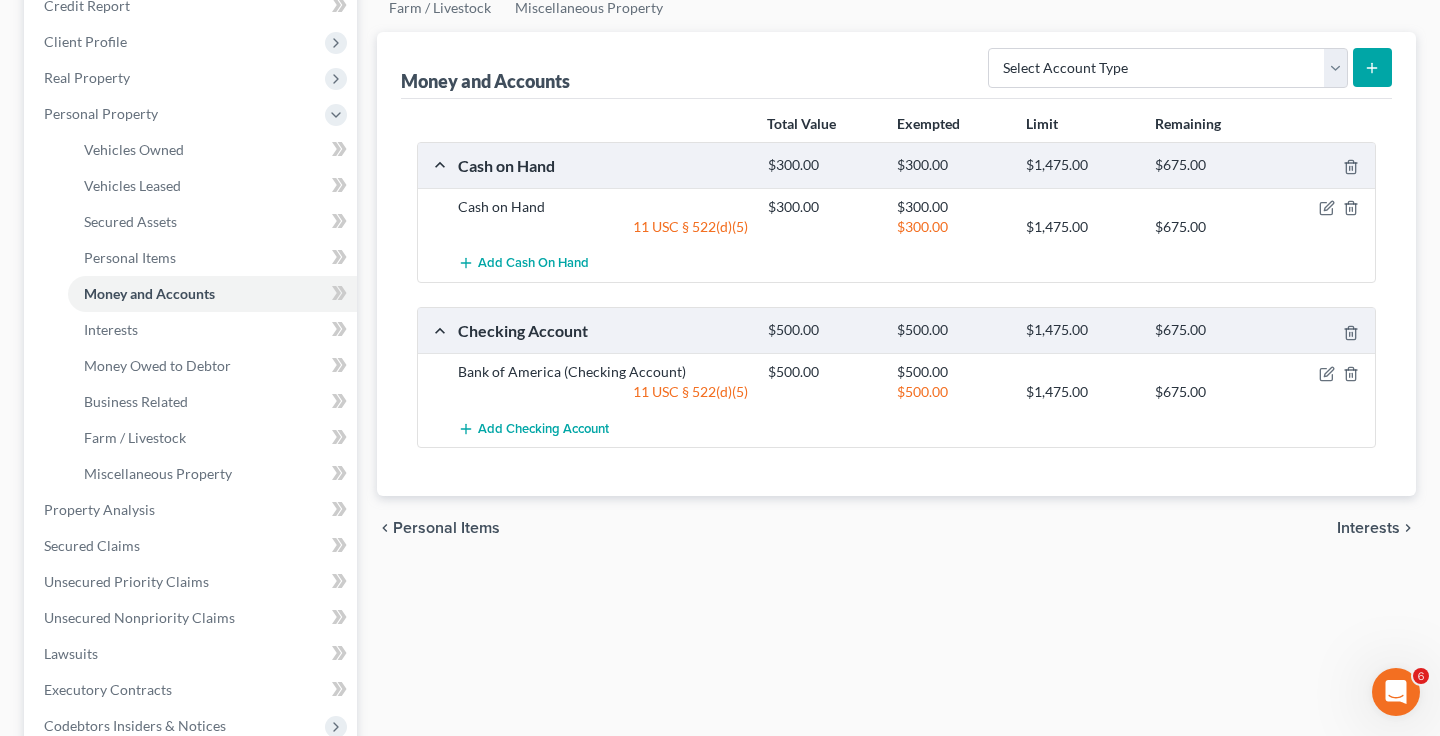 scroll, scrollTop: 261, scrollLeft: 0, axis: vertical 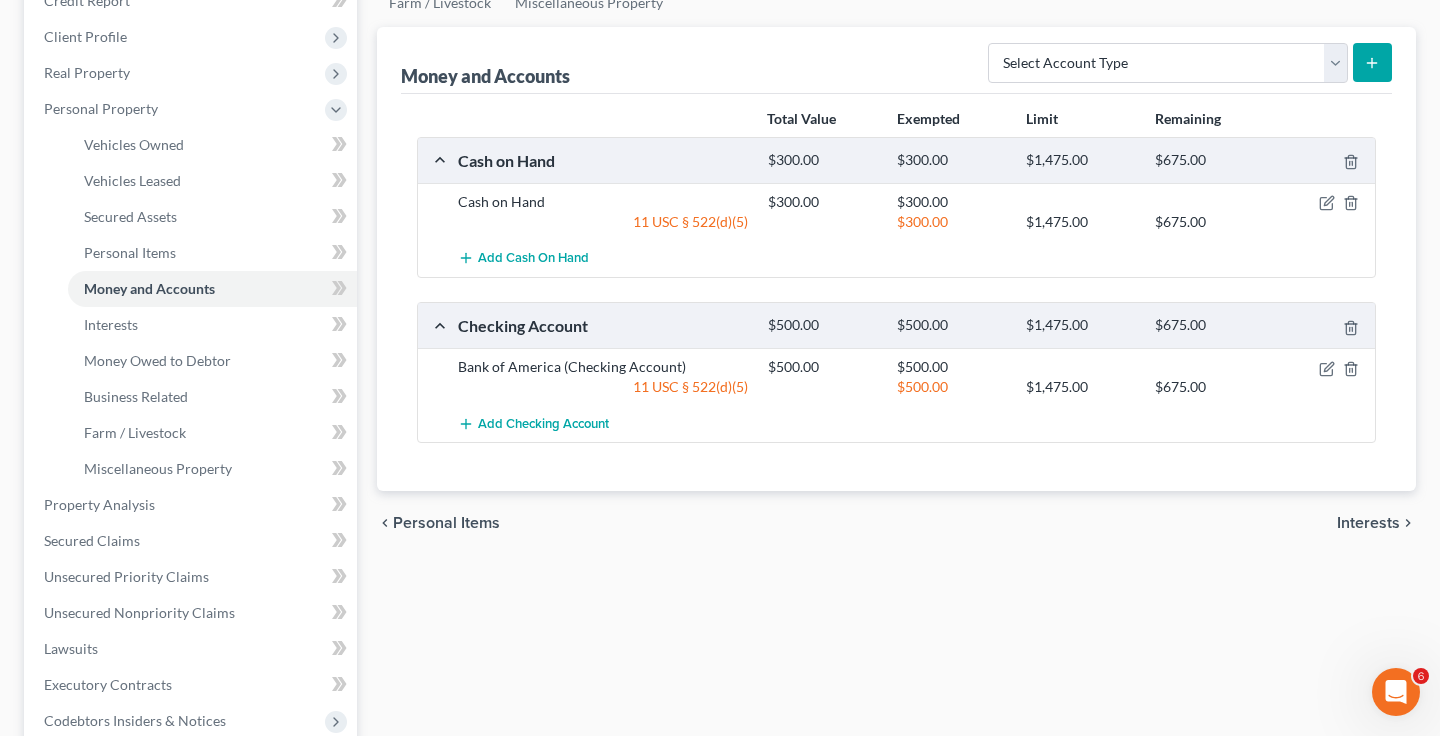 click on "Interests" at bounding box center (1368, 523) 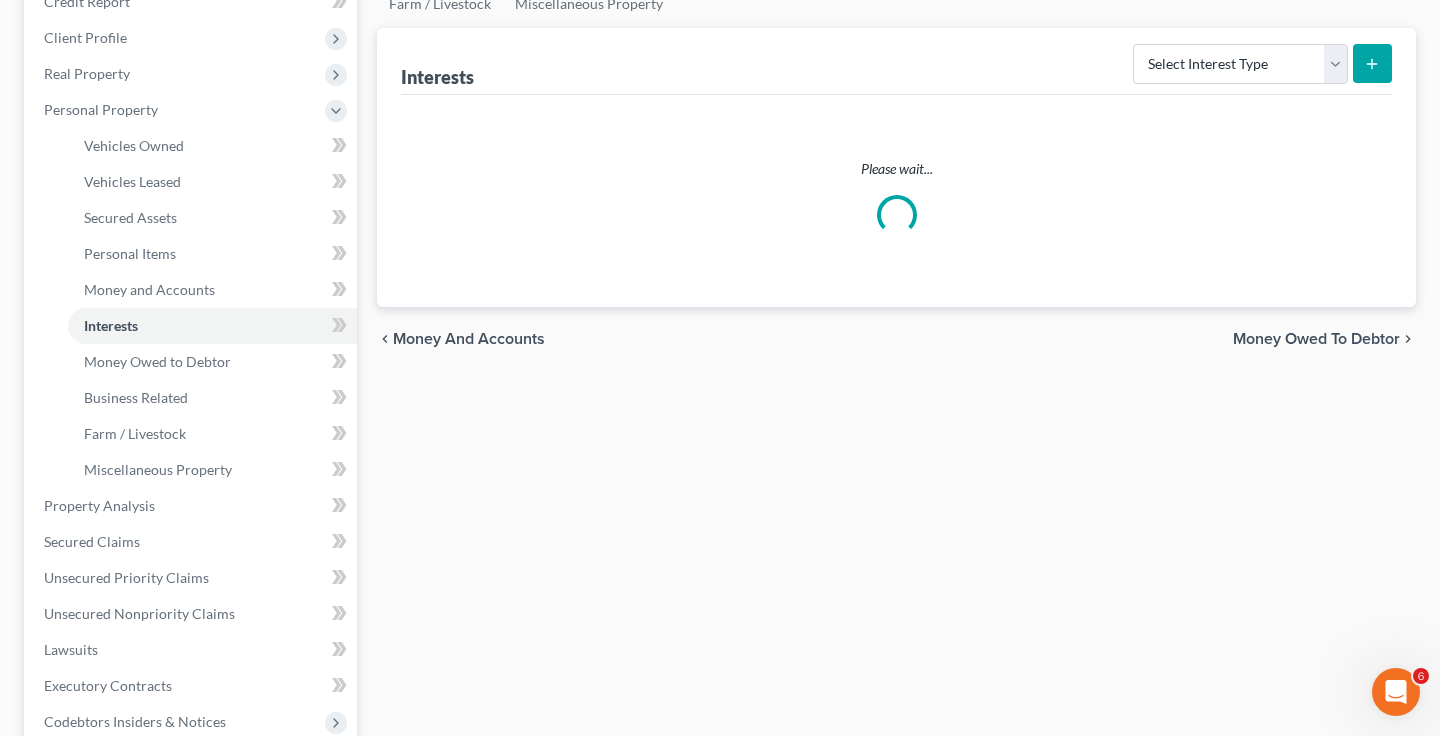 scroll, scrollTop: 0, scrollLeft: 0, axis: both 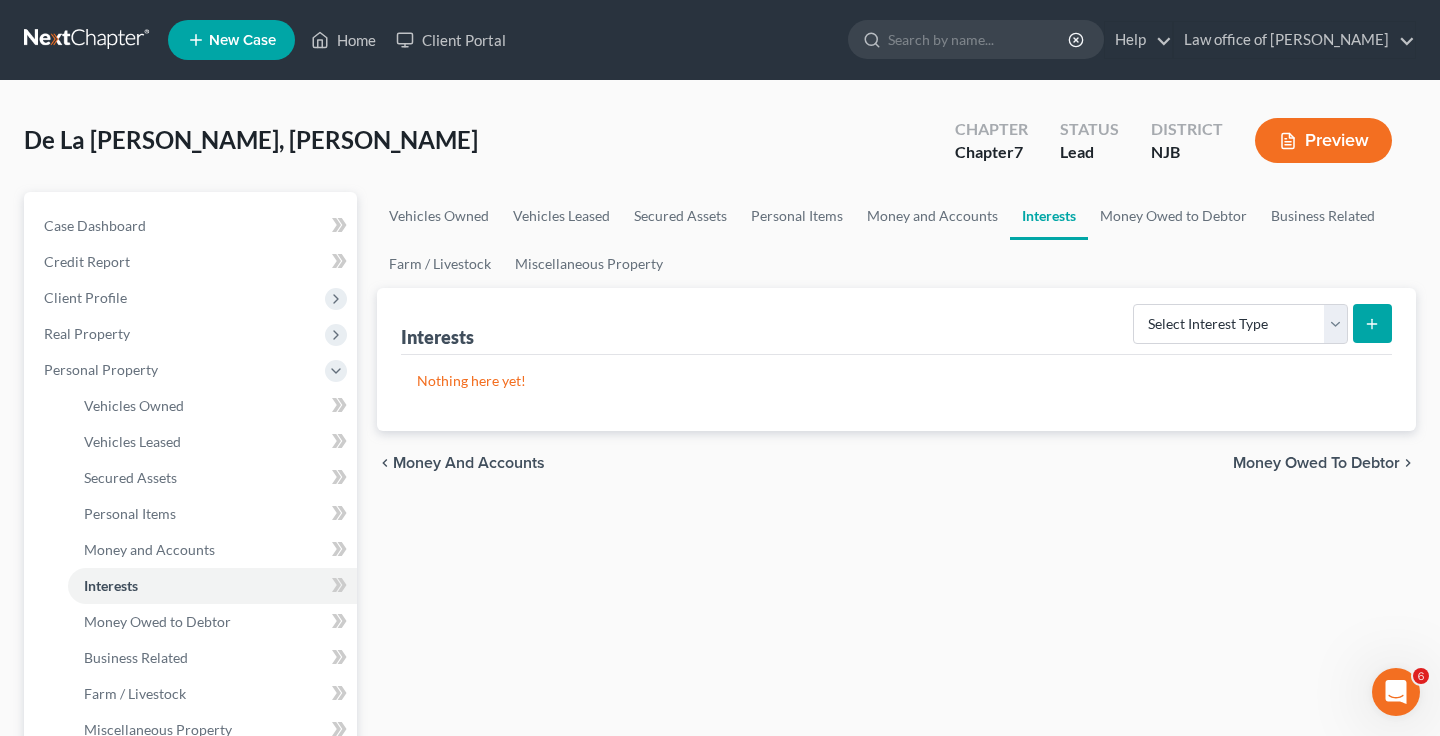 click on "Money Owed to Debtor" at bounding box center (1316, 463) 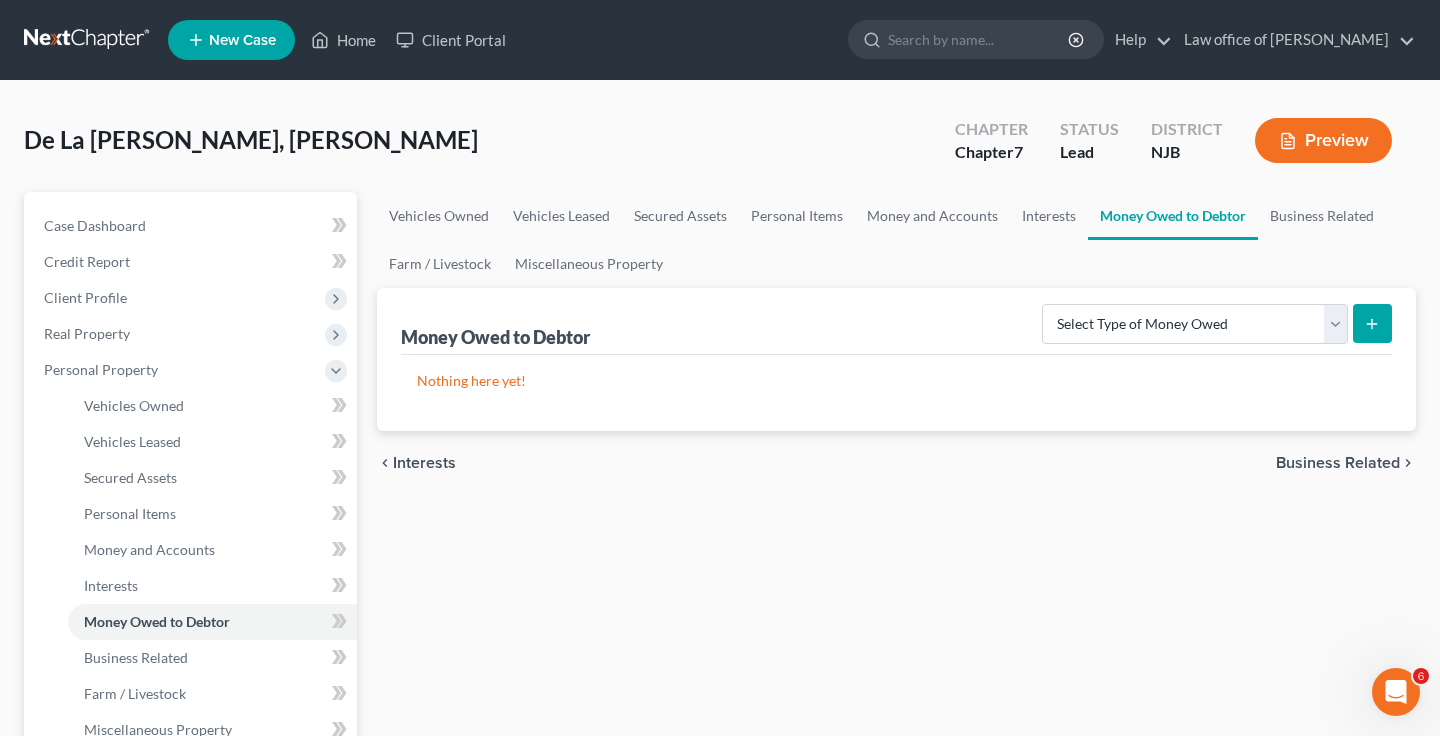 click on "Business Related" at bounding box center [1338, 463] 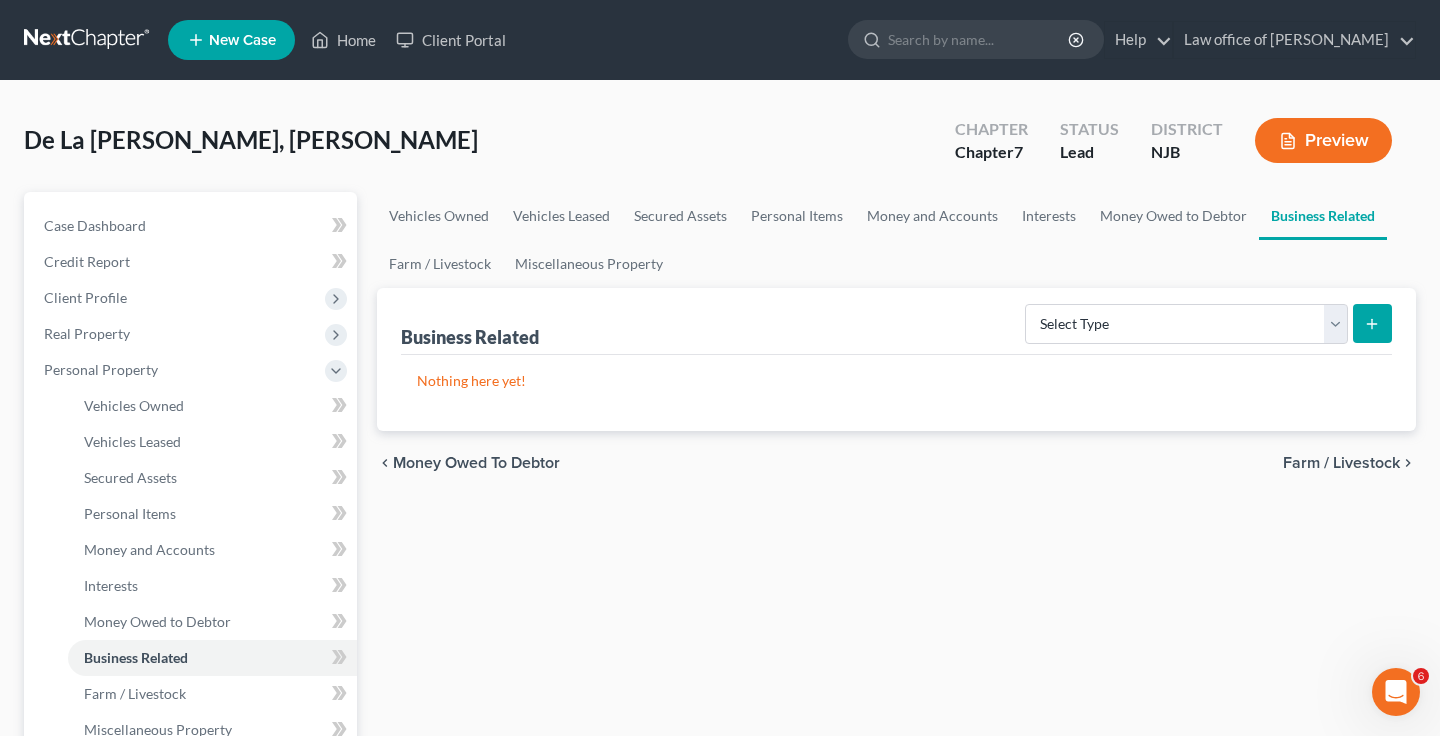 click on "Farm / Livestock" at bounding box center [1341, 463] 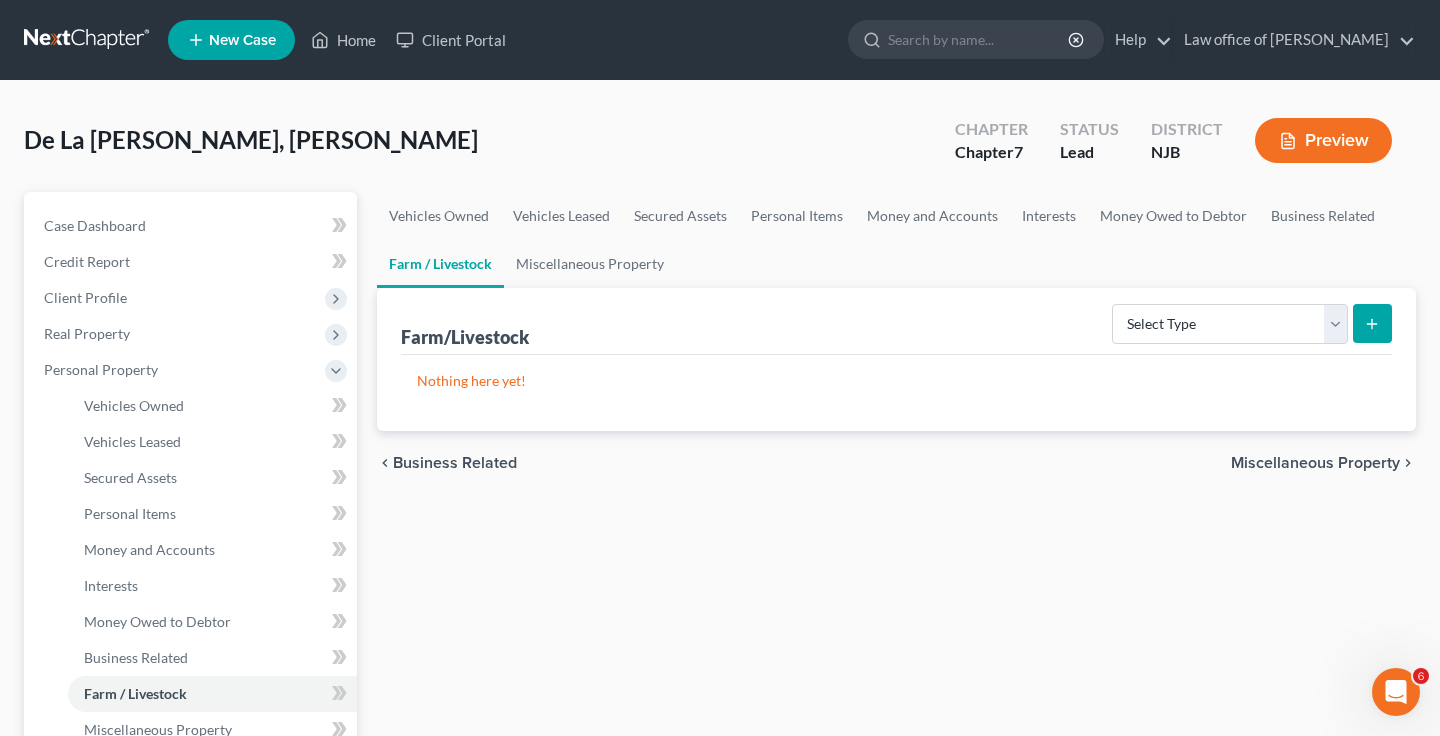click on "Miscellaneous Property" at bounding box center (1315, 463) 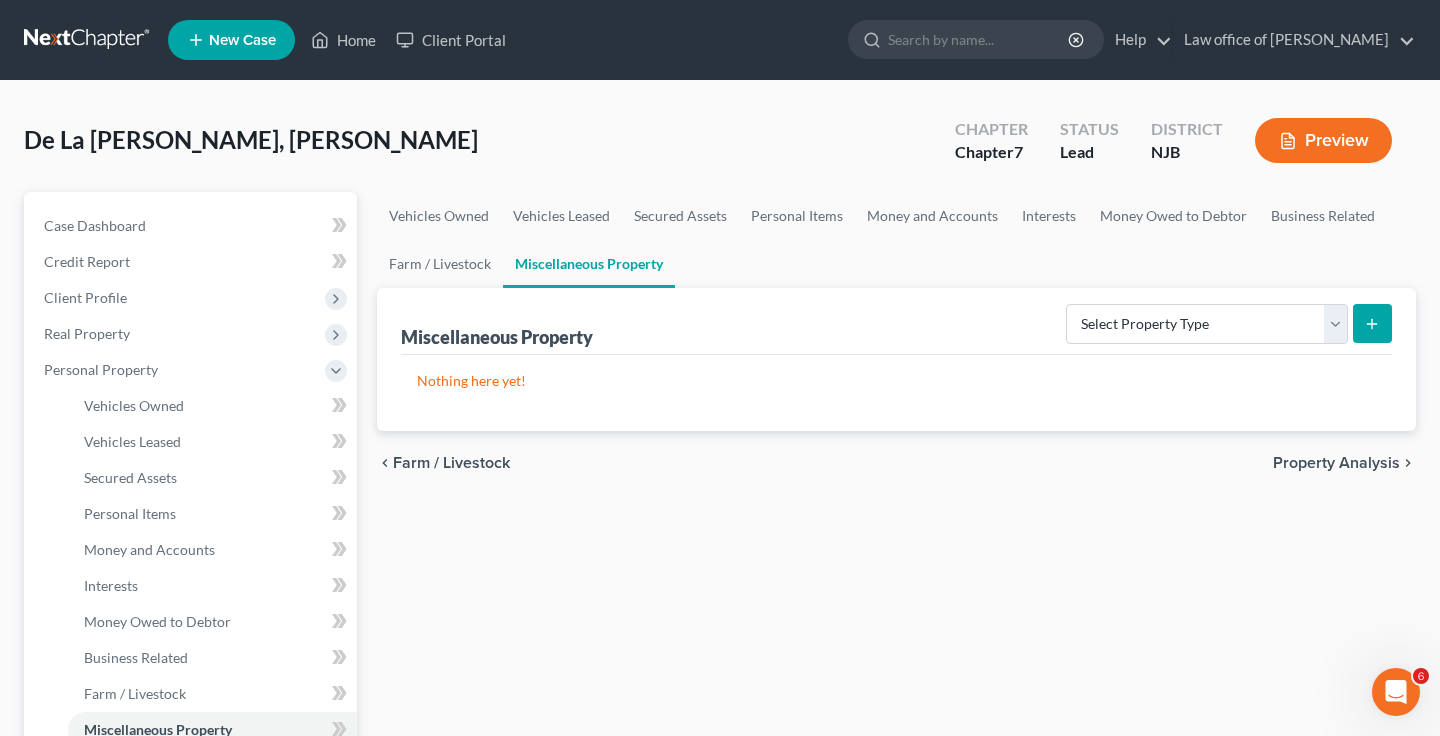 click on "Property Analysis" at bounding box center [1336, 463] 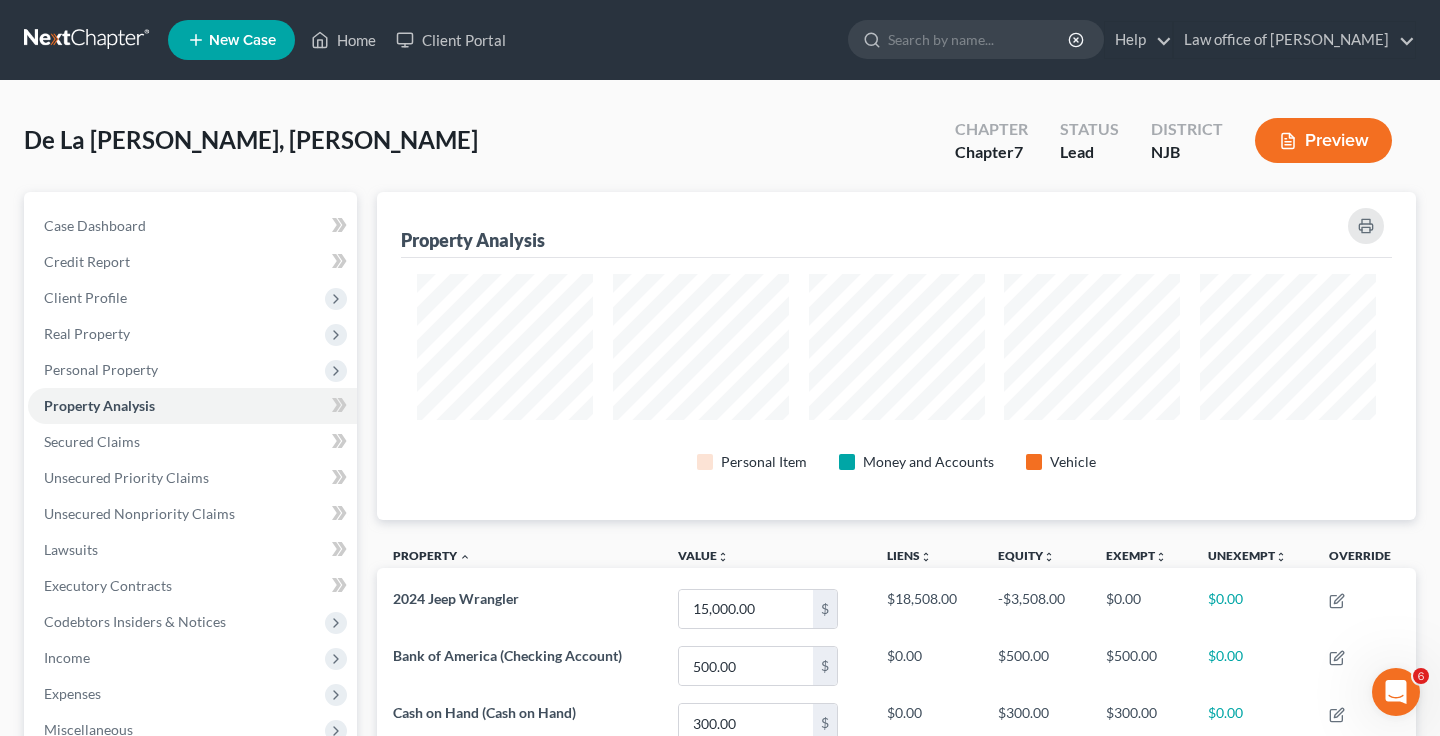scroll, scrollTop: 999672, scrollLeft: 998961, axis: both 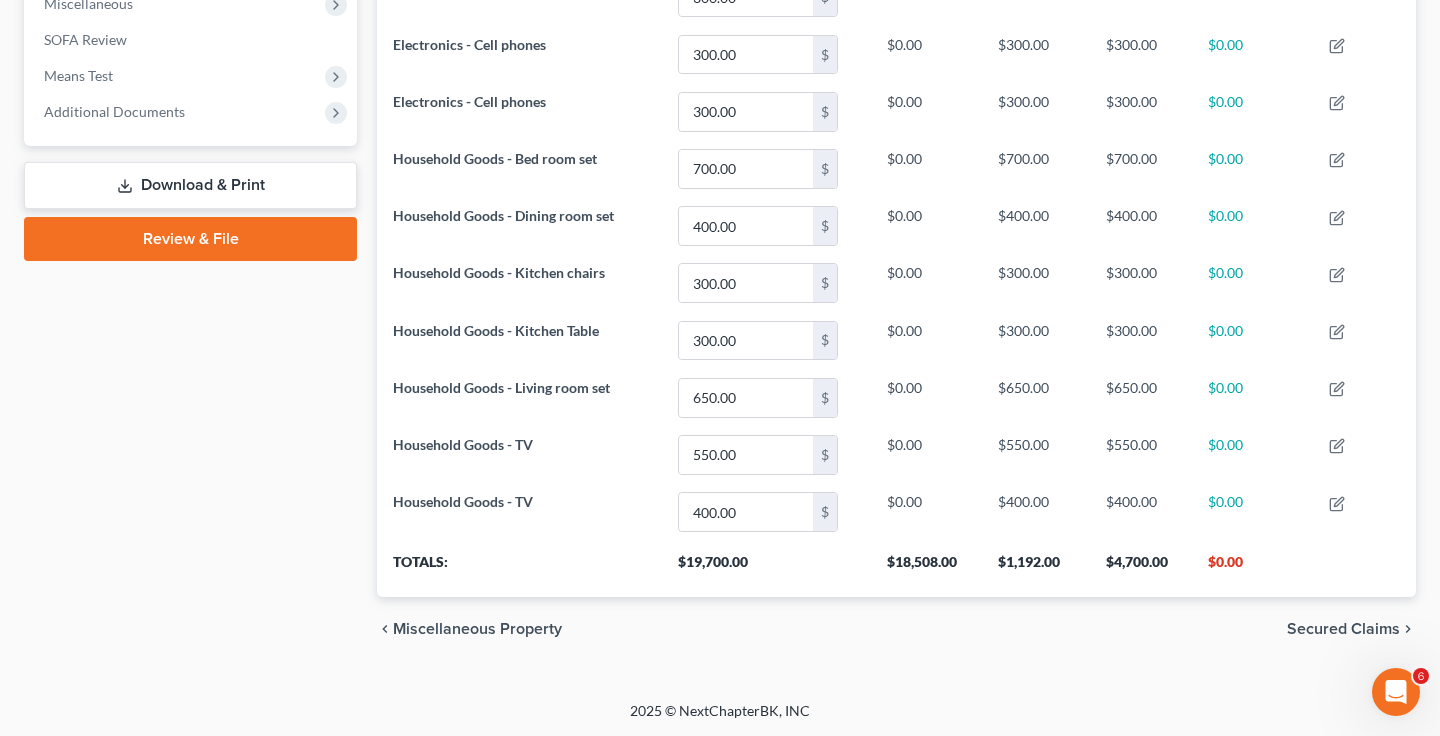 click on "Secured Claims" at bounding box center [1343, 629] 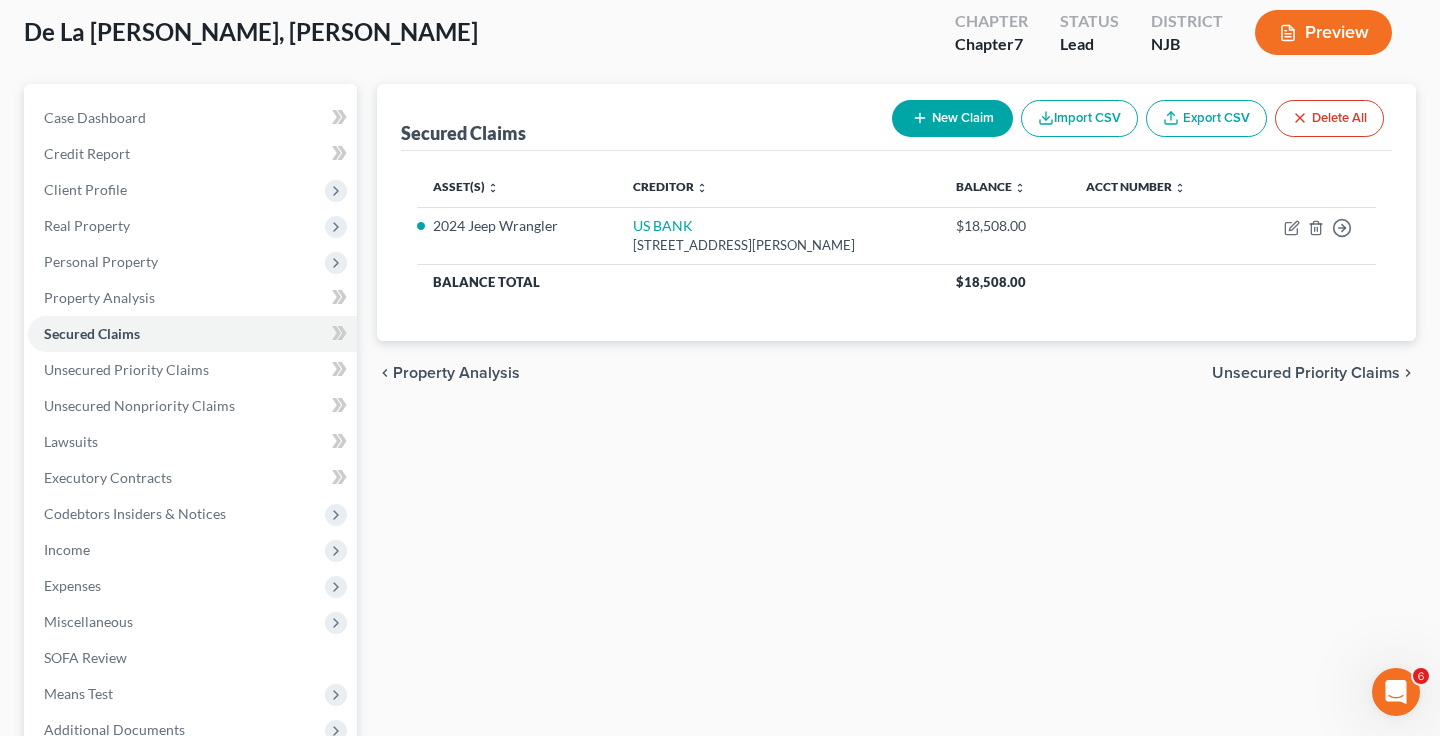 scroll, scrollTop: 0, scrollLeft: 0, axis: both 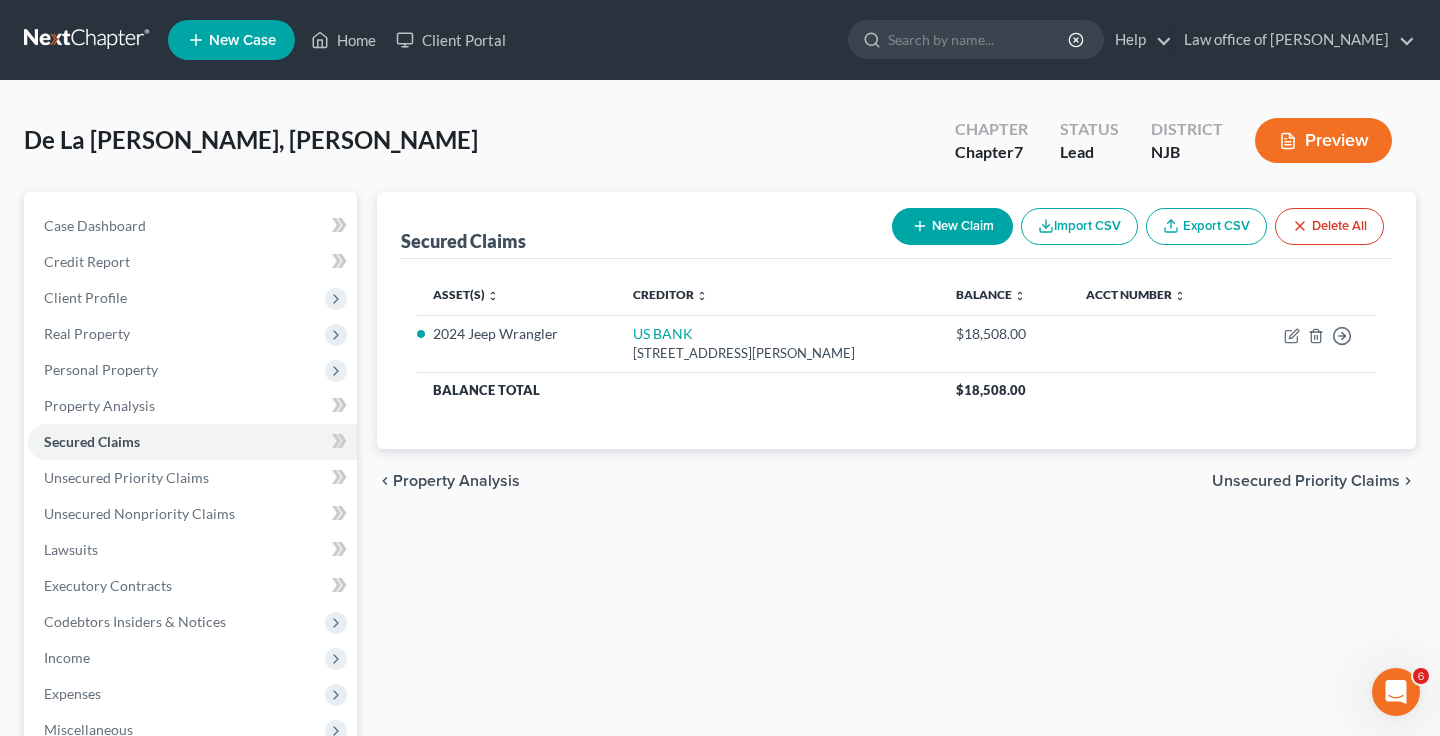 click on "Unsecured Priority Claims" at bounding box center (1306, 481) 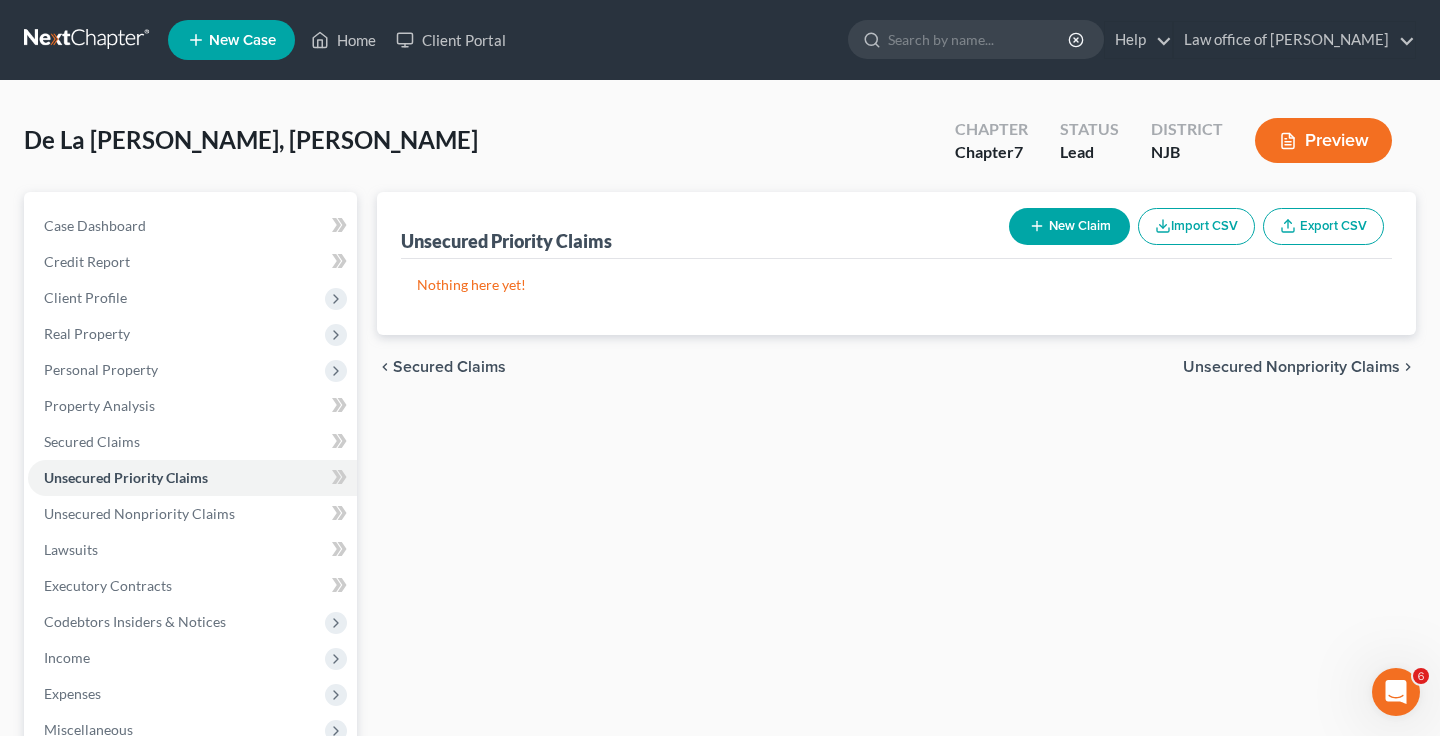 click on "Unsecured Nonpriority Claims" at bounding box center (1291, 367) 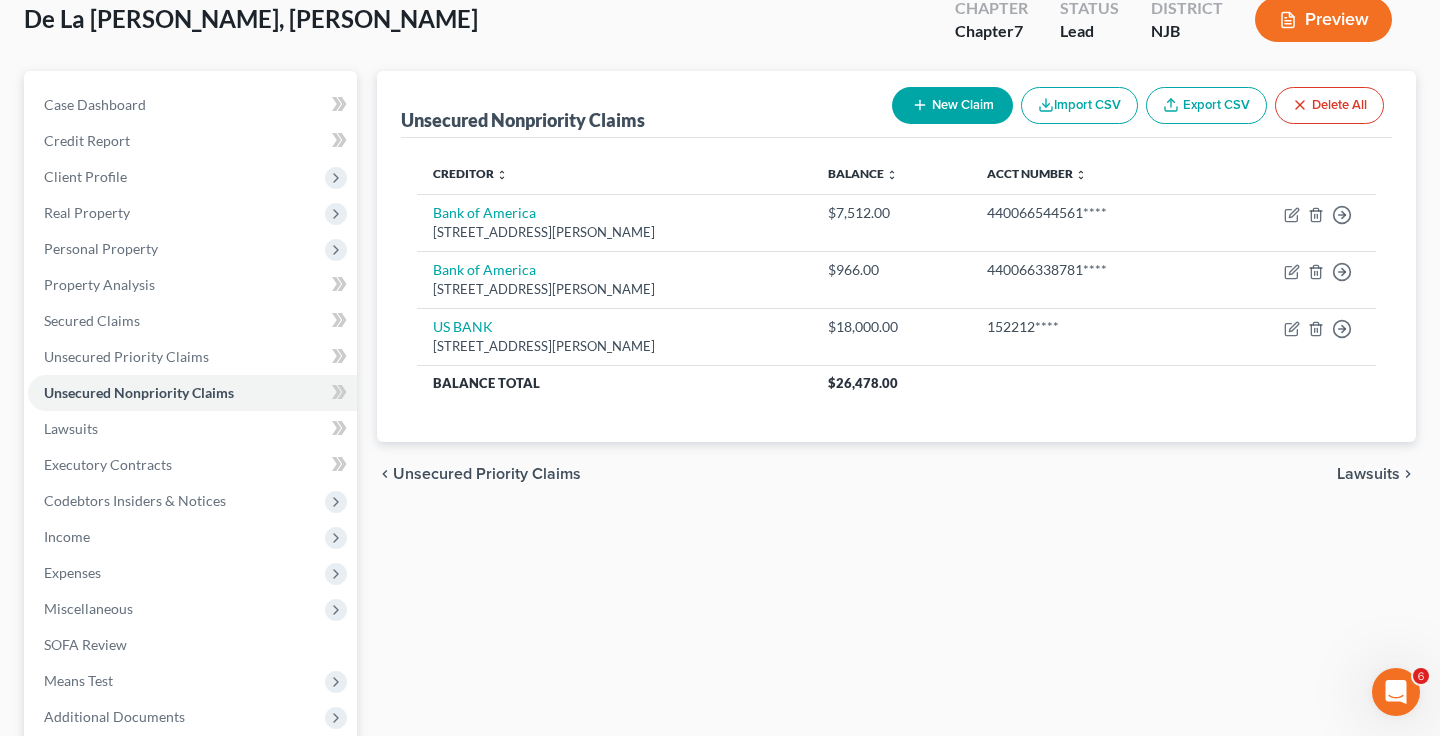 scroll, scrollTop: 122, scrollLeft: 0, axis: vertical 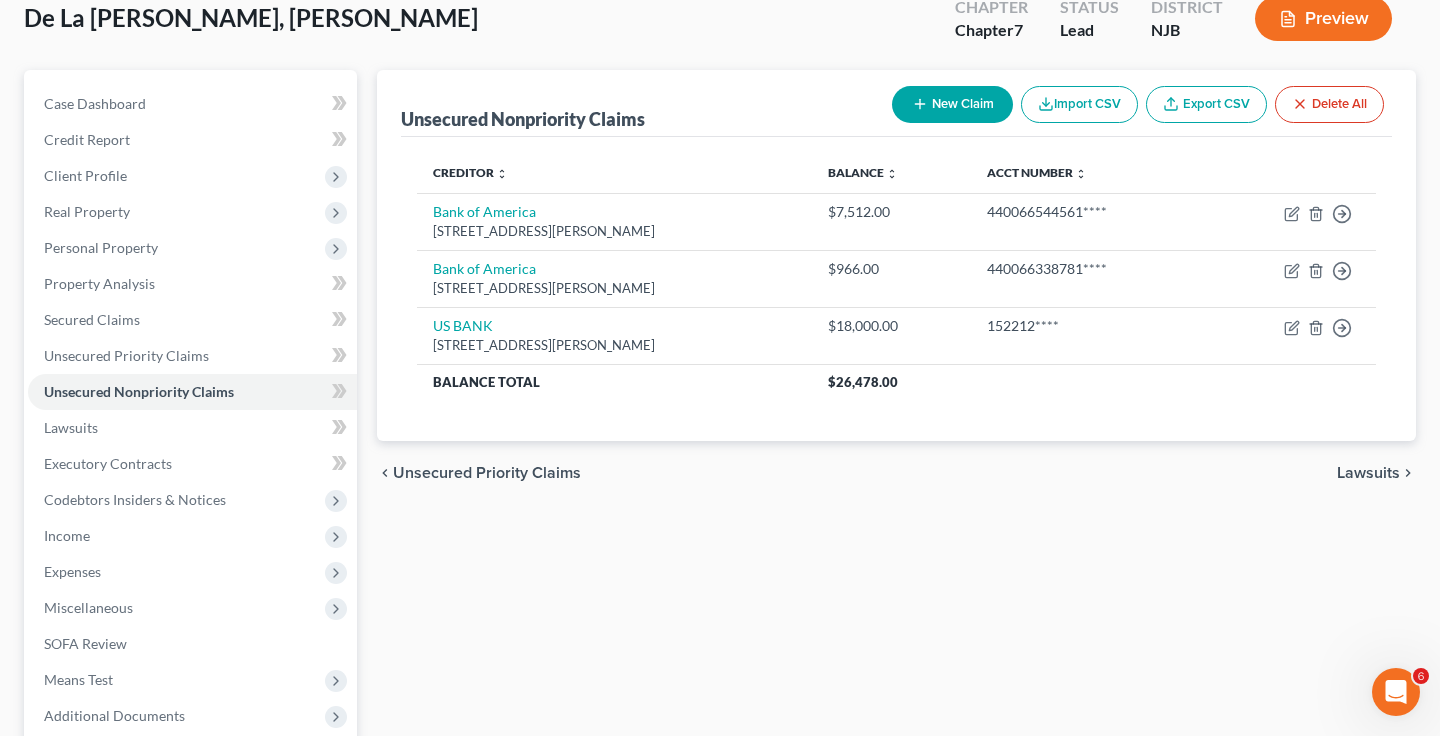 click on "Lawsuits" at bounding box center [1368, 473] 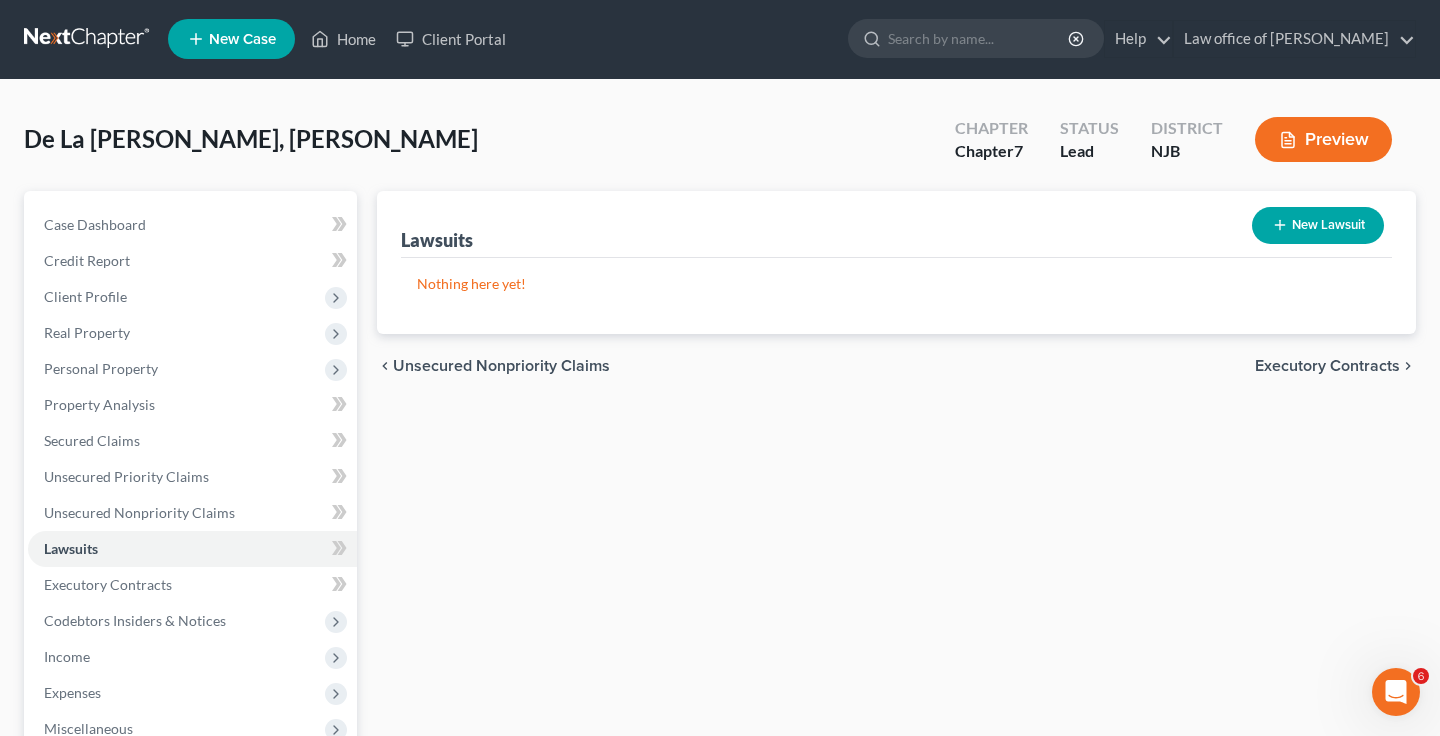 scroll, scrollTop: 0, scrollLeft: 0, axis: both 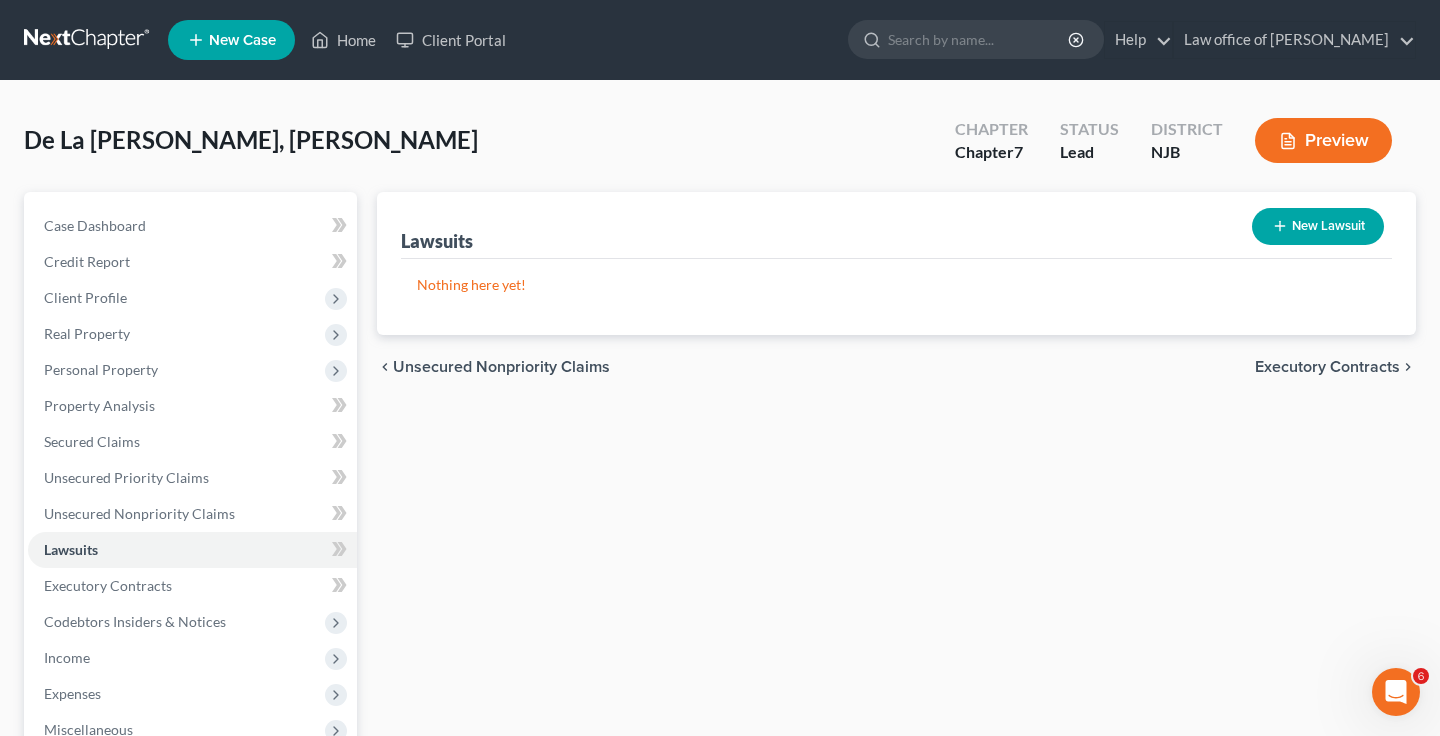 click on "Executory Contracts" at bounding box center (1327, 367) 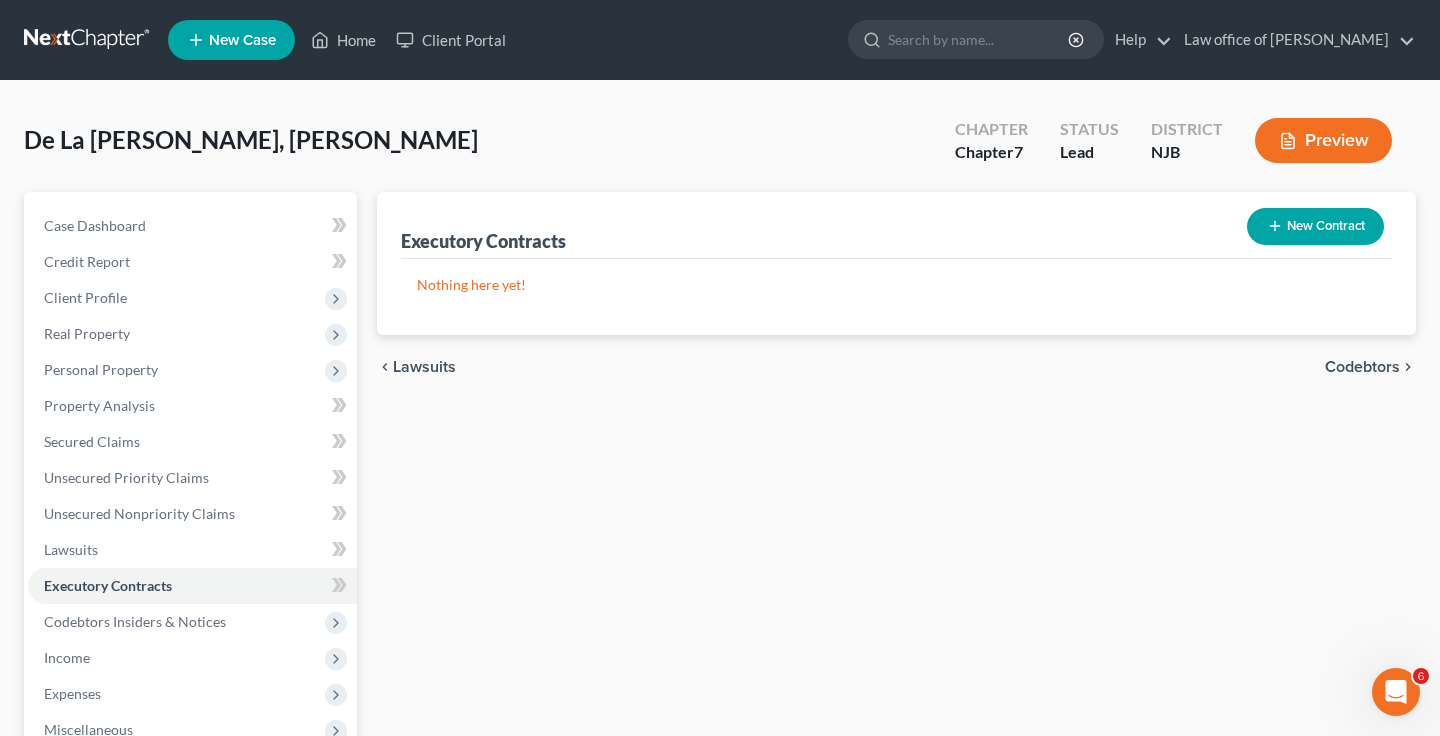 click on "Codebtors" at bounding box center (1362, 367) 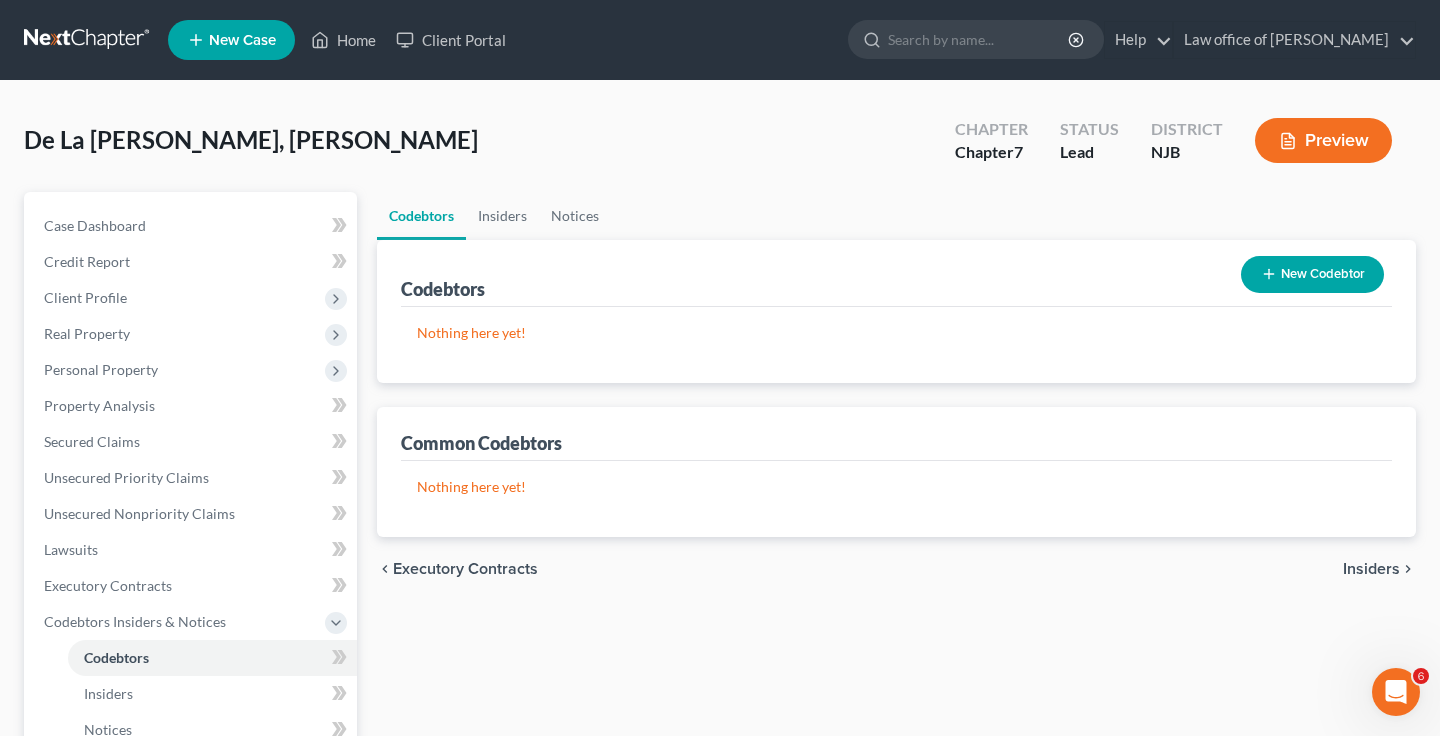 click on "Insiders" at bounding box center (1371, 569) 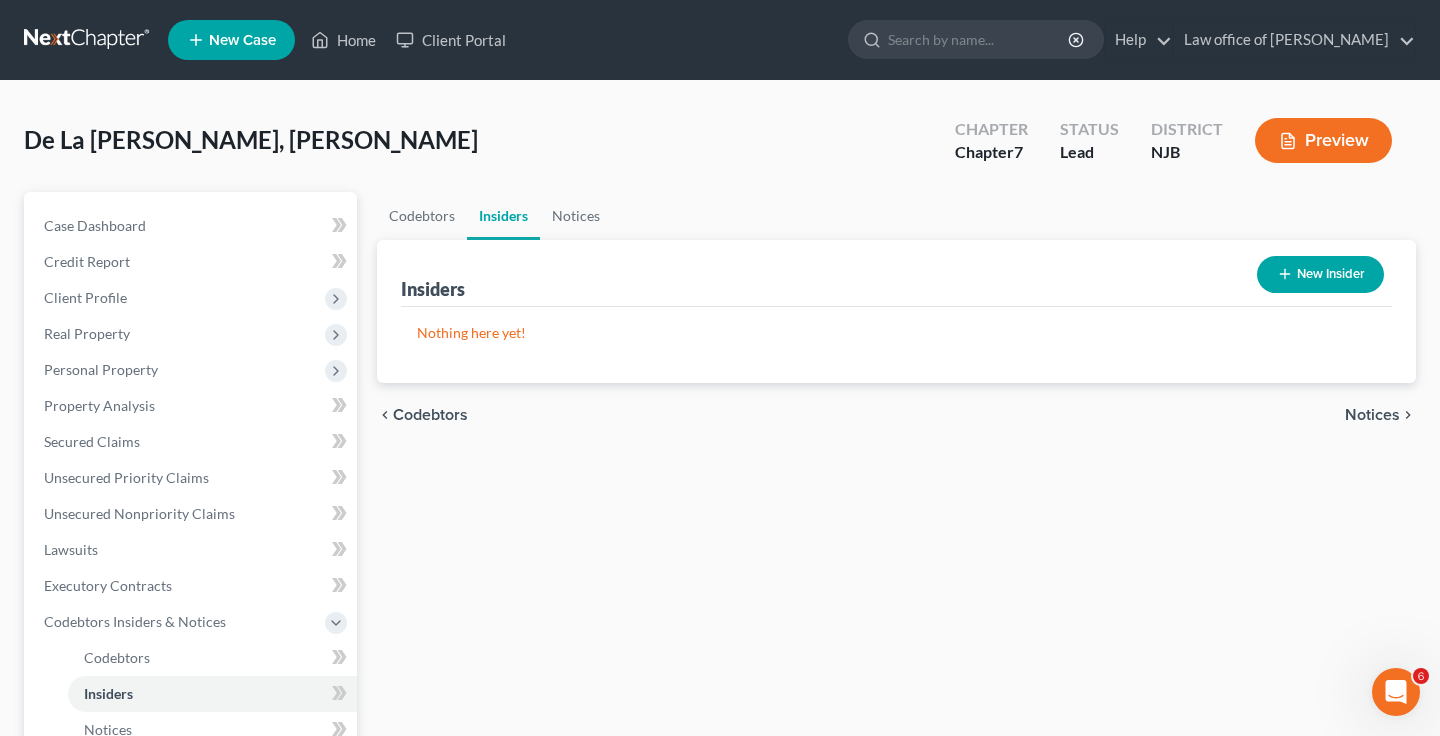click on "Notices" at bounding box center [1372, 415] 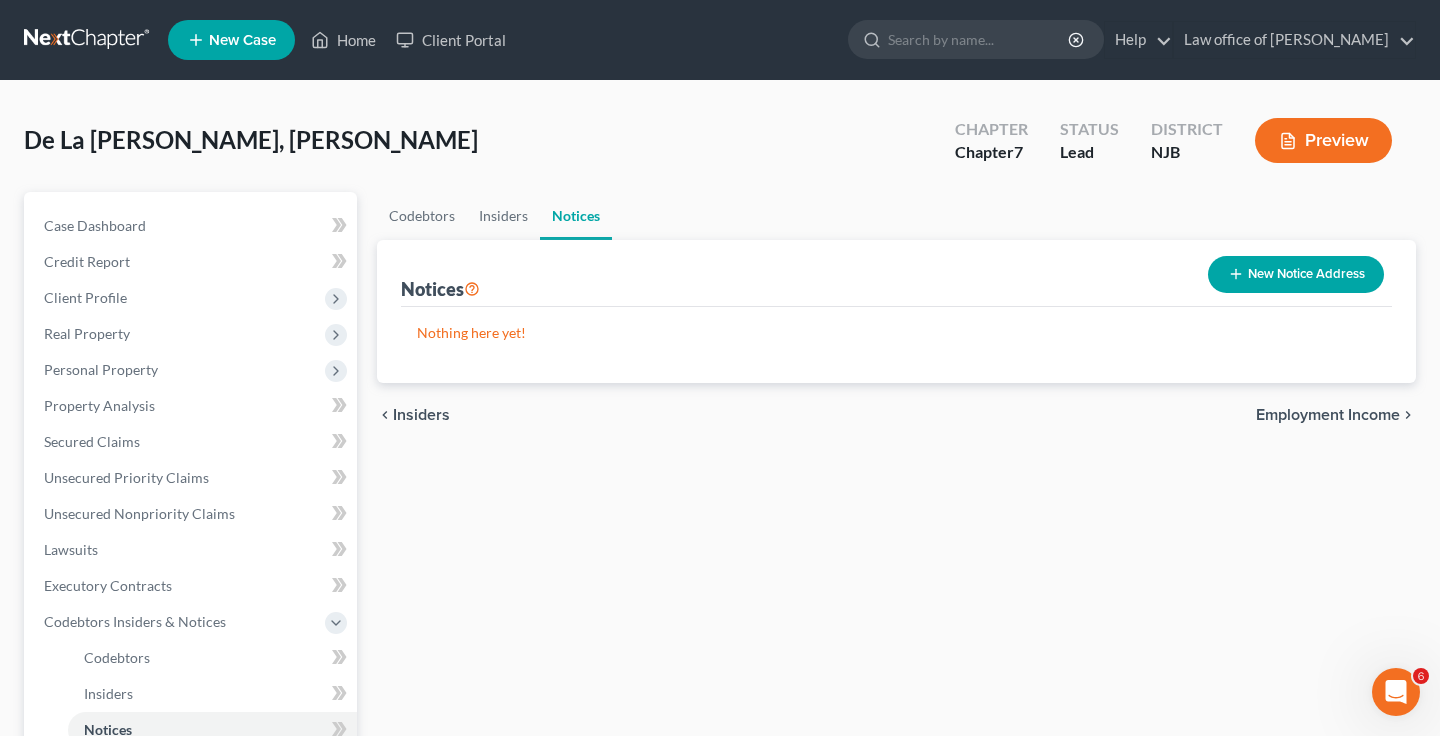 click on "Employment Income" at bounding box center [1328, 415] 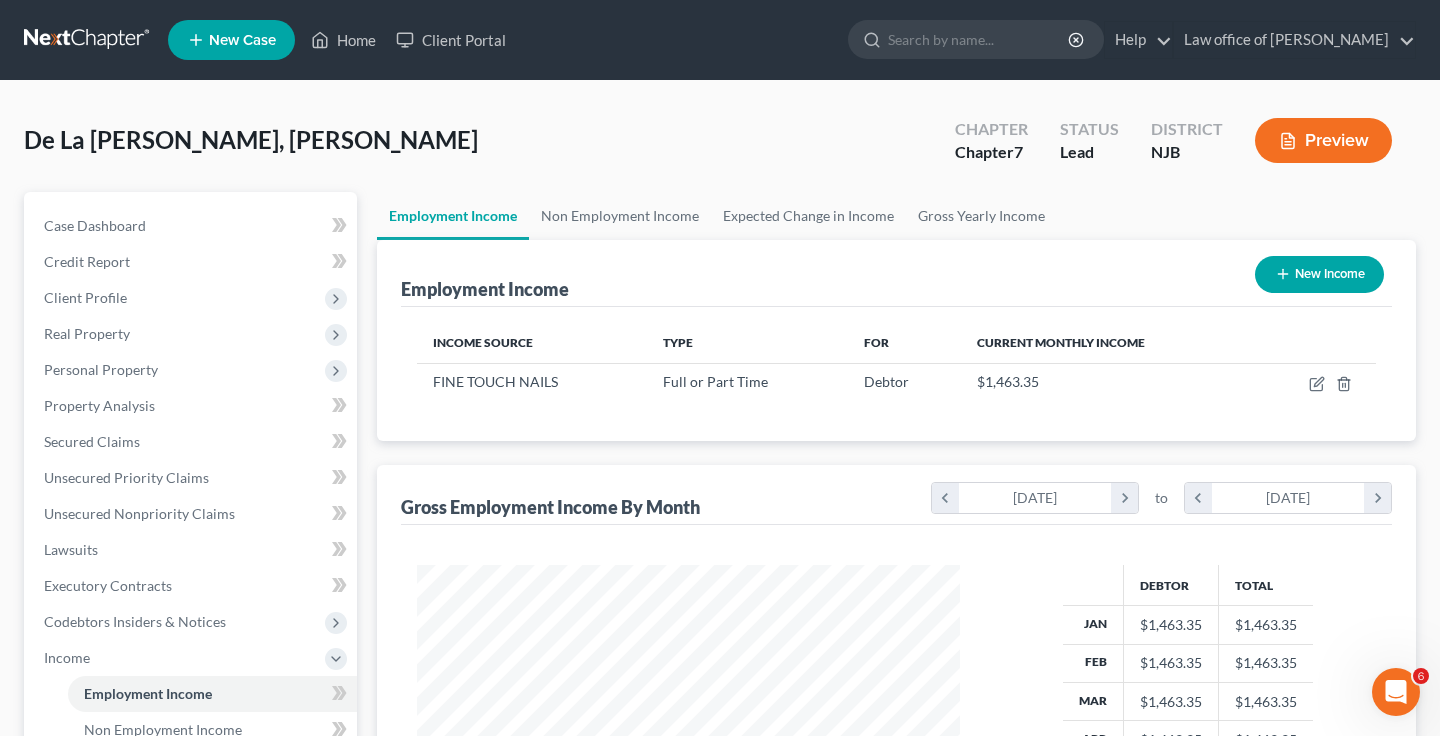 scroll, scrollTop: 999641, scrollLeft: 999417, axis: both 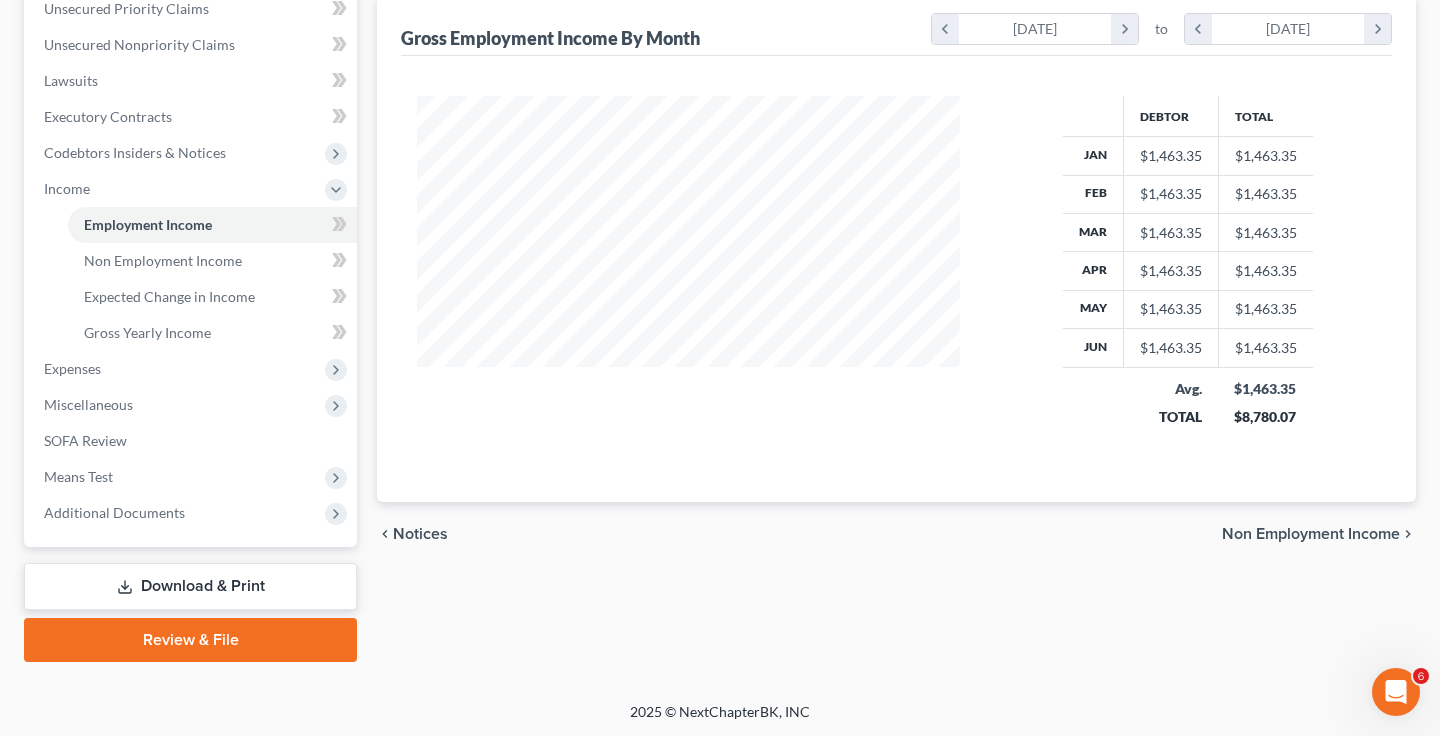 click on "Non Employment Income" at bounding box center [1311, 534] 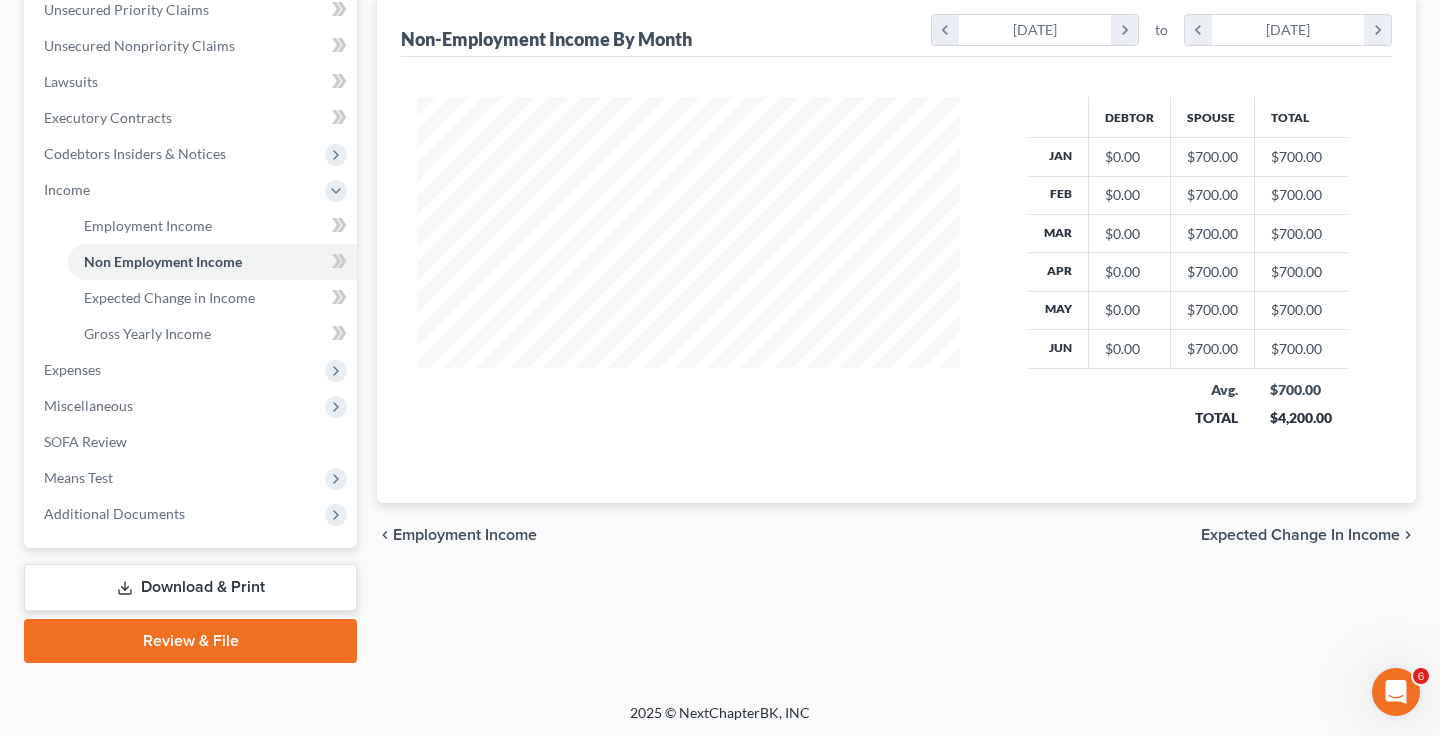 scroll, scrollTop: 361, scrollLeft: 0, axis: vertical 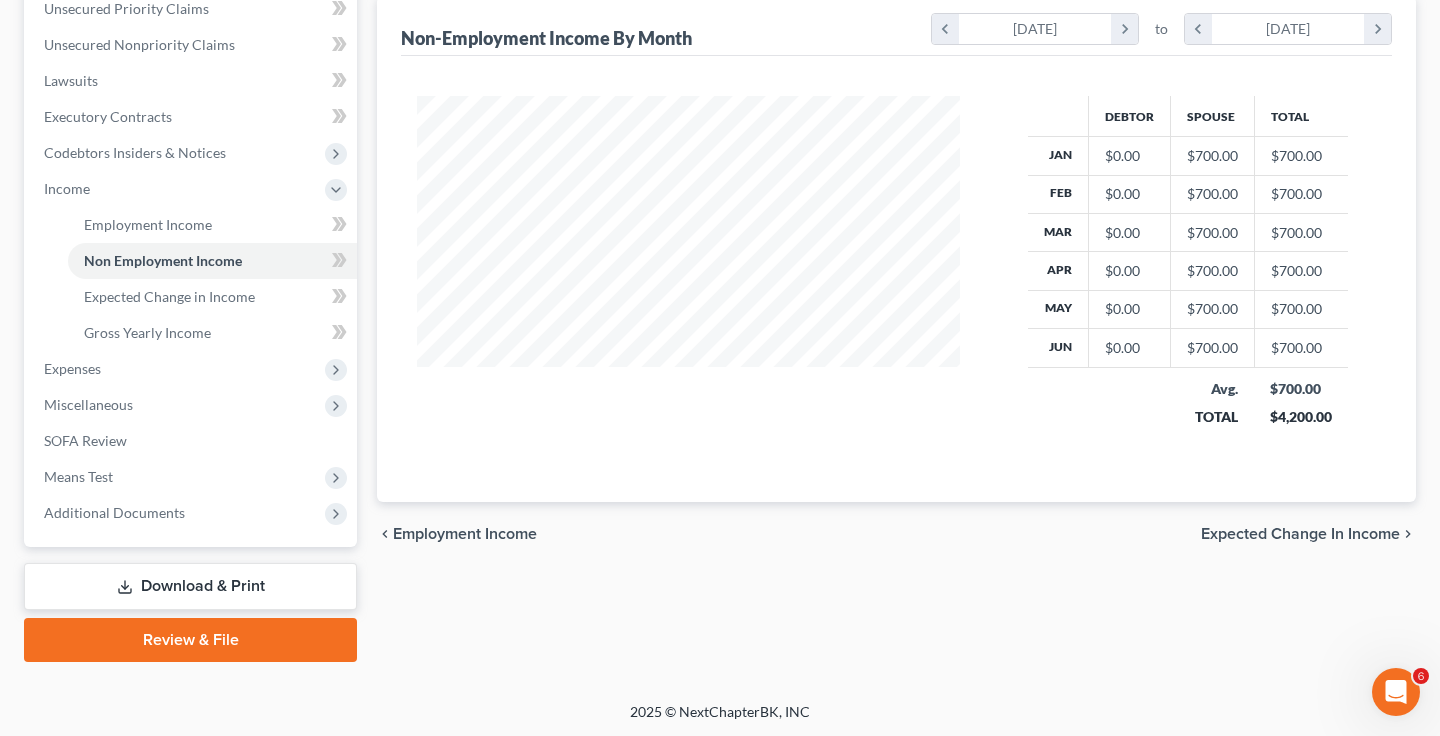 click on "Expected Change in Income" at bounding box center [1300, 534] 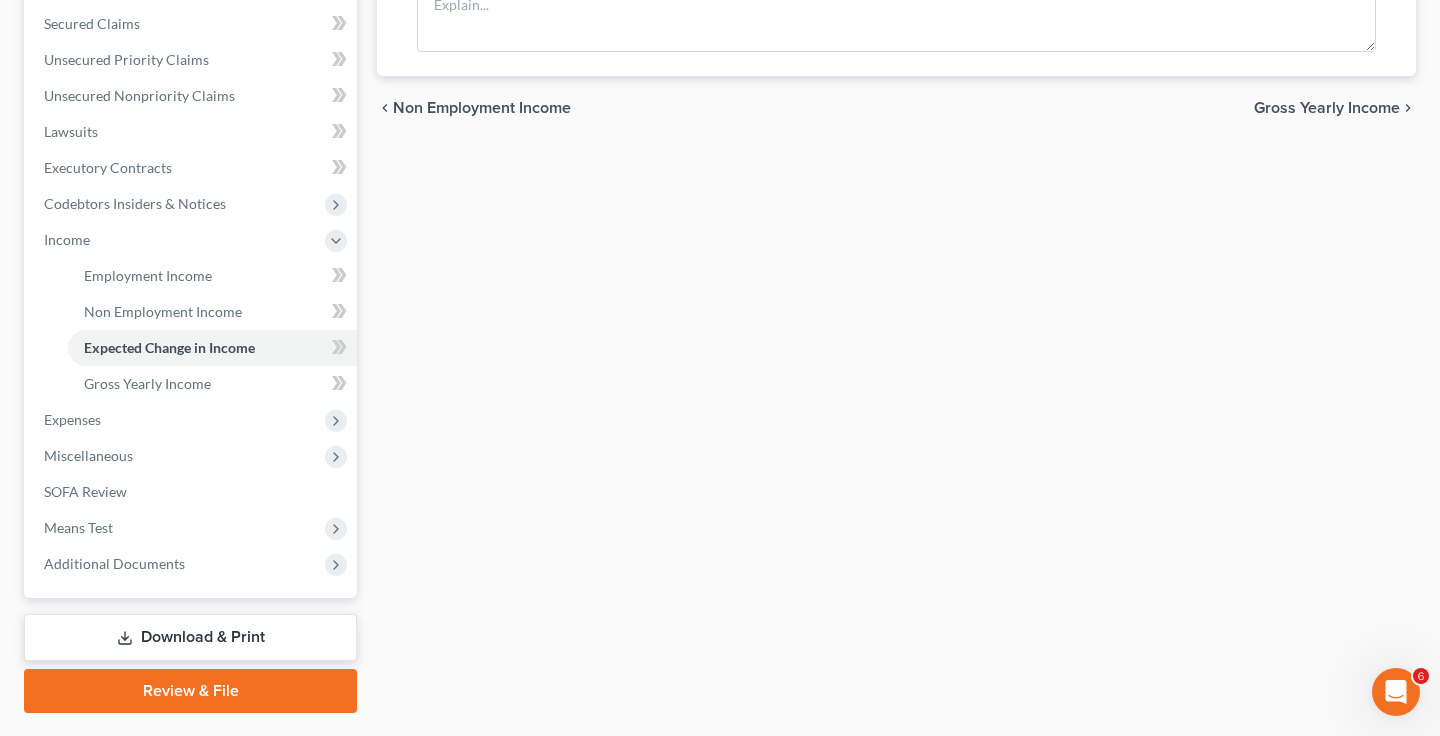 scroll, scrollTop: 130, scrollLeft: 0, axis: vertical 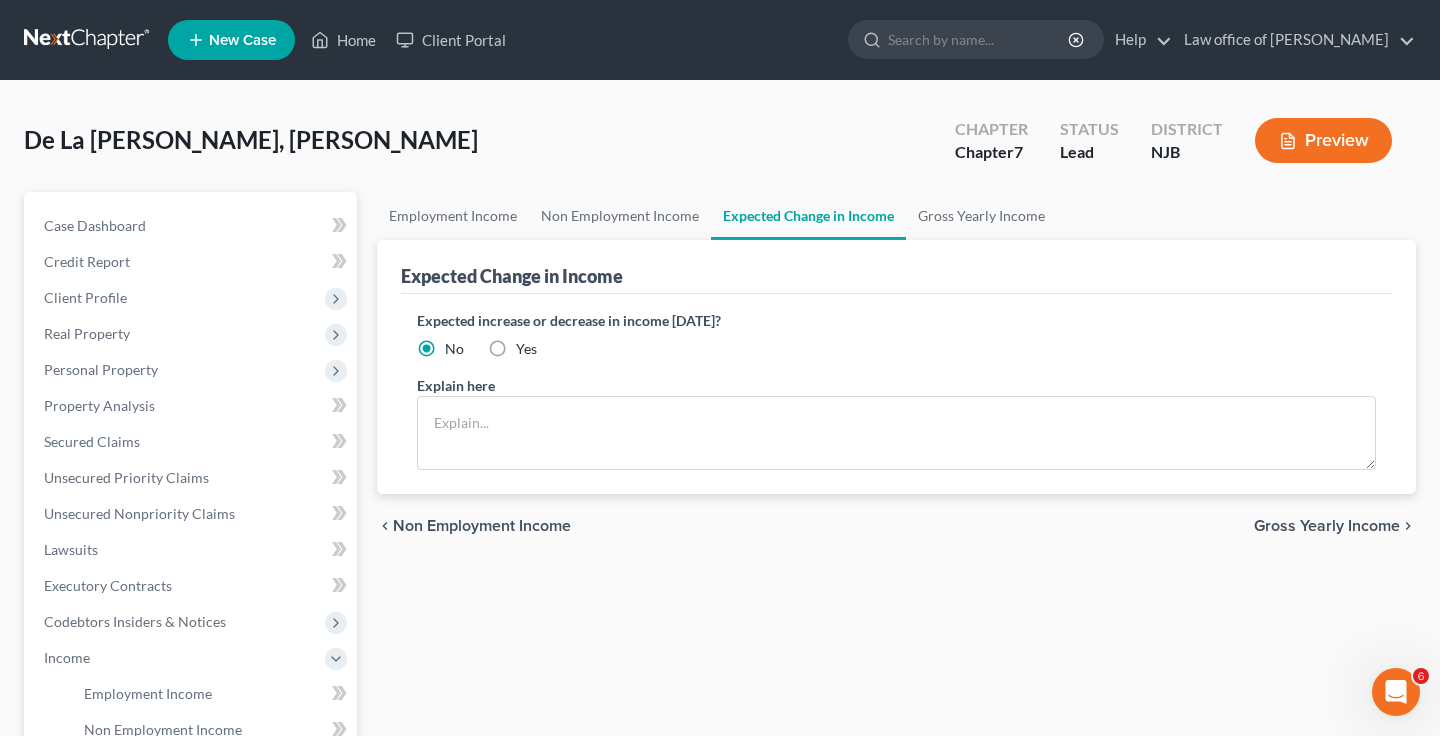 click on "Gross Yearly Income" at bounding box center (1327, 526) 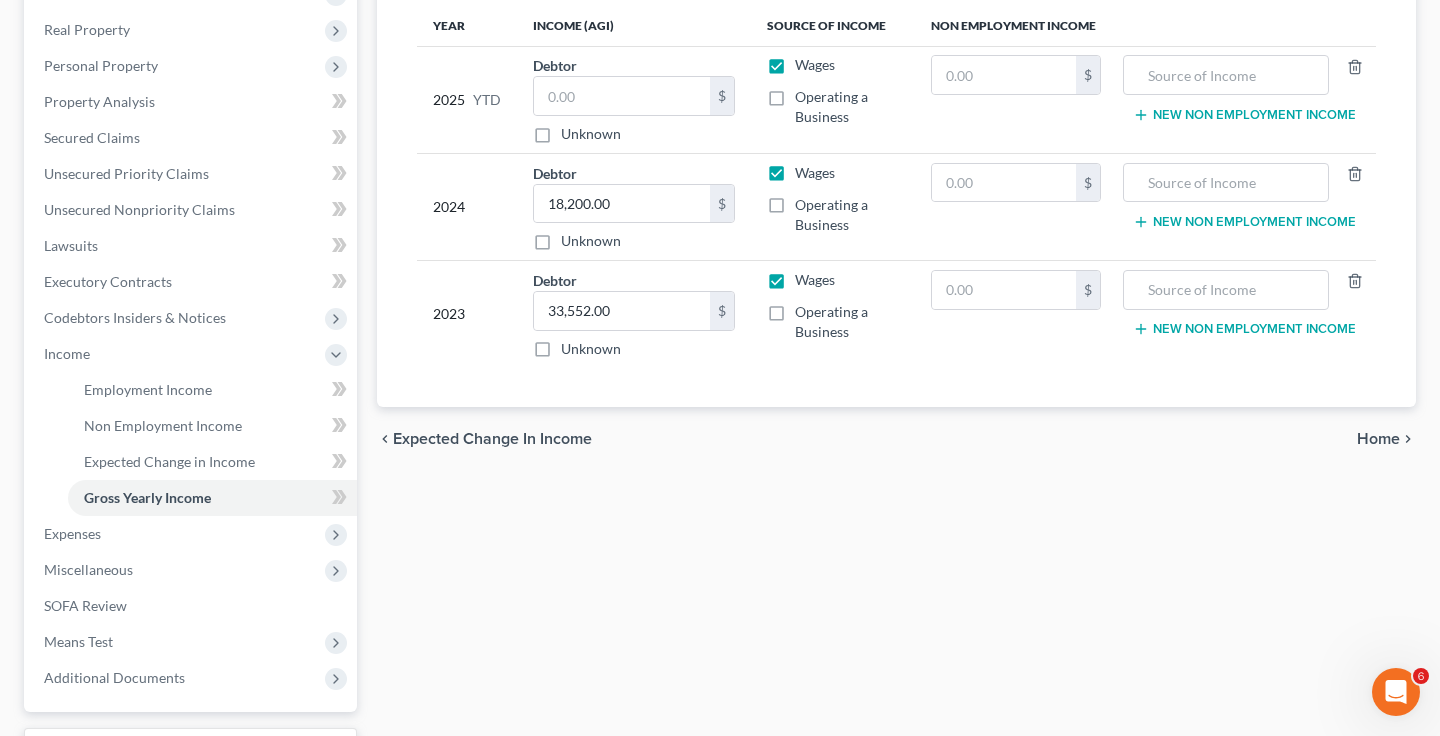 scroll, scrollTop: 318, scrollLeft: 0, axis: vertical 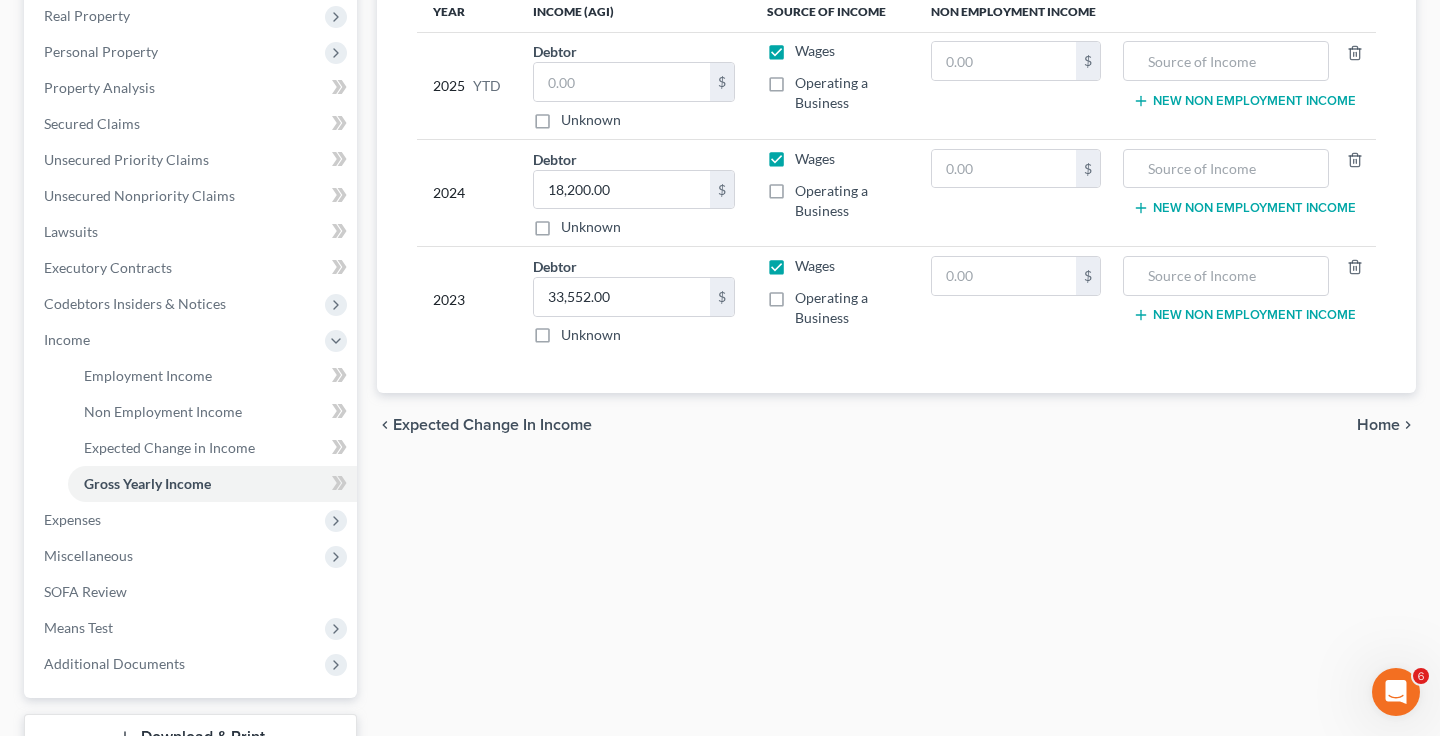 click on "Home" at bounding box center (1378, 425) 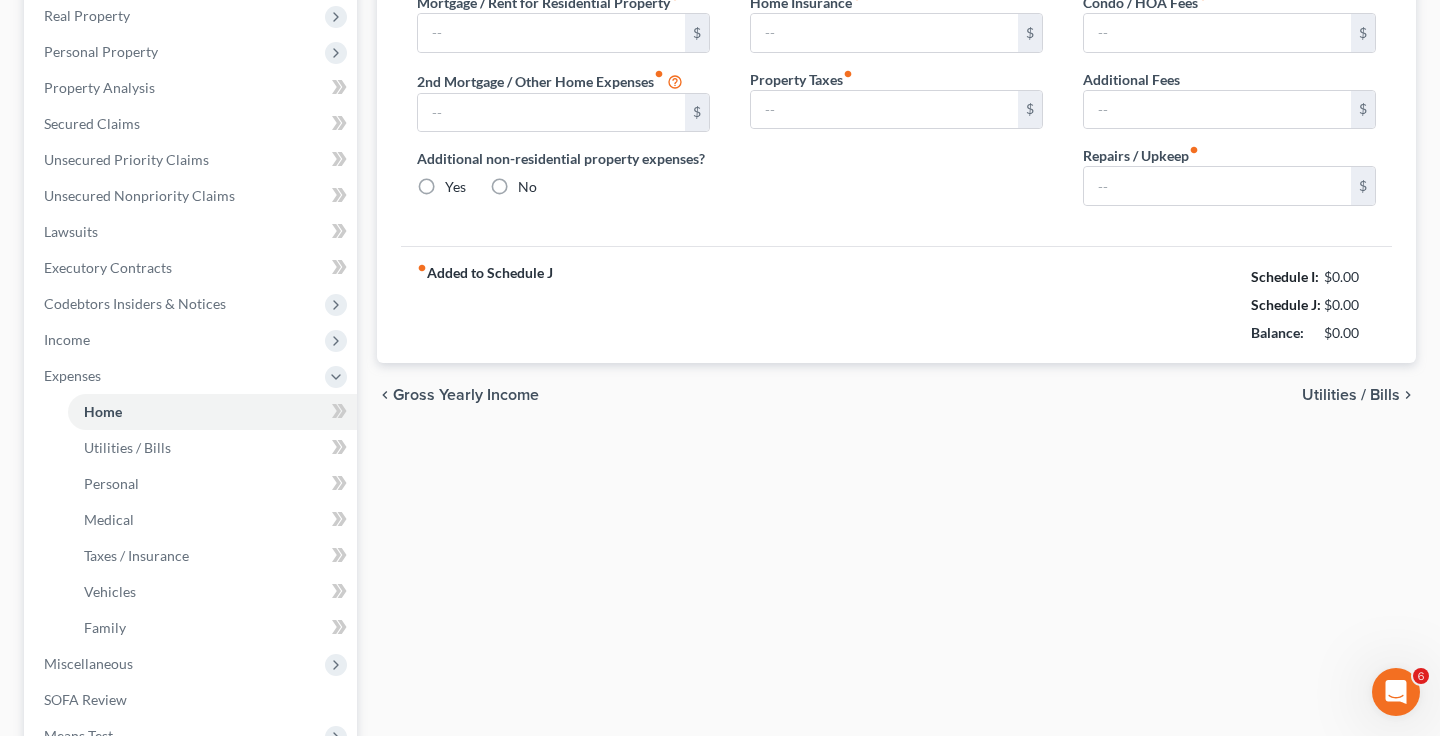type on "1,050.00" 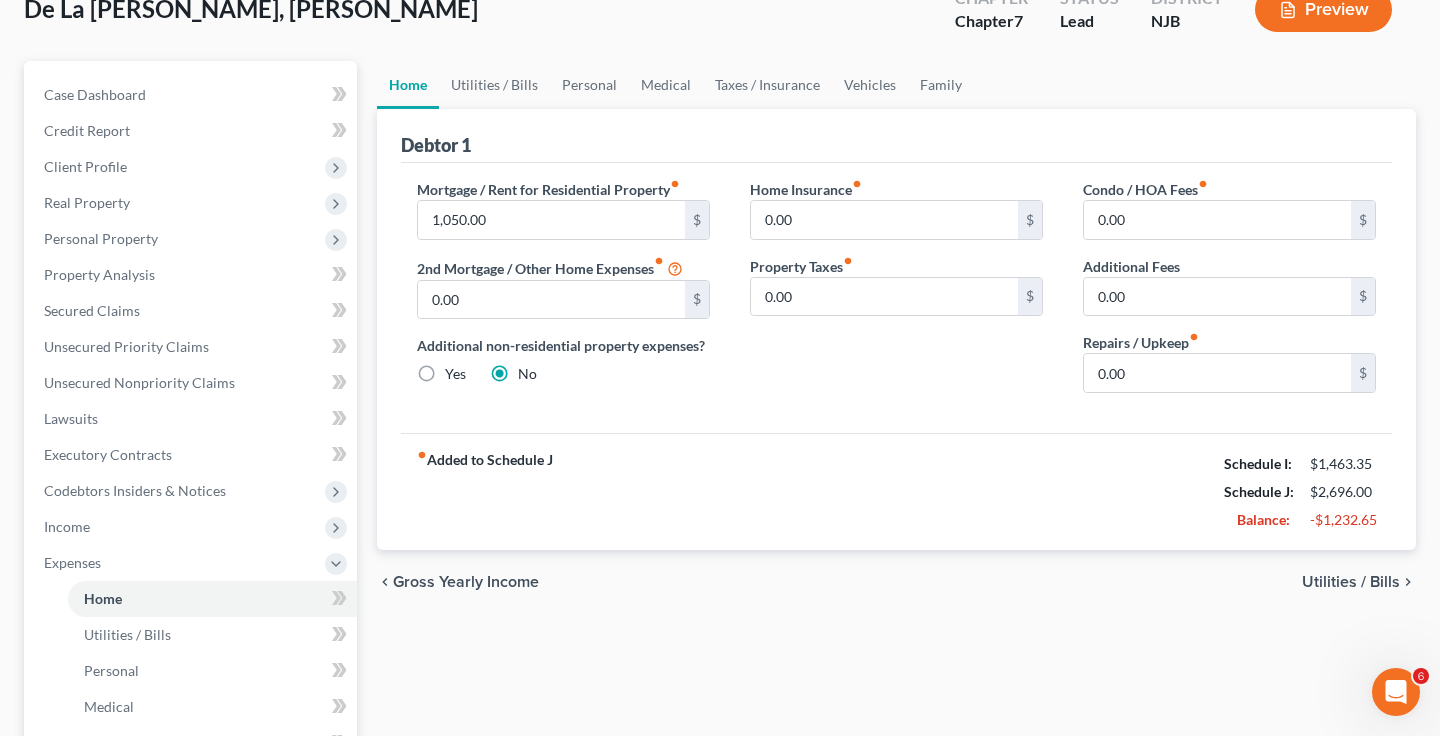 scroll, scrollTop: 133, scrollLeft: 0, axis: vertical 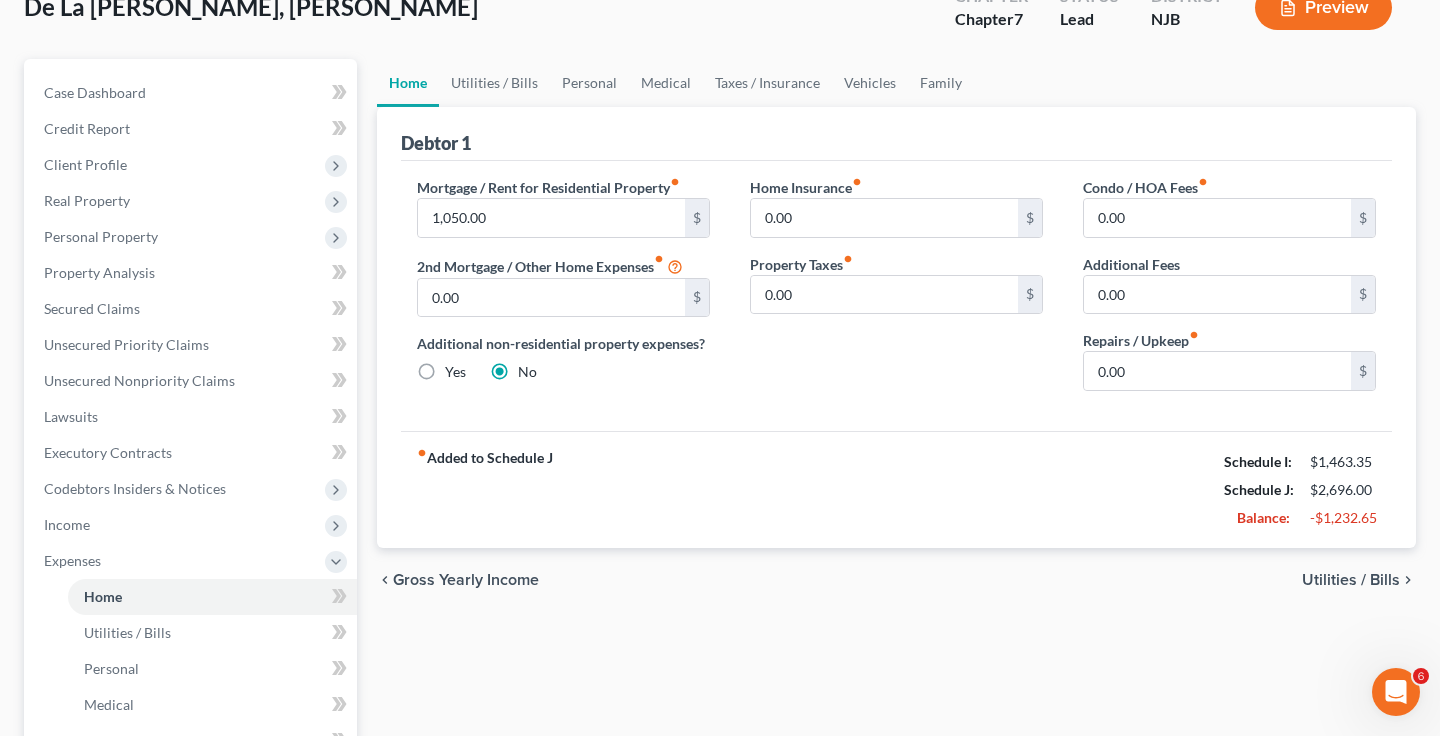 click on "Utilities / Bills" at bounding box center (1351, 580) 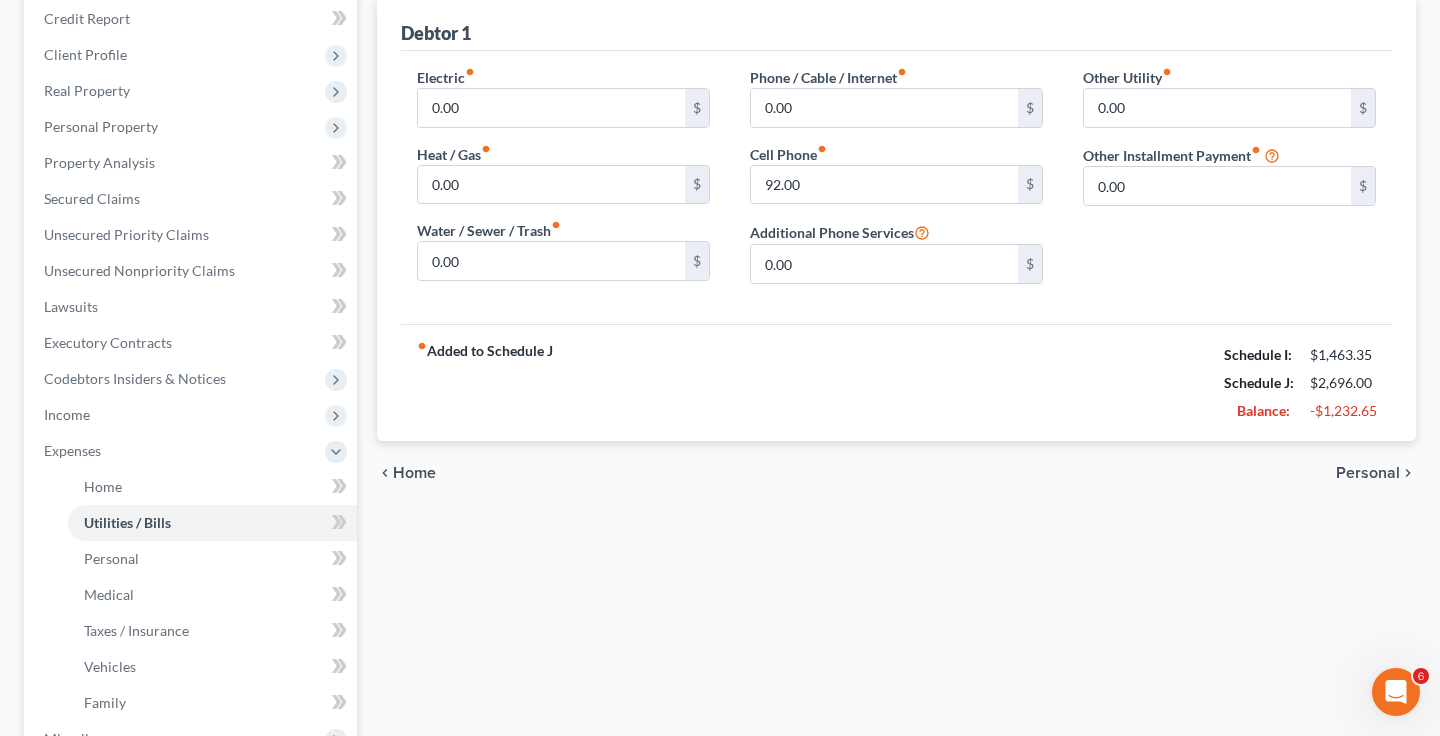 scroll, scrollTop: 254, scrollLeft: 0, axis: vertical 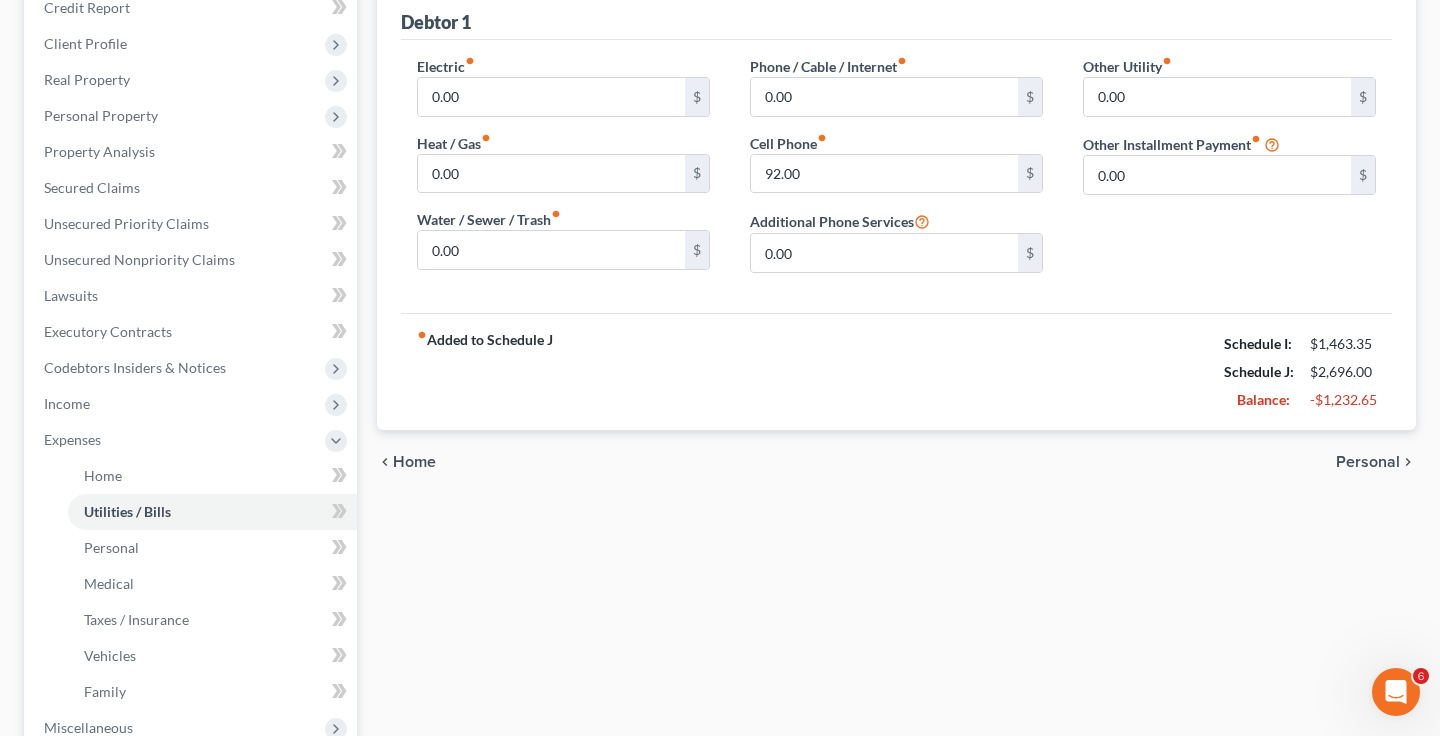 click on "Personal" at bounding box center (1368, 462) 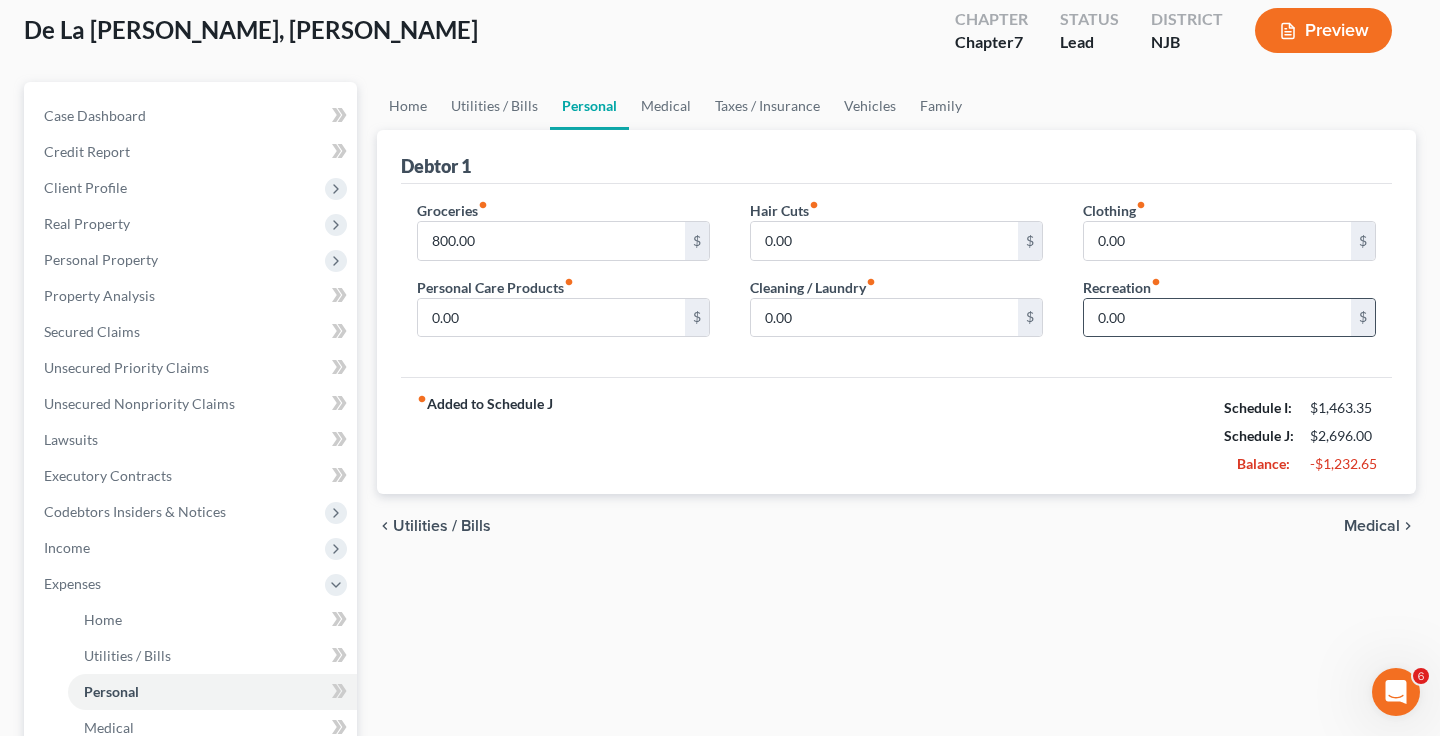 scroll, scrollTop: 225, scrollLeft: 0, axis: vertical 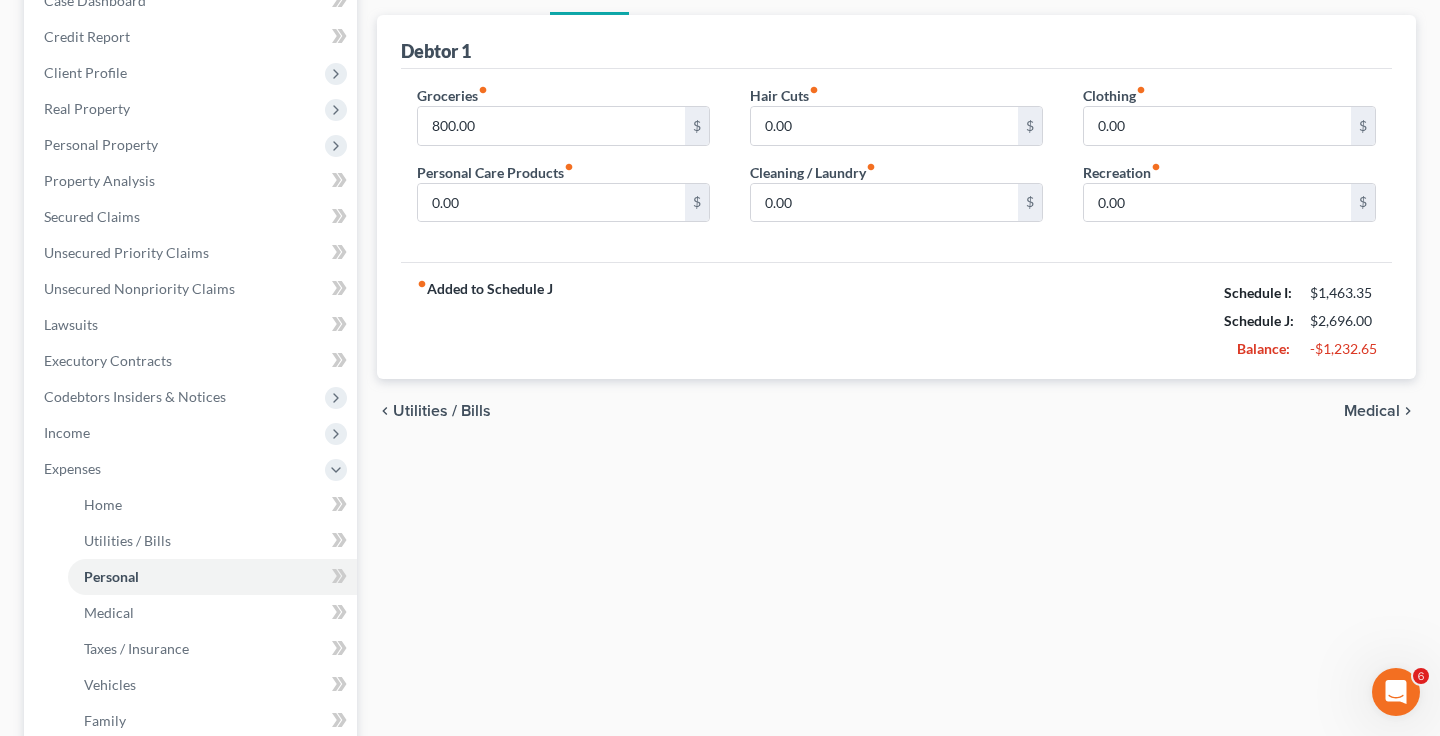 click on "Medical" at bounding box center [1372, 411] 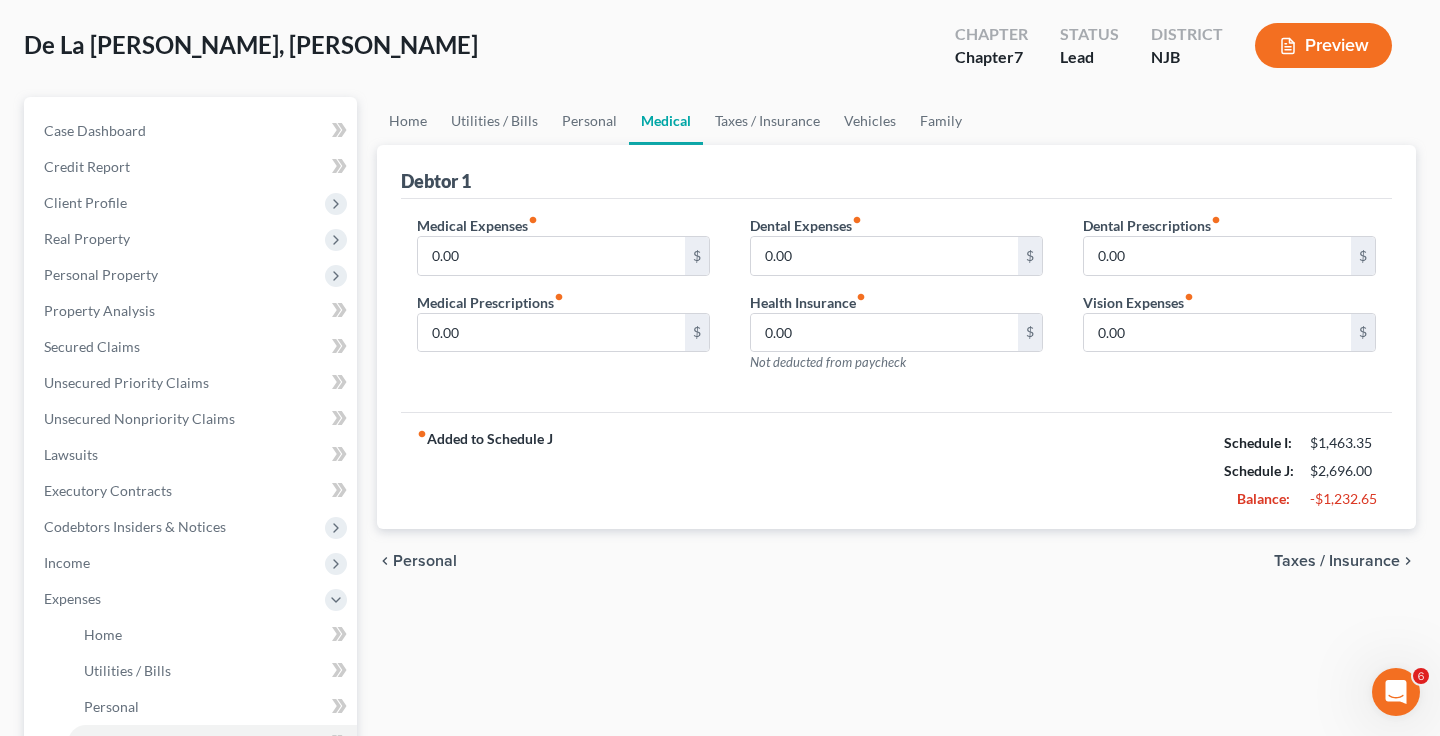 scroll, scrollTop: 173, scrollLeft: 0, axis: vertical 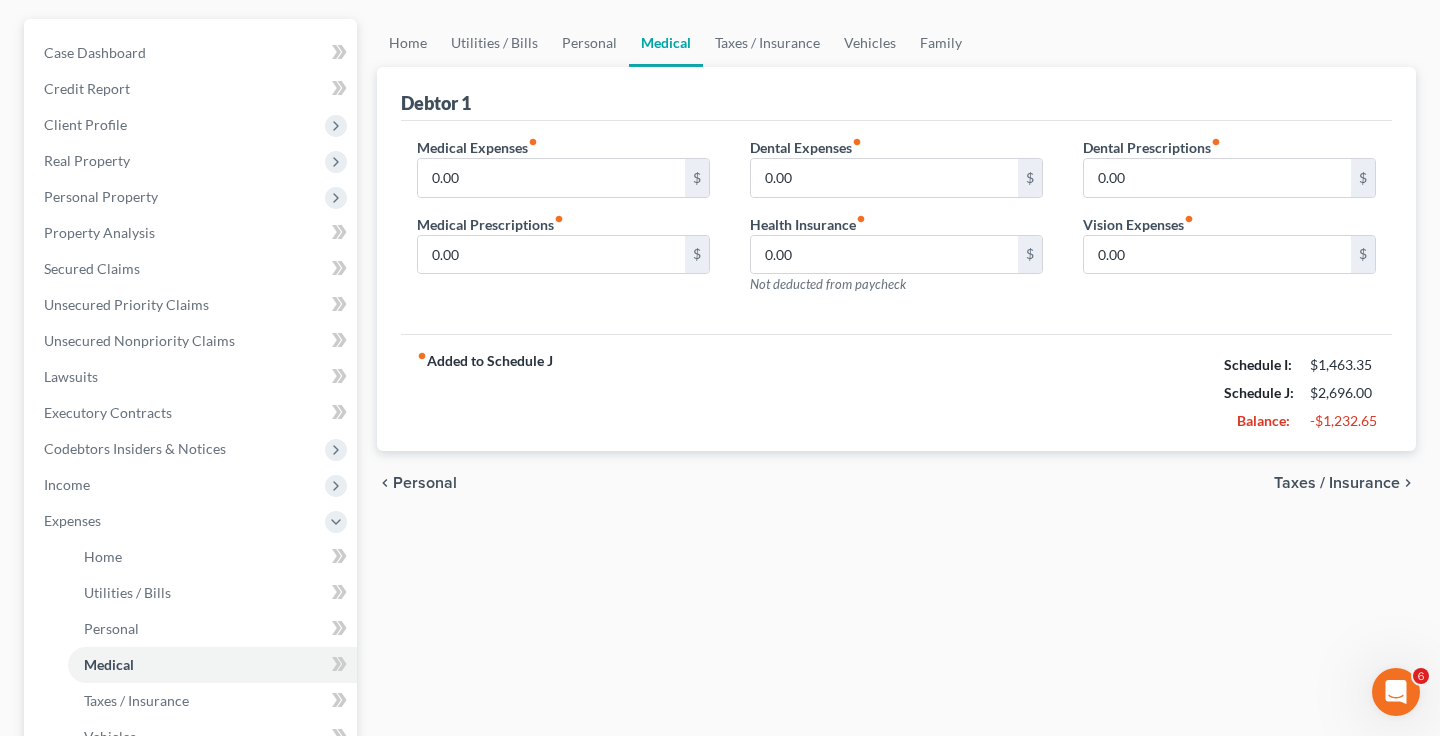 click on "Taxes / Insurance" at bounding box center [1337, 483] 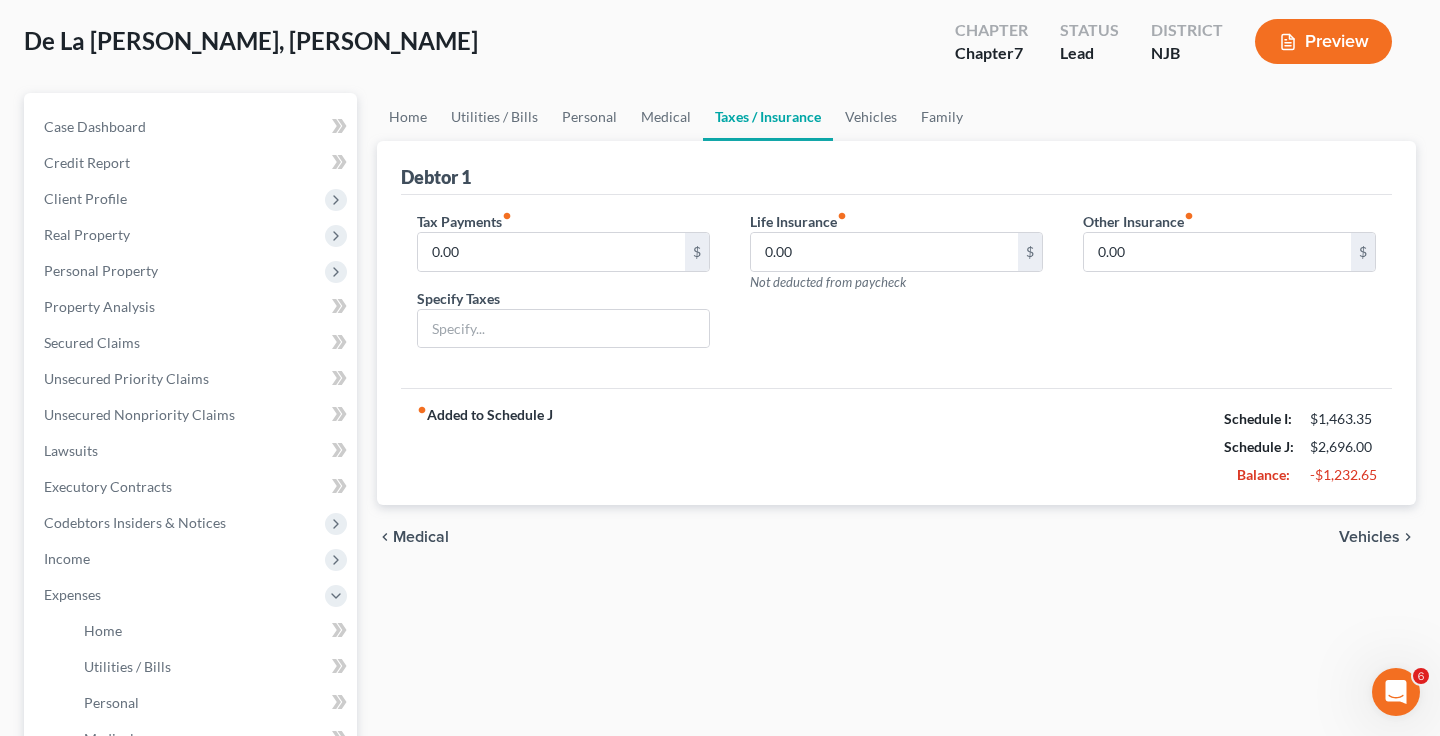 scroll, scrollTop: 185, scrollLeft: 0, axis: vertical 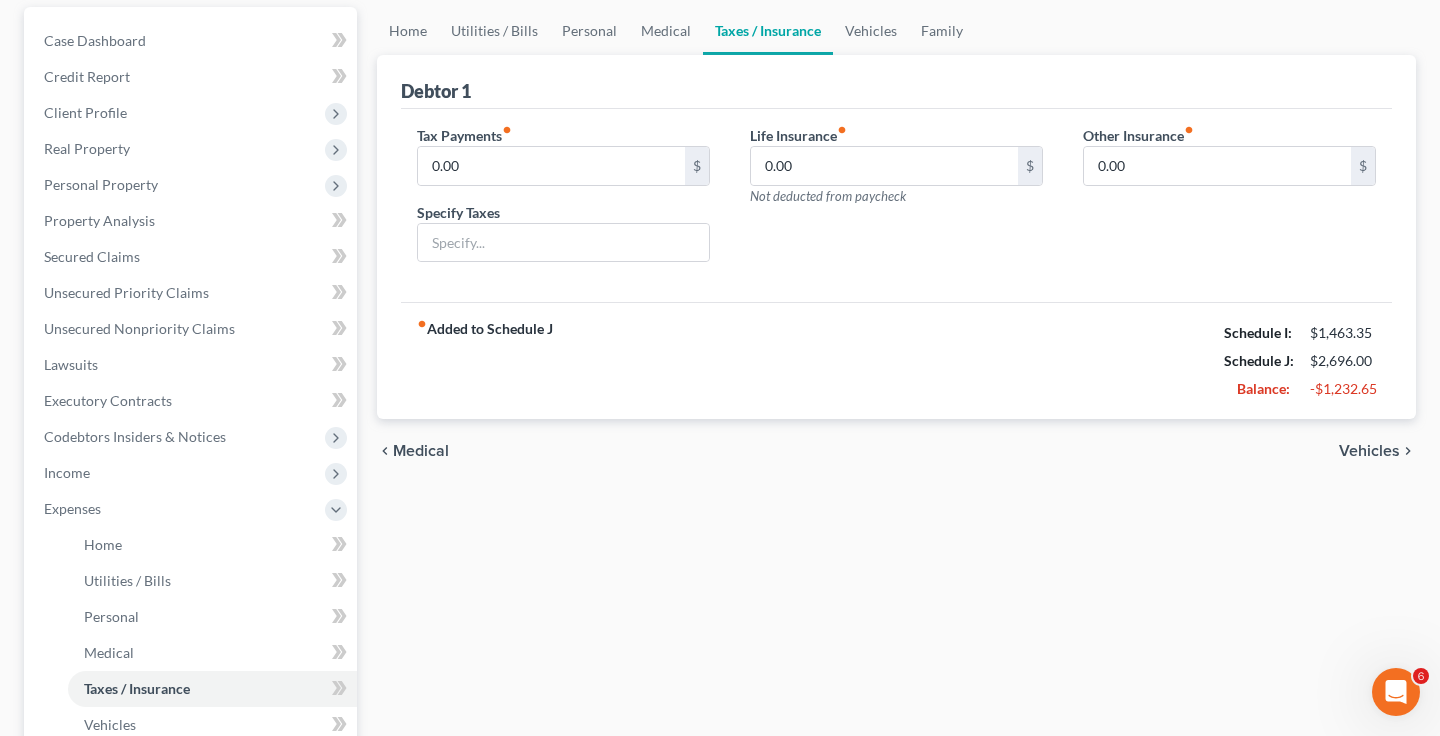 click on "Vehicles" at bounding box center (1369, 451) 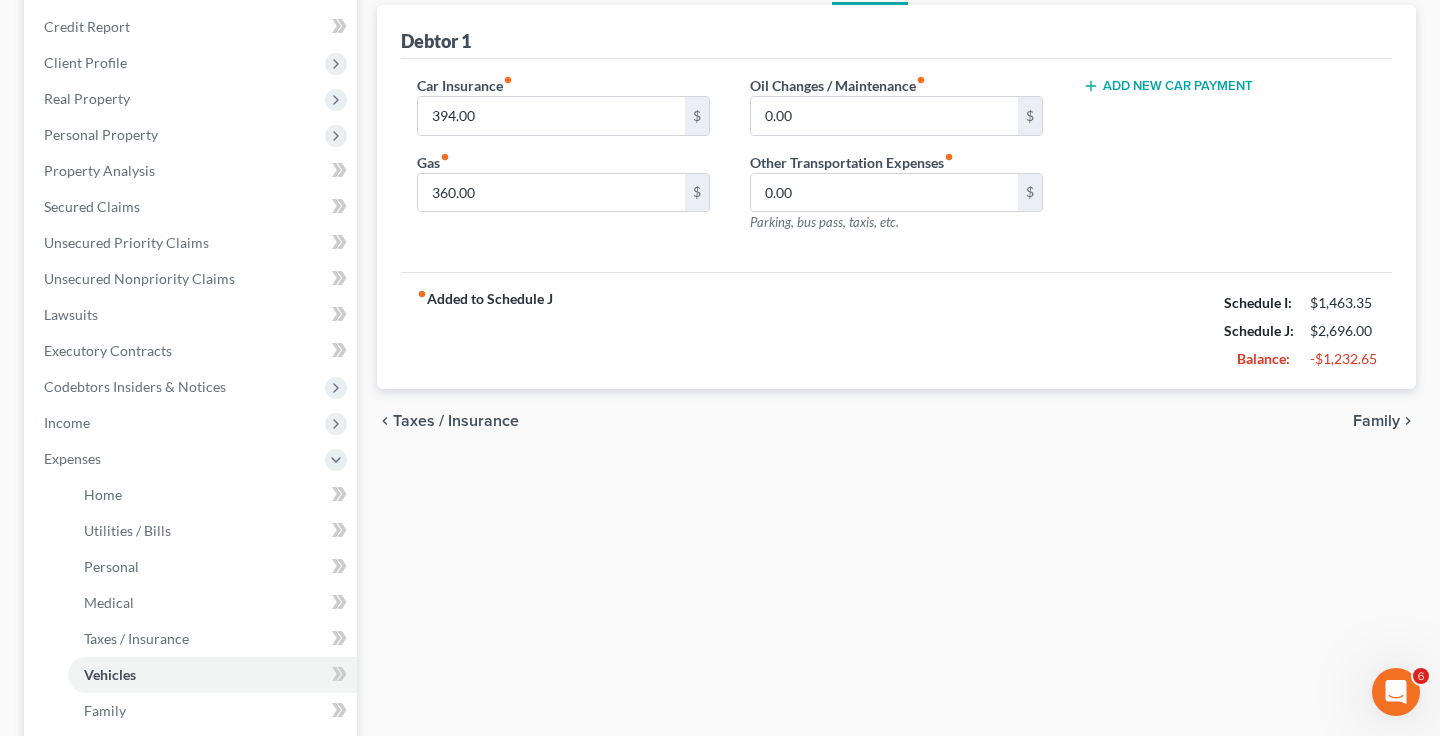 click on "Family" at bounding box center (1376, 421) 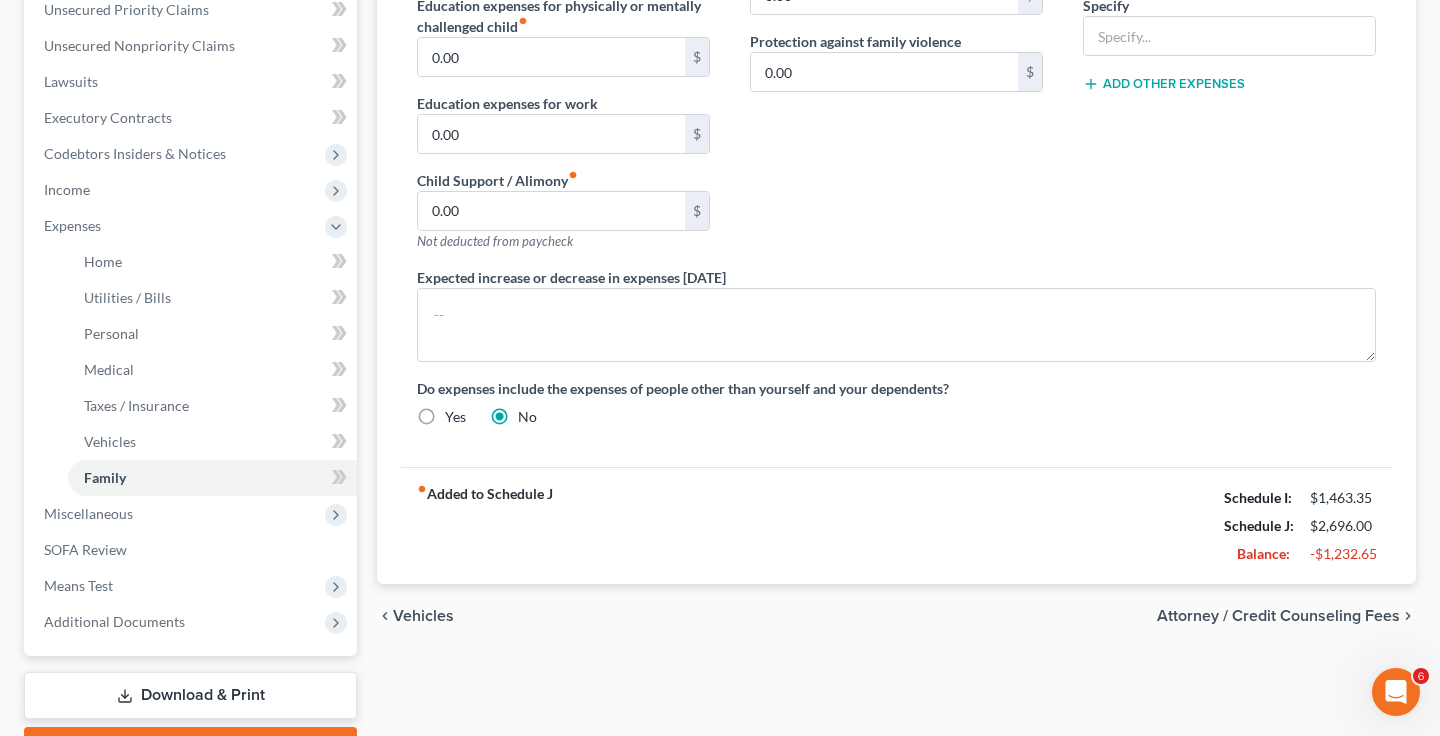 click on "Attorney / Credit Counseling Fees" at bounding box center (1278, 616) 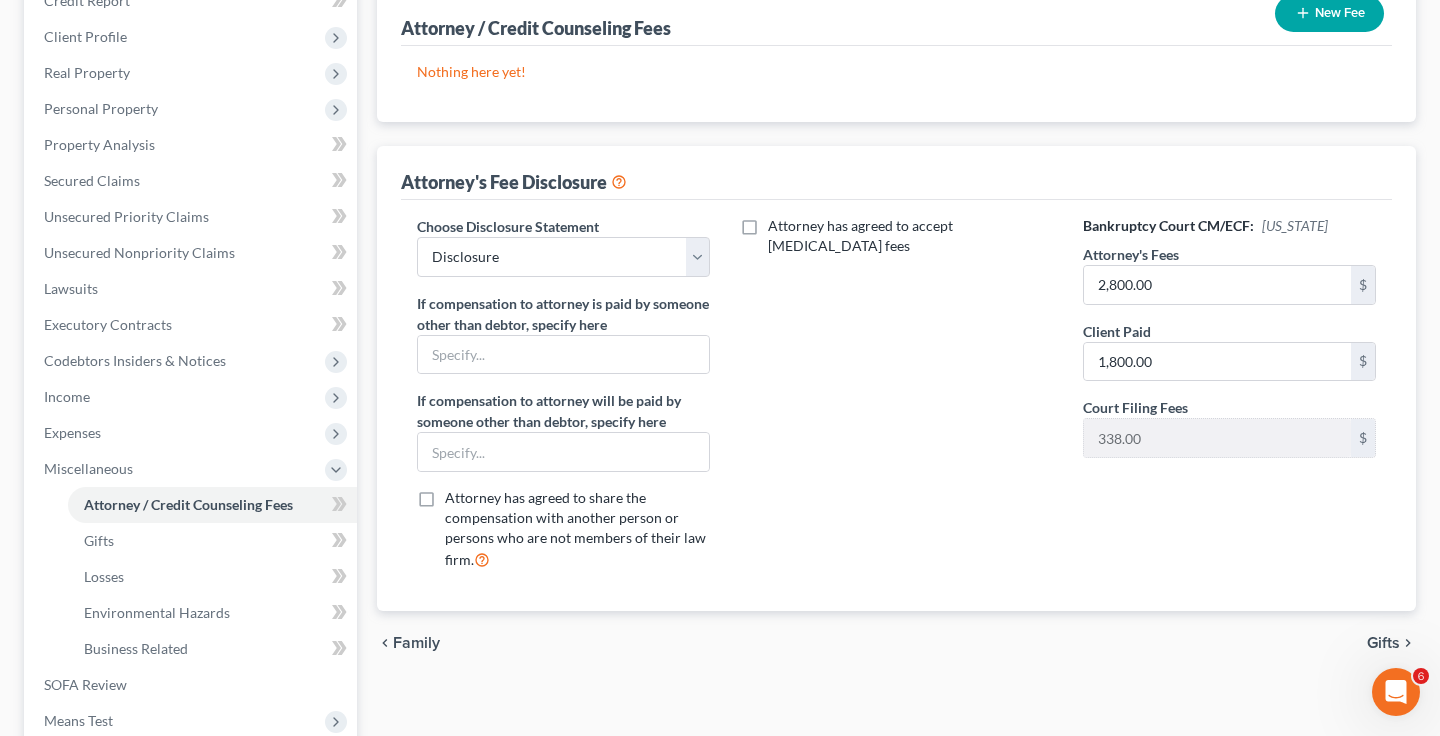 click on "Attorney has agreed to accept retainer fees" at bounding box center [910, 236] 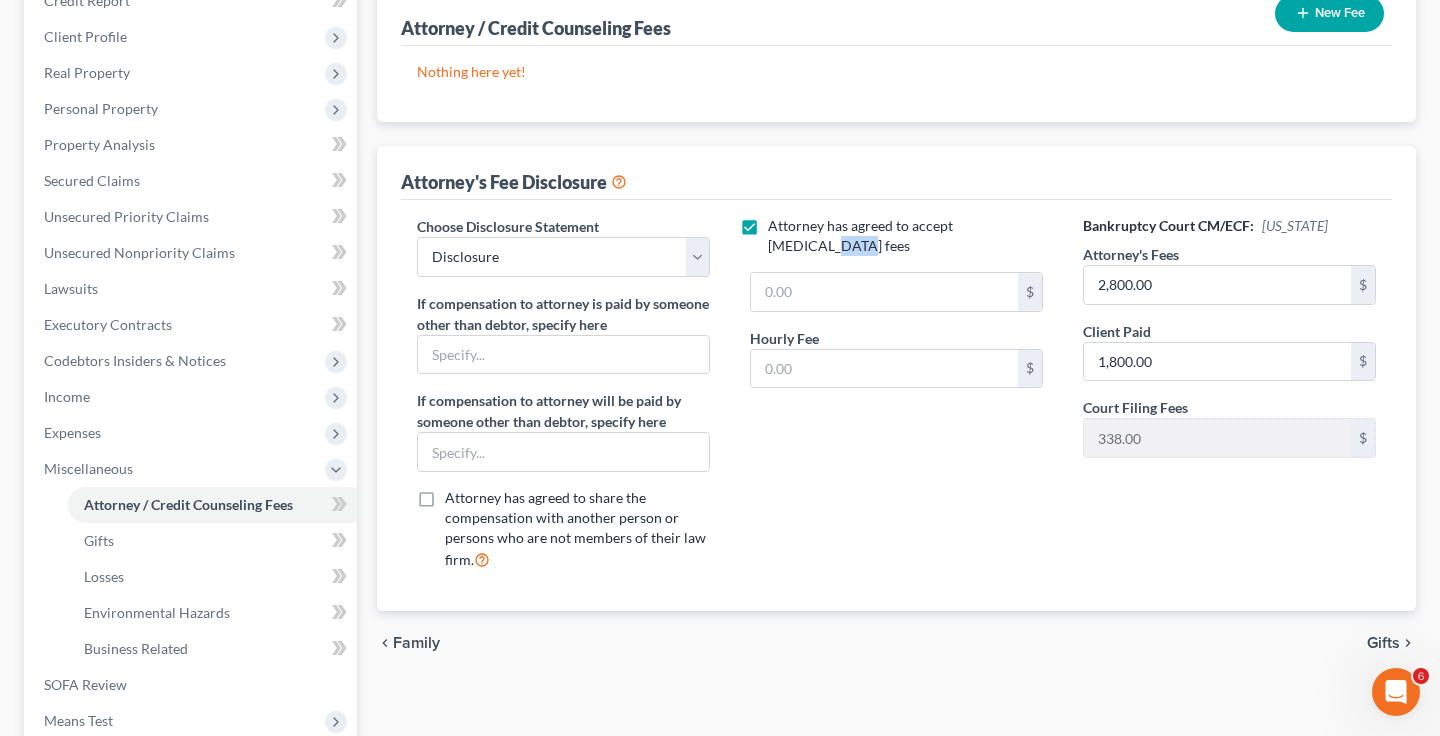 click on "Attorney has agreed to accept retainer fees" at bounding box center (910, 236) 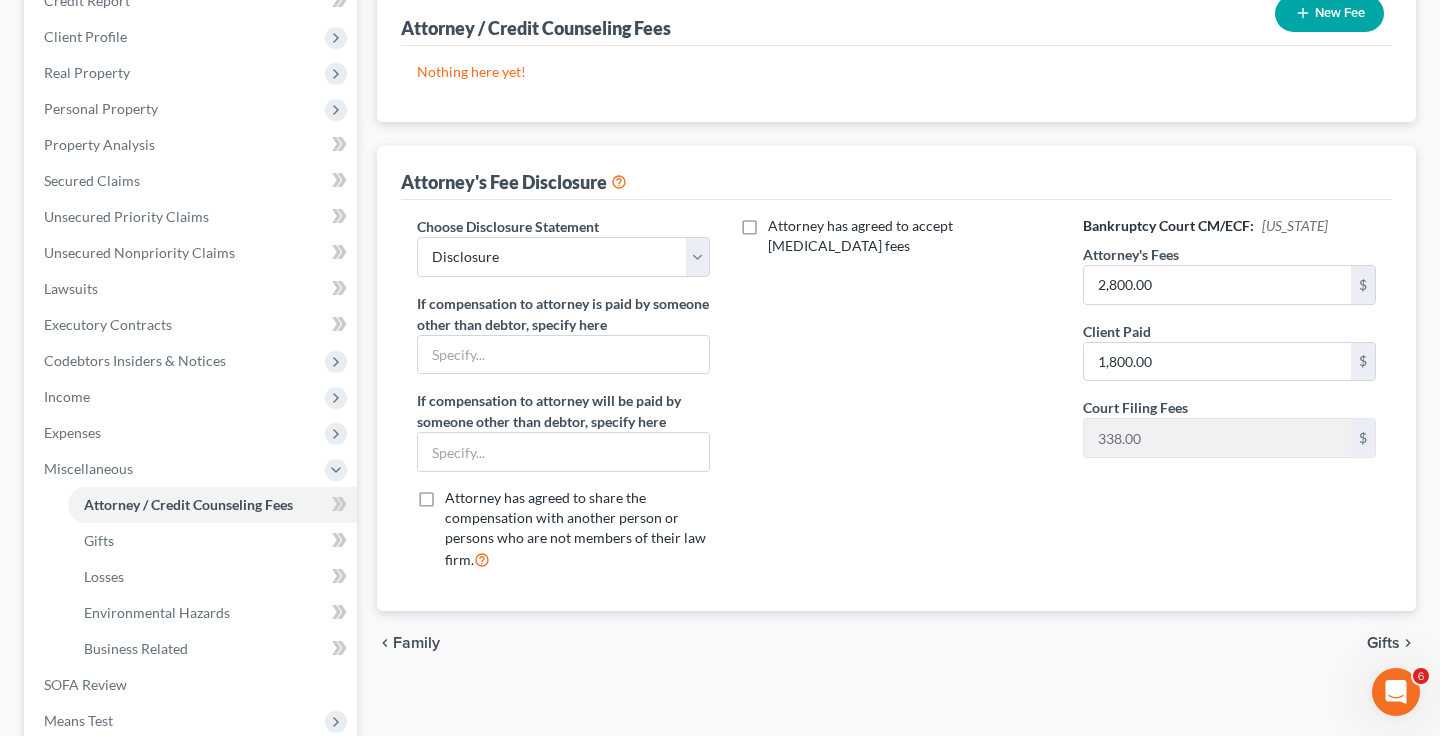 click on "Attorney has agreed to accept retainer fees" at bounding box center (896, 401) 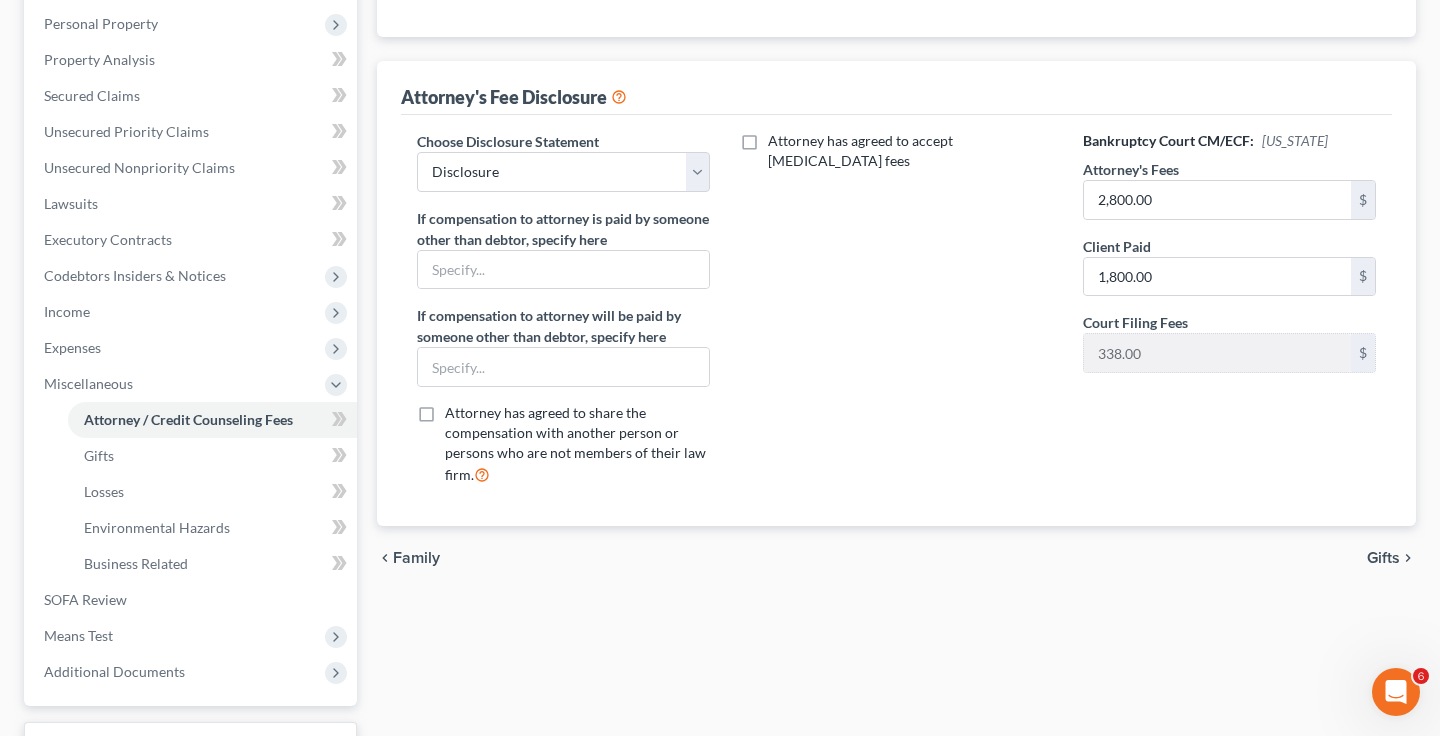 scroll, scrollTop: 345, scrollLeft: 0, axis: vertical 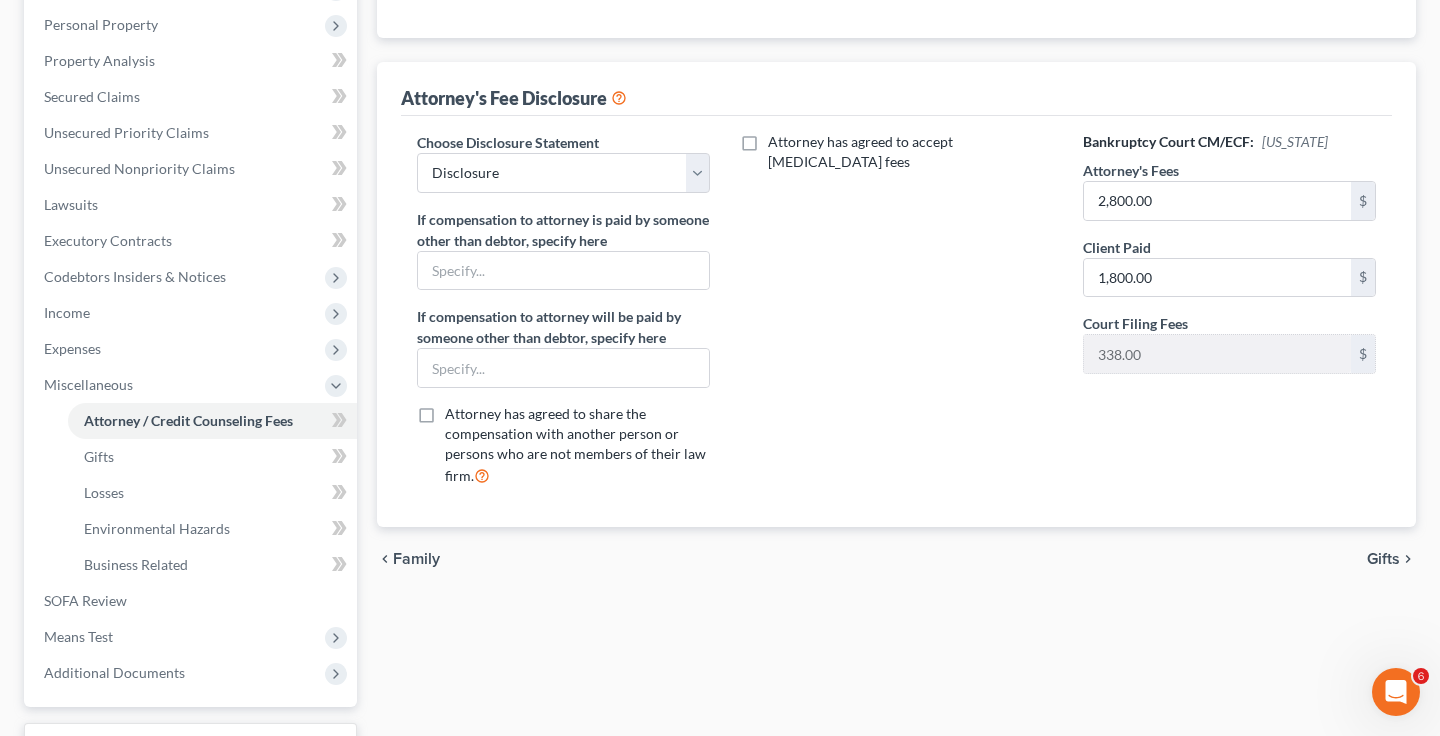 click on "Gifts" at bounding box center (1383, 559) 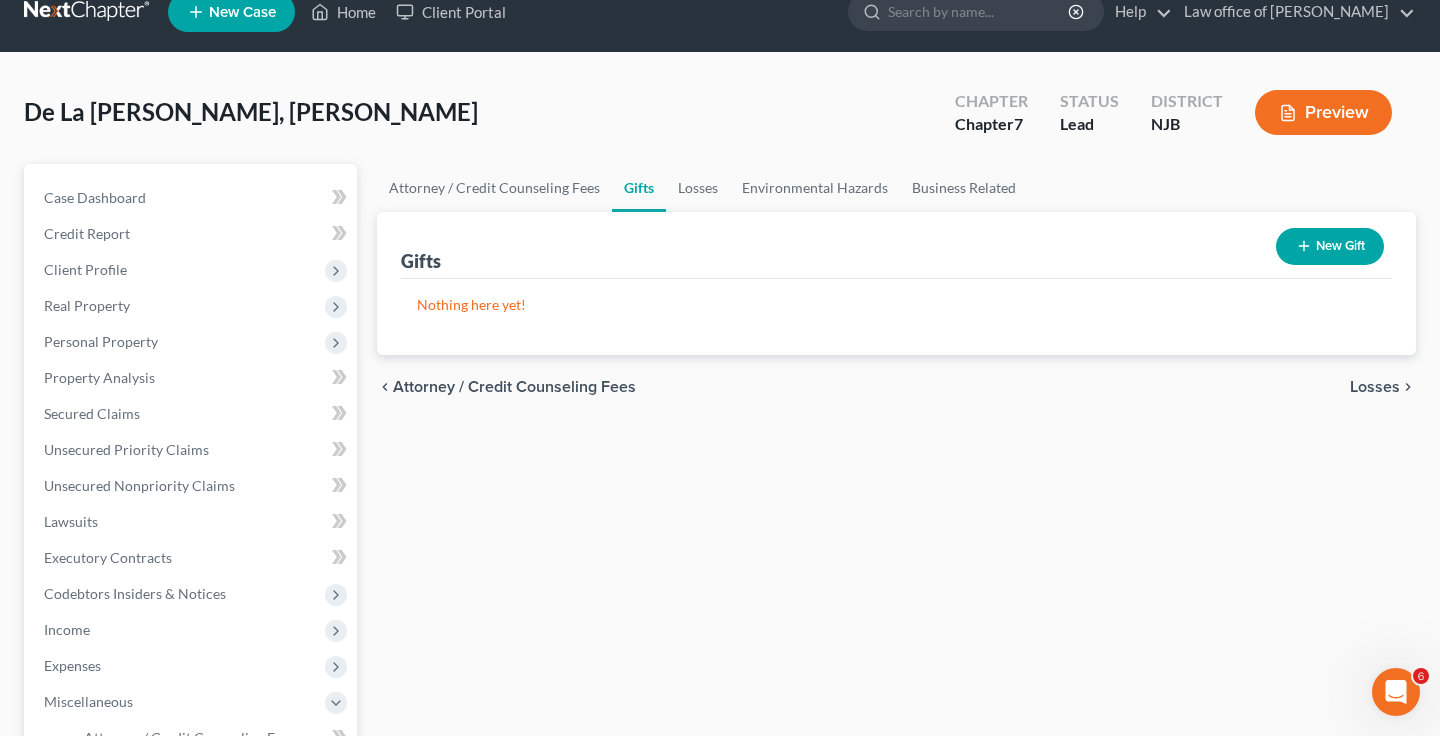 scroll, scrollTop: 33, scrollLeft: 0, axis: vertical 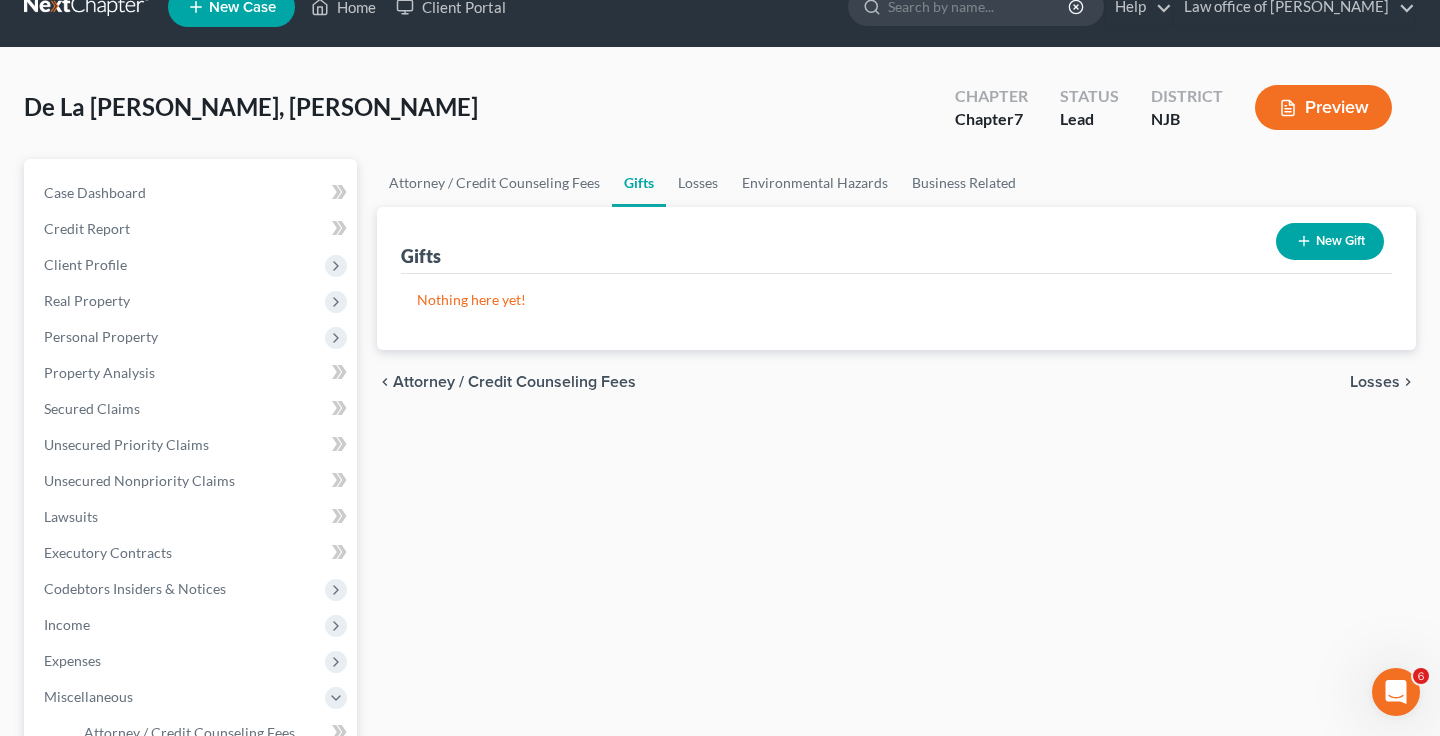 click on "Losses" at bounding box center (1375, 382) 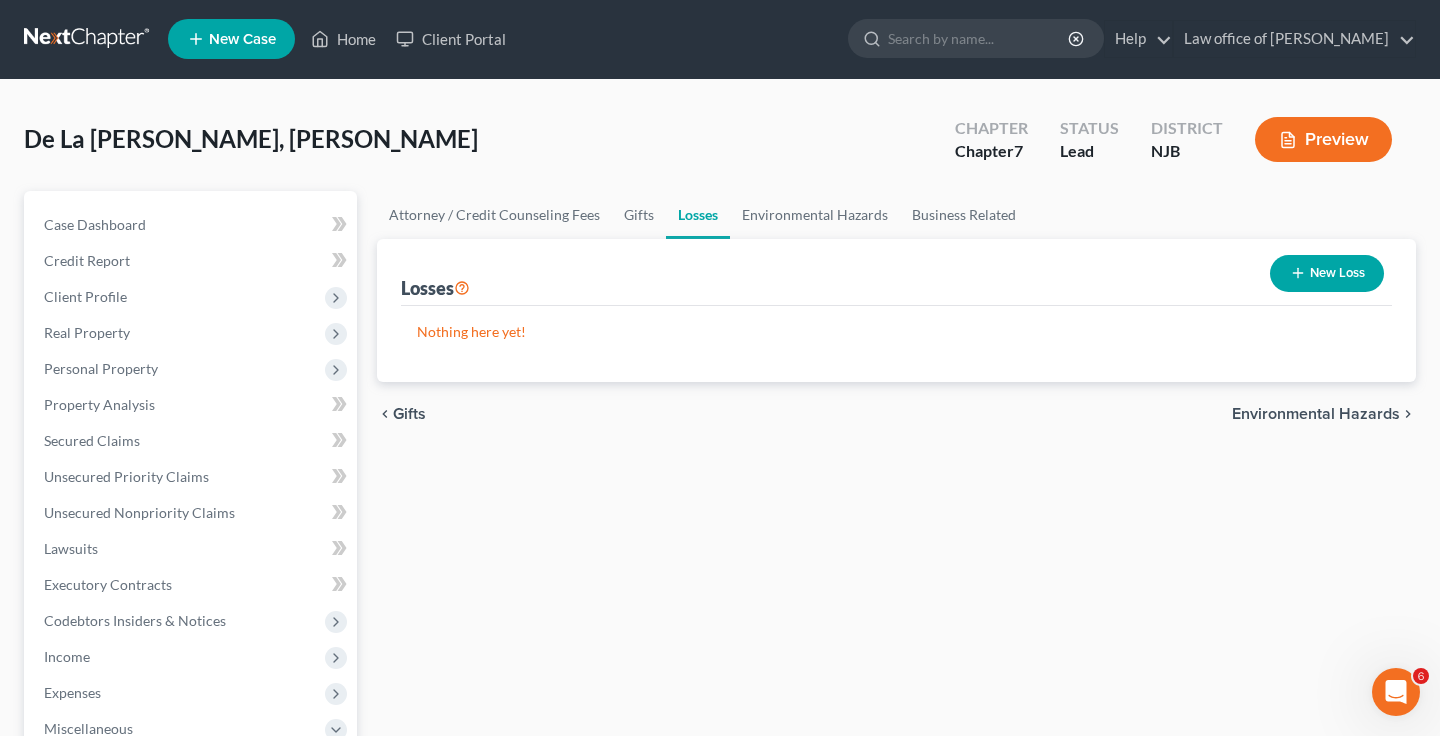 scroll, scrollTop: 0, scrollLeft: 0, axis: both 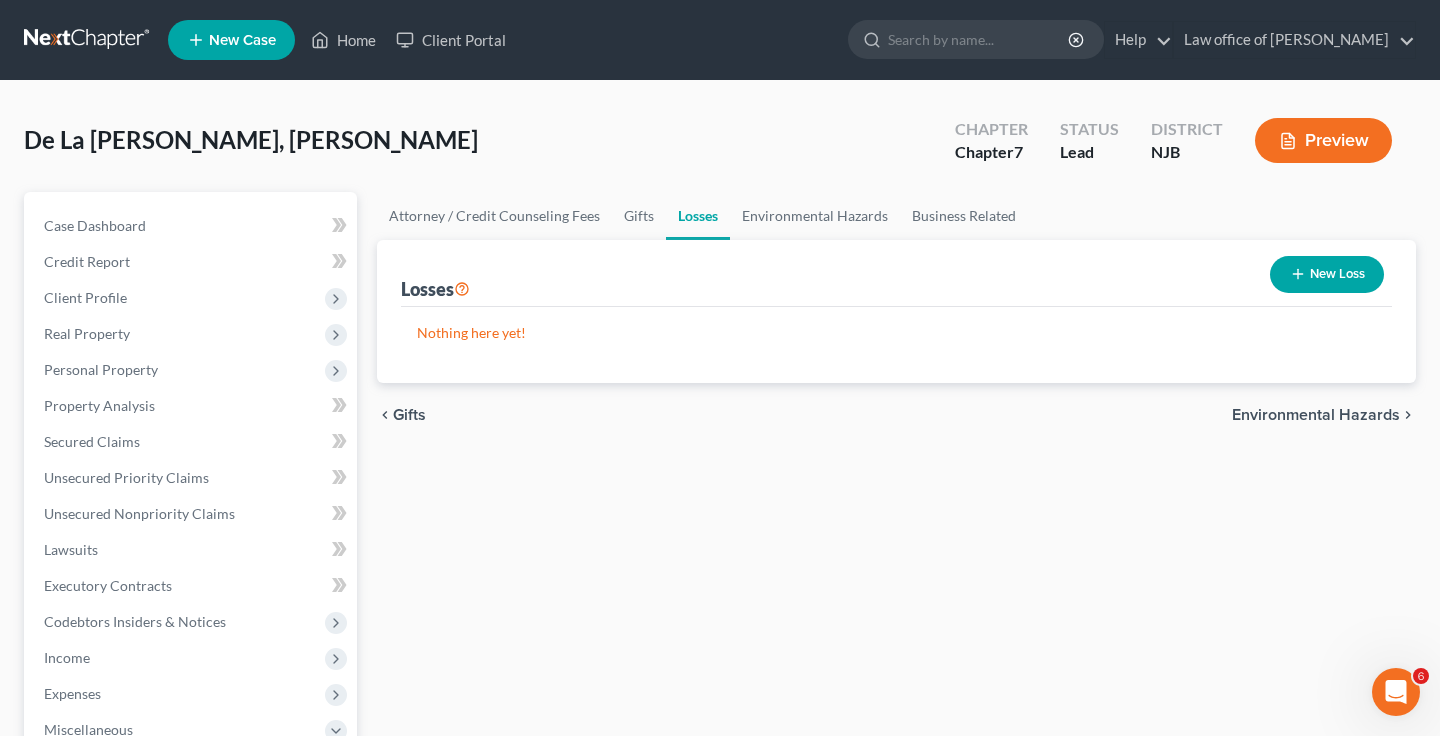 click on "Environmental Hazards" at bounding box center (1316, 415) 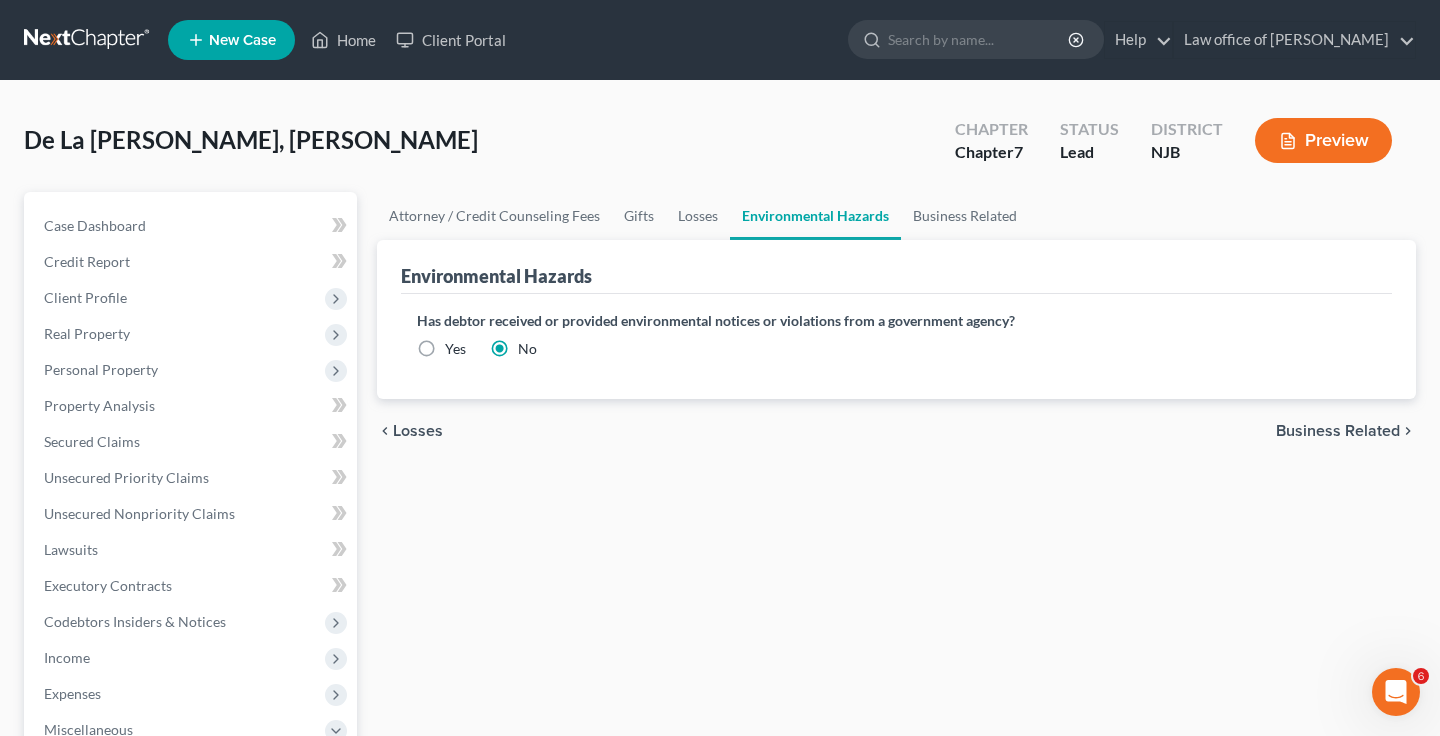 click on "Business Related" at bounding box center (1338, 431) 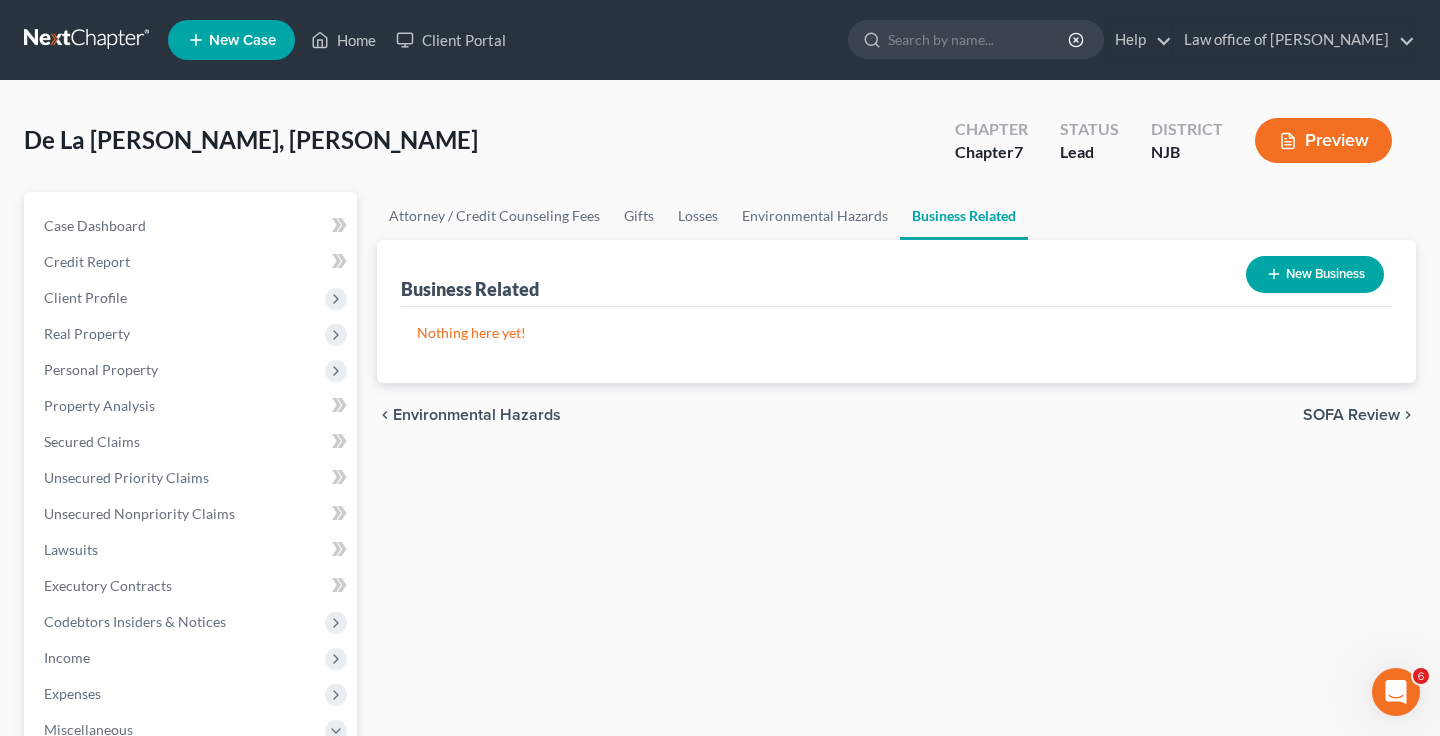 click on "SOFA Review" at bounding box center [1351, 415] 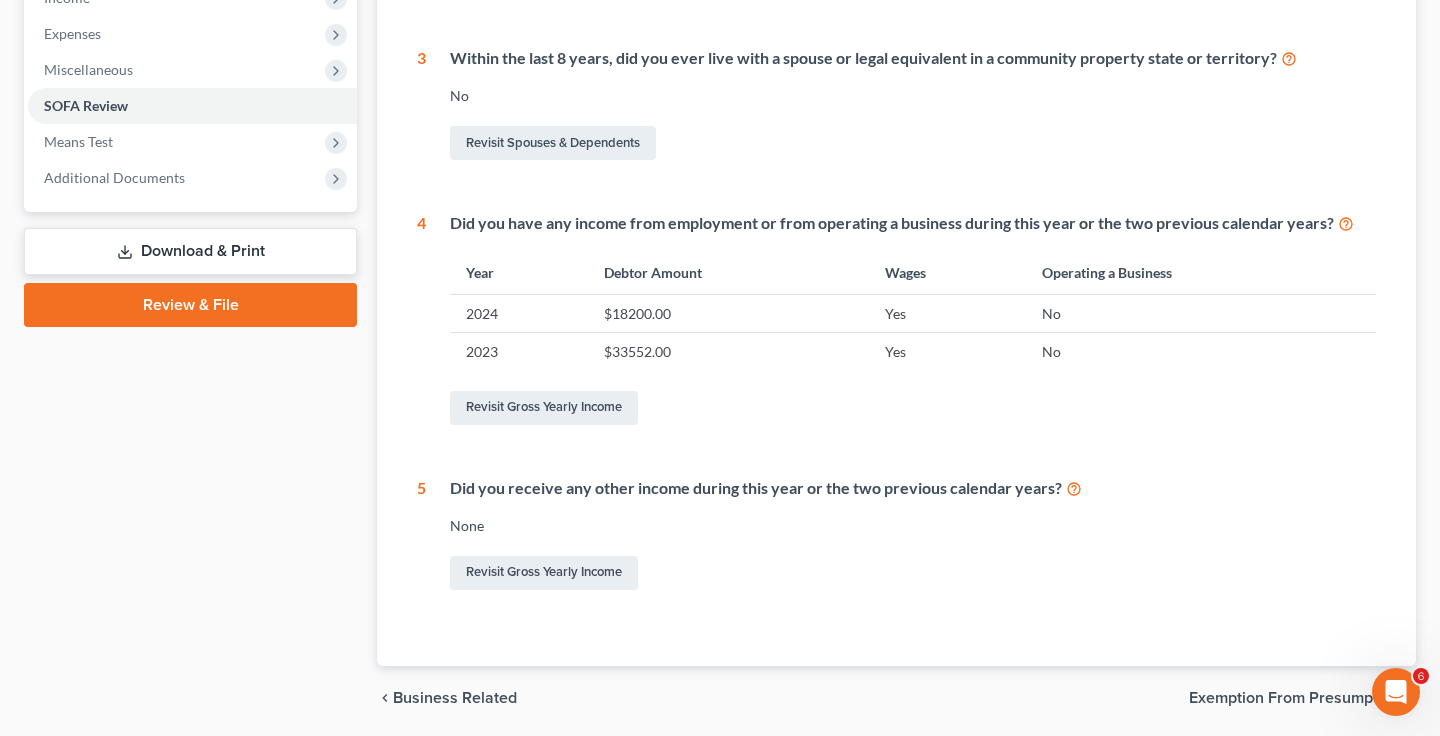 scroll, scrollTop: 728, scrollLeft: 0, axis: vertical 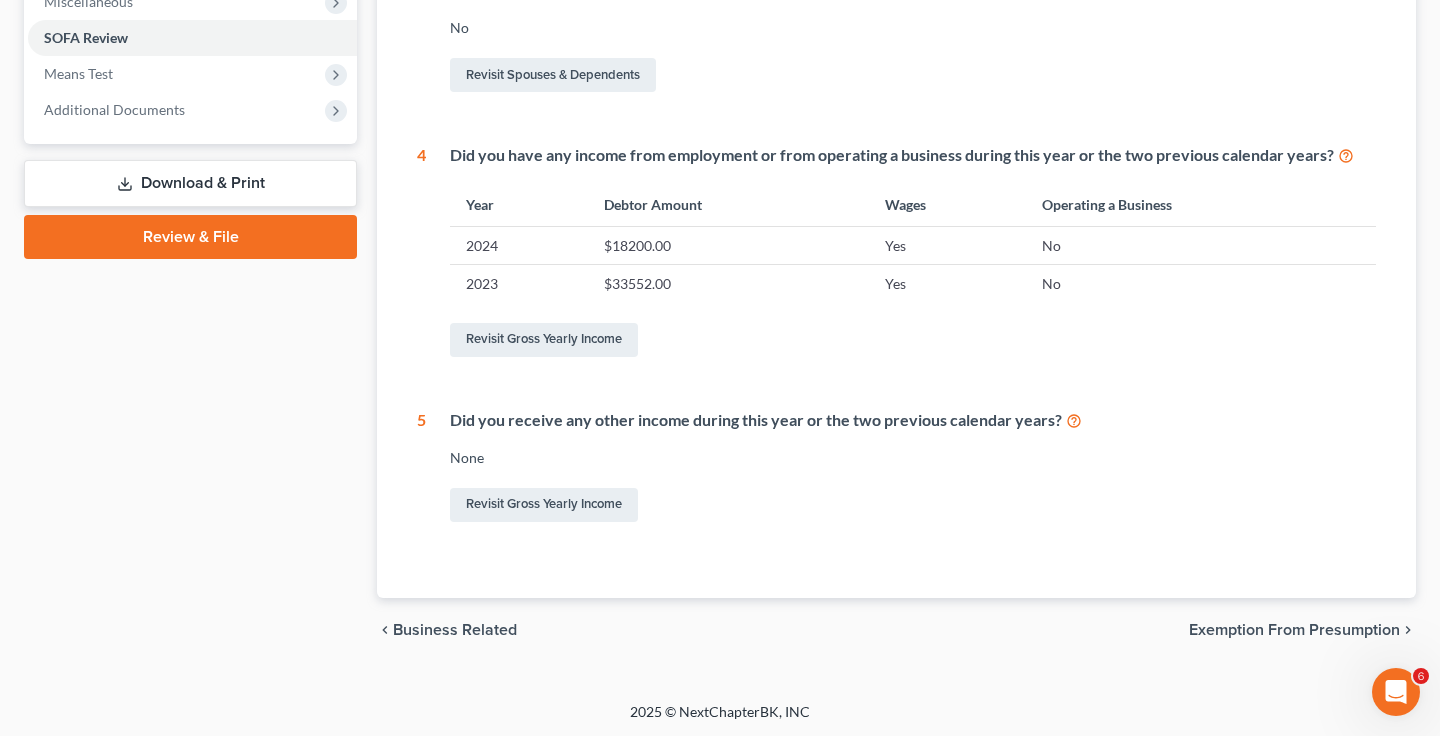 click on "Exemption from Presumption" at bounding box center [1294, 630] 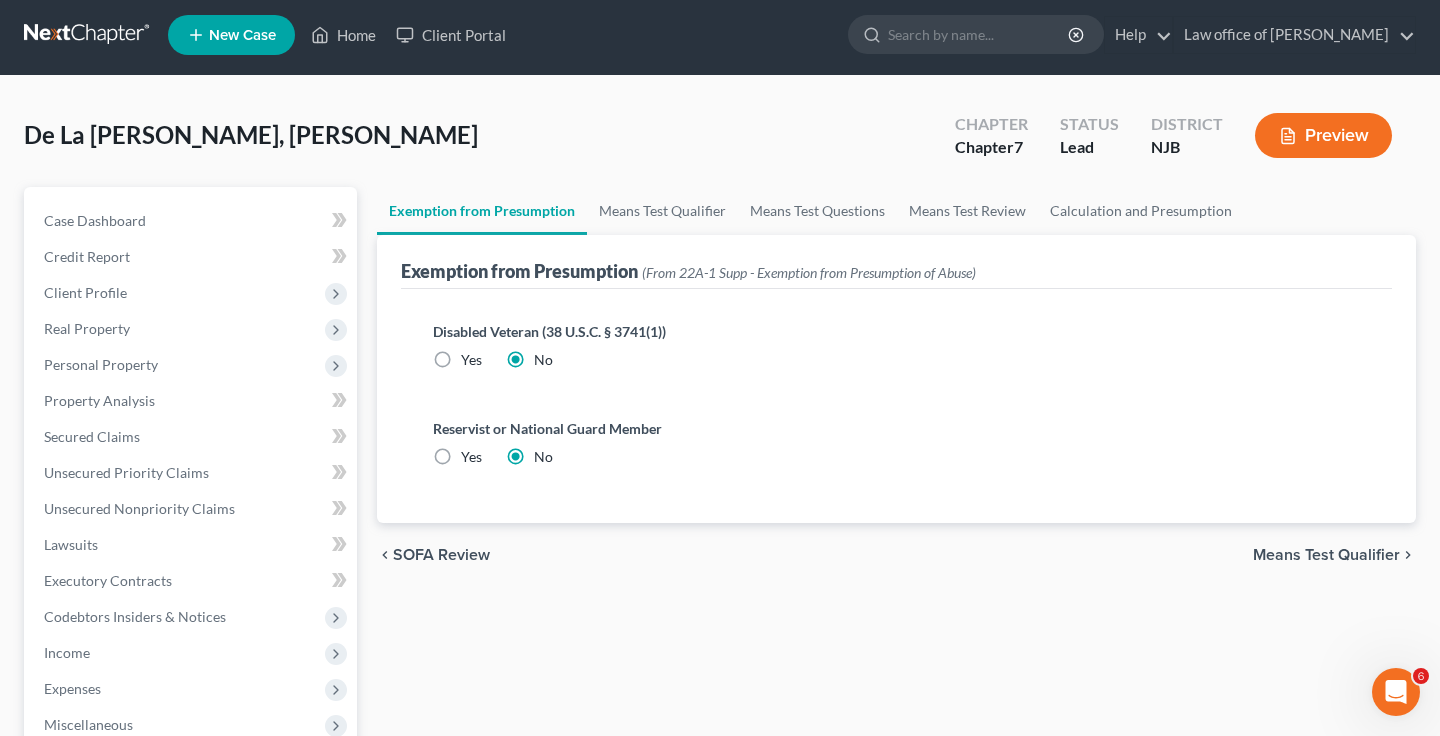 scroll, scrollTop: 0, scrollLeft: 0, axis: both 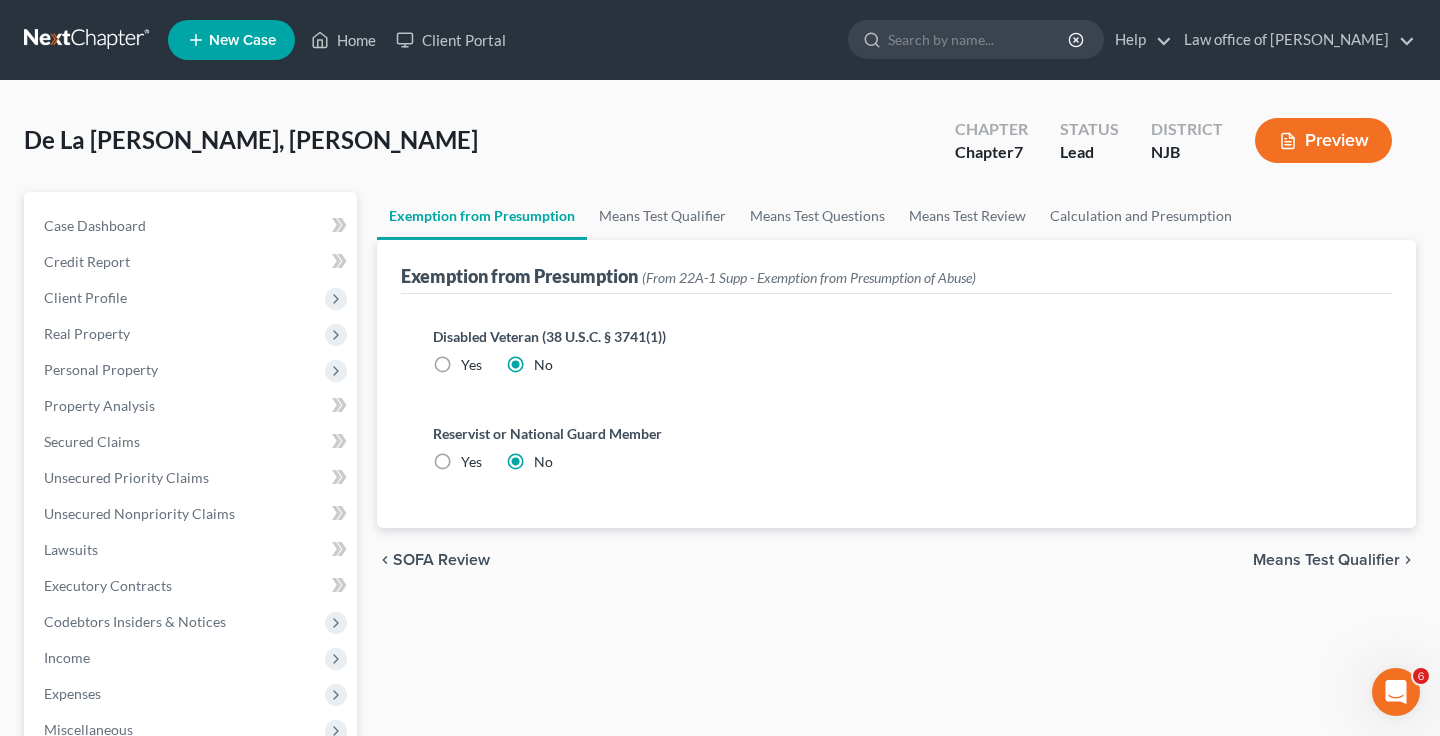 click on "Means Test Qualifier" at bounding box center [1326, 560] 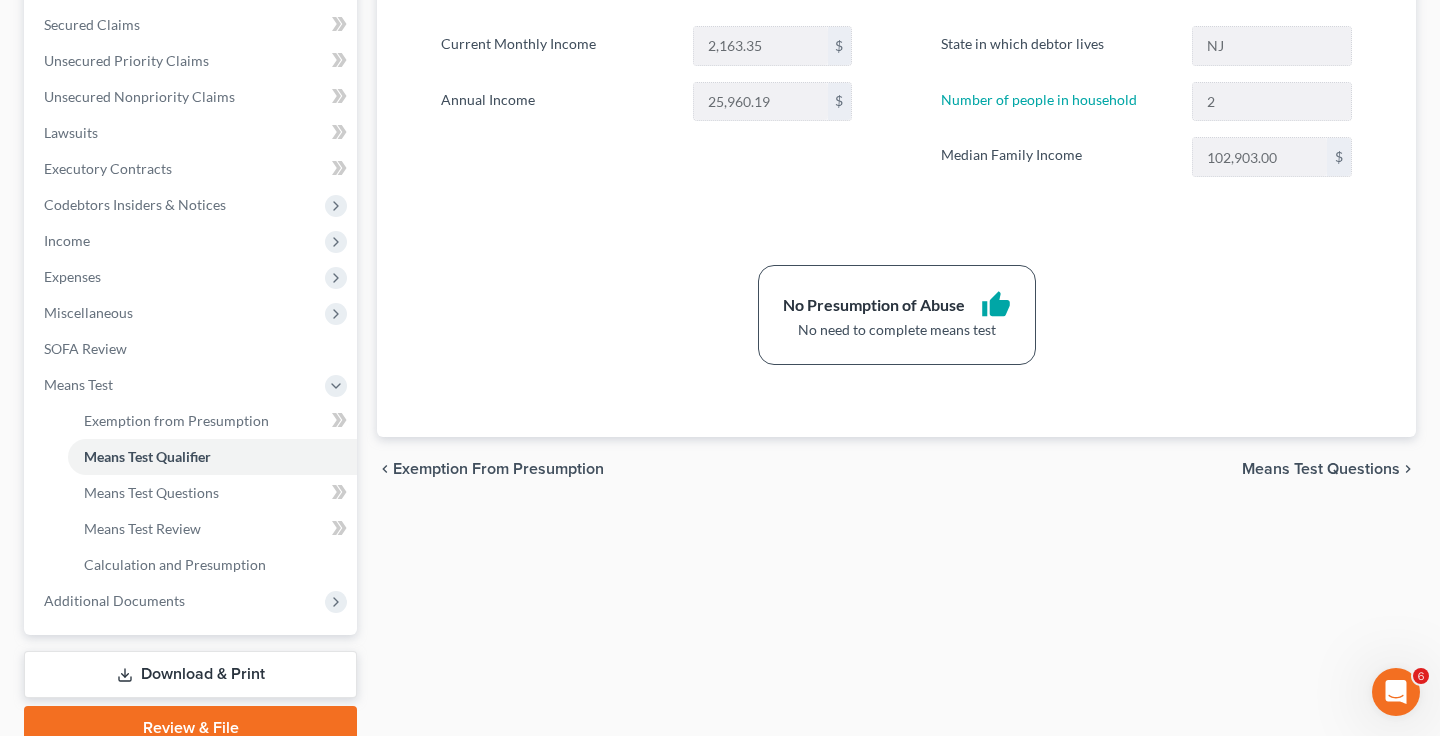 scroll, scrollTop: 445, scrollLeft: 0, axis: vertical 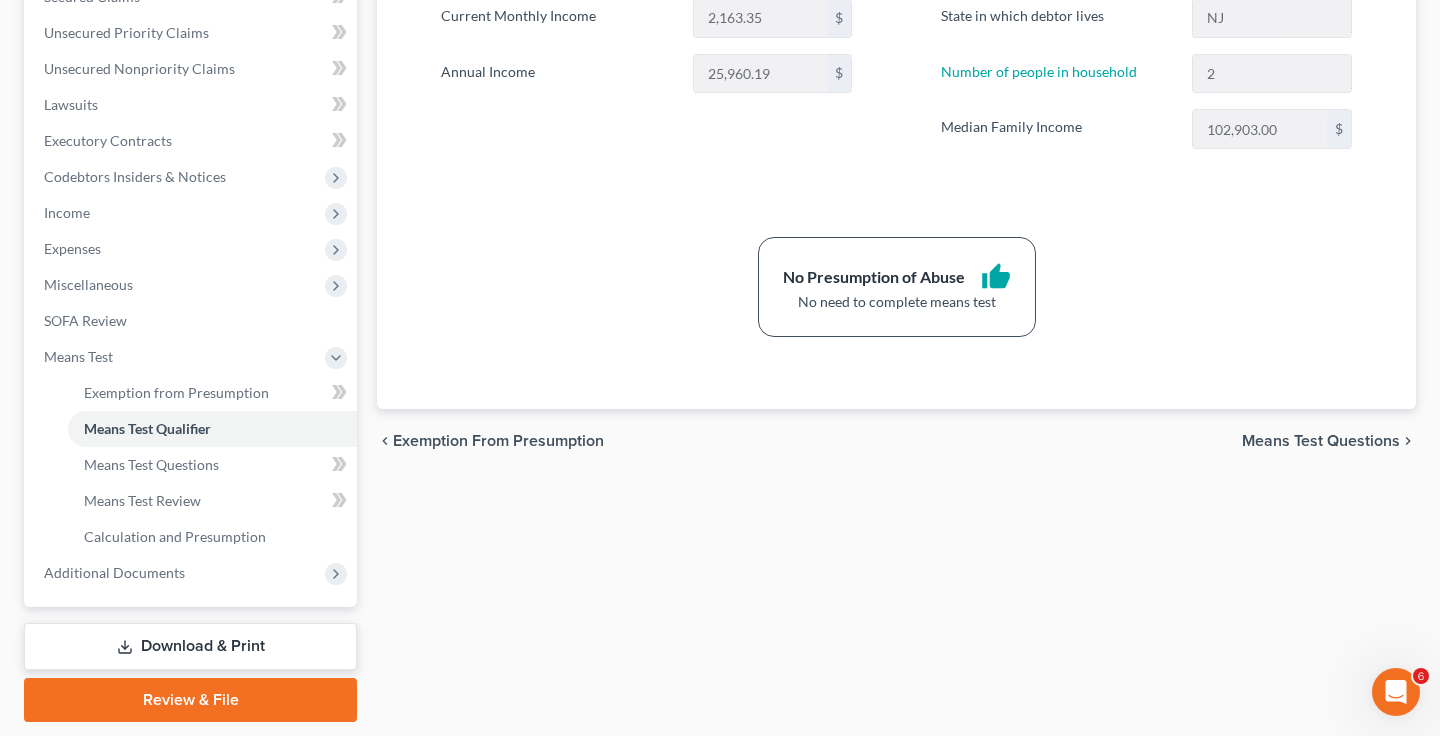 click on "Means Test Questions" at bounding box center (1321, 441) 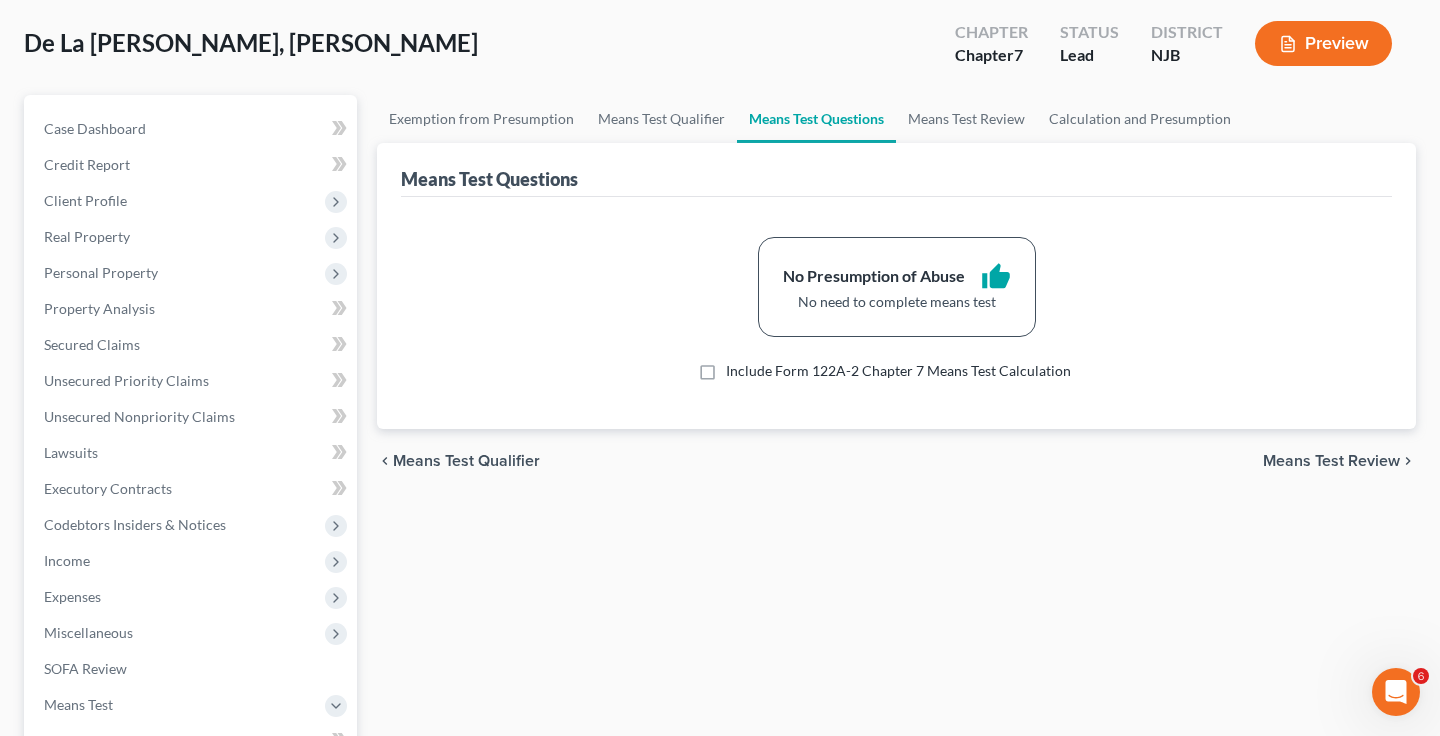 scroll, scrollTop: 0, scrollLeft: 0, axis: both 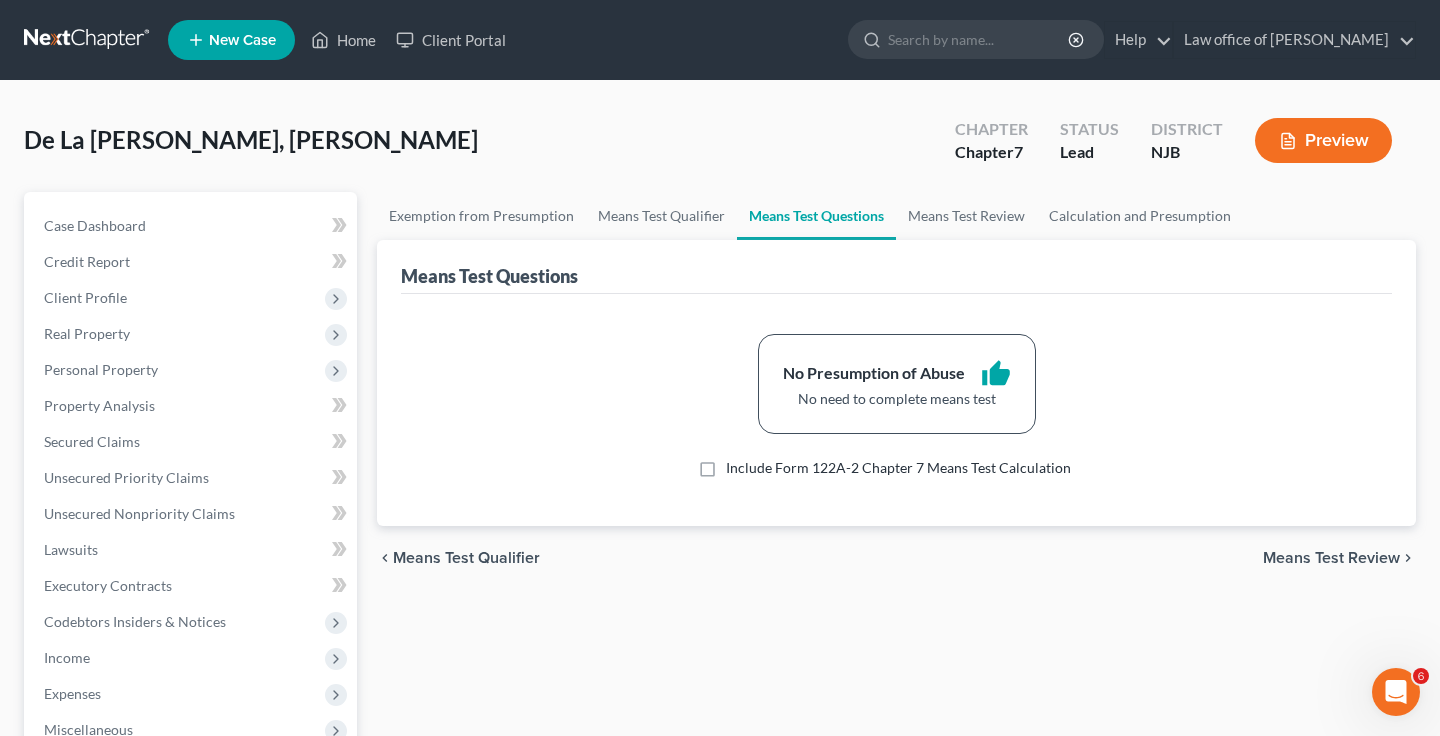 click on "Means Test Review" at bounding box center [1331, 558] 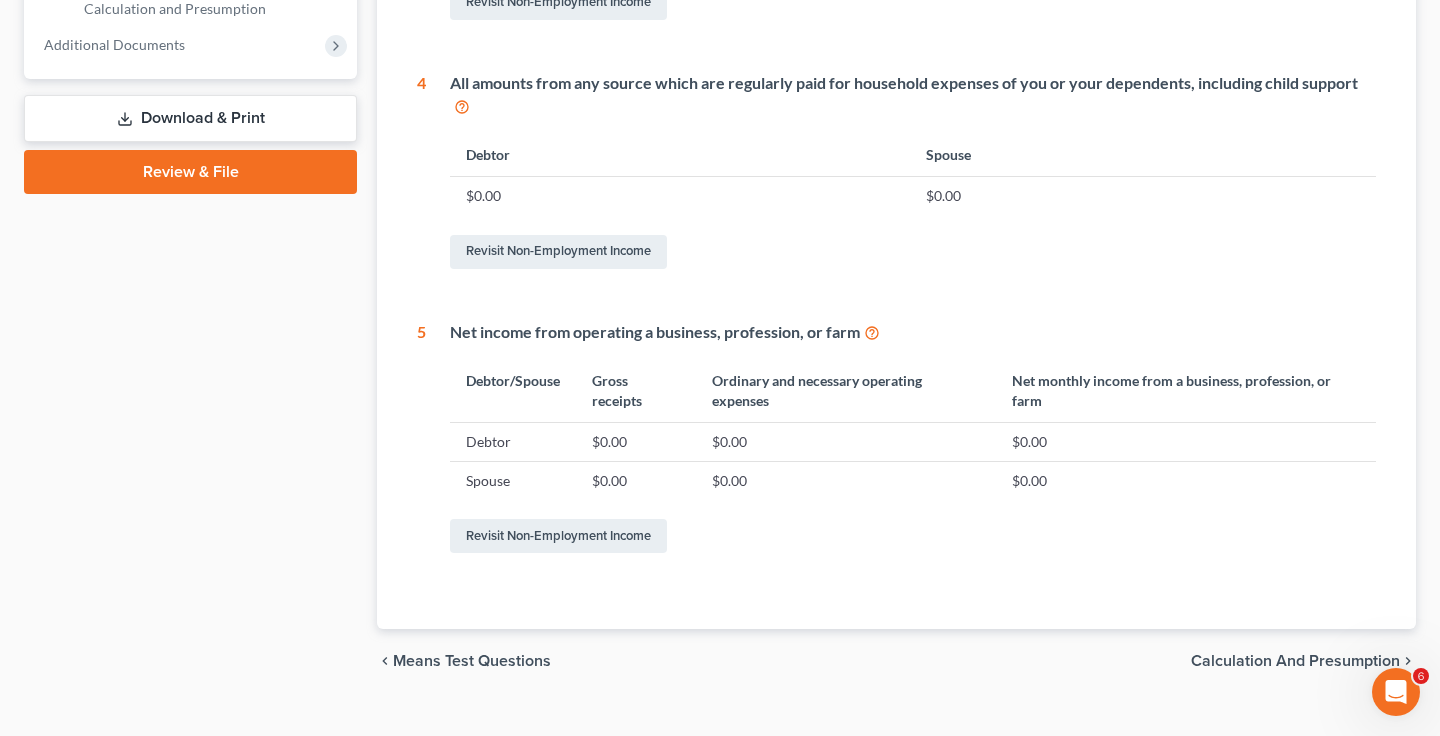 scroll, scrollTop: 1005, scrollLeft: 0, axis: vertical 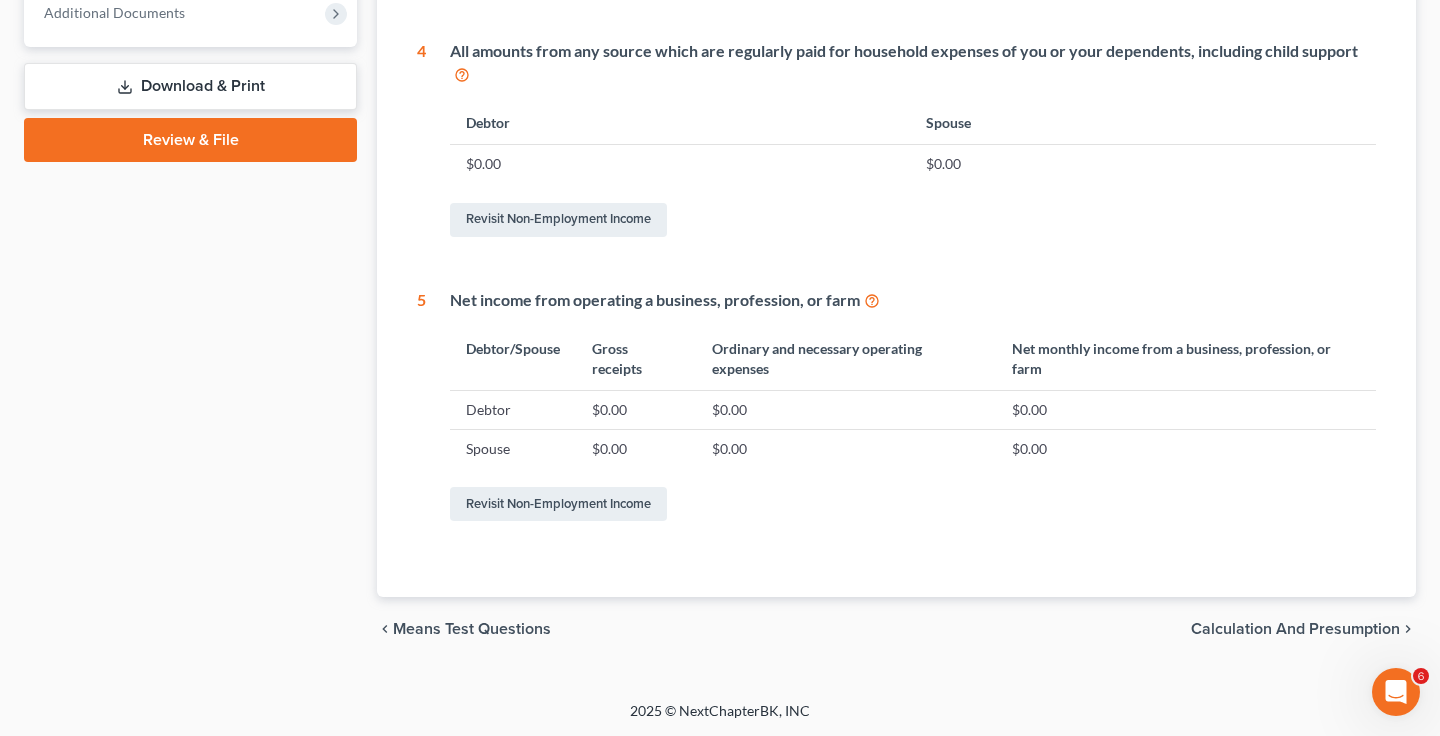 click on "Calculation and Presumption" at bounding box center [1295, 629] 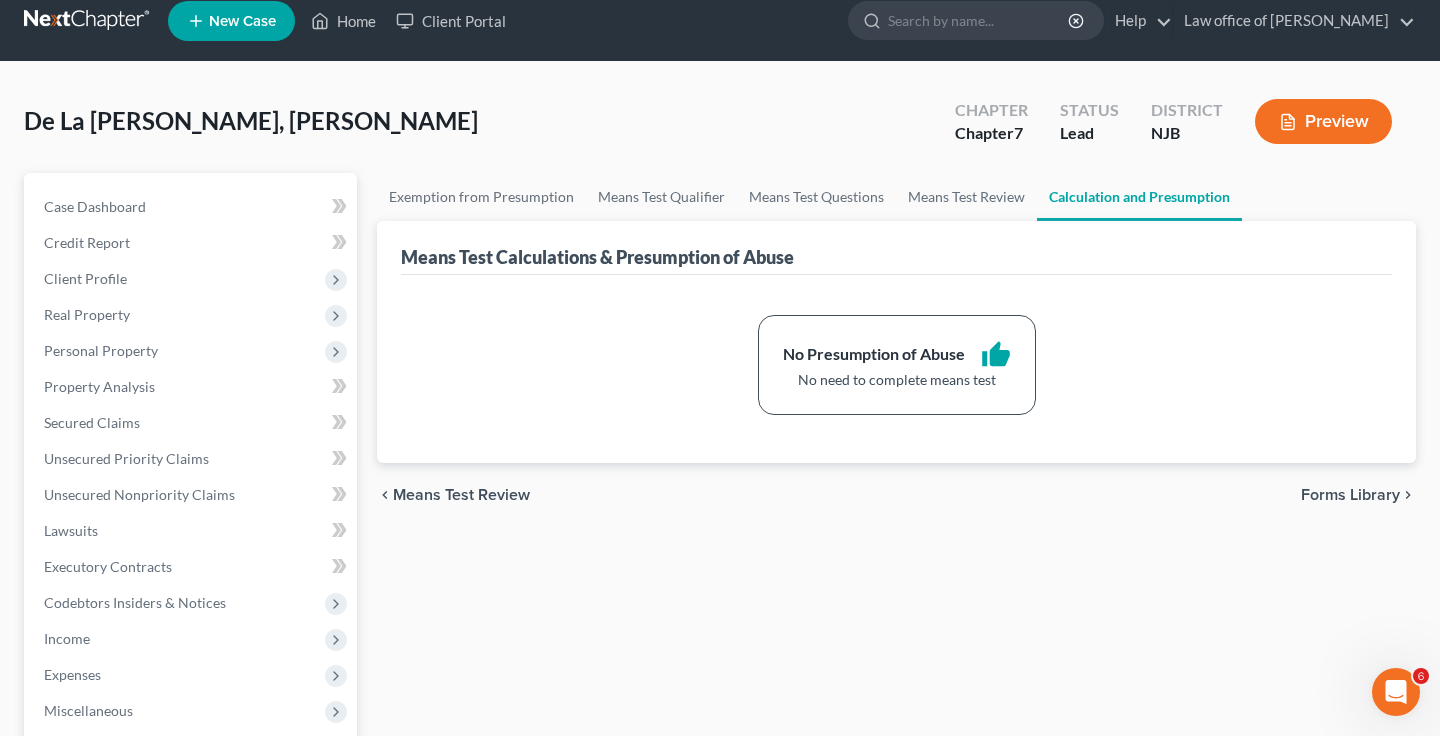 scroll, scrollTop: 0, scrollLeft: 0, axis: both 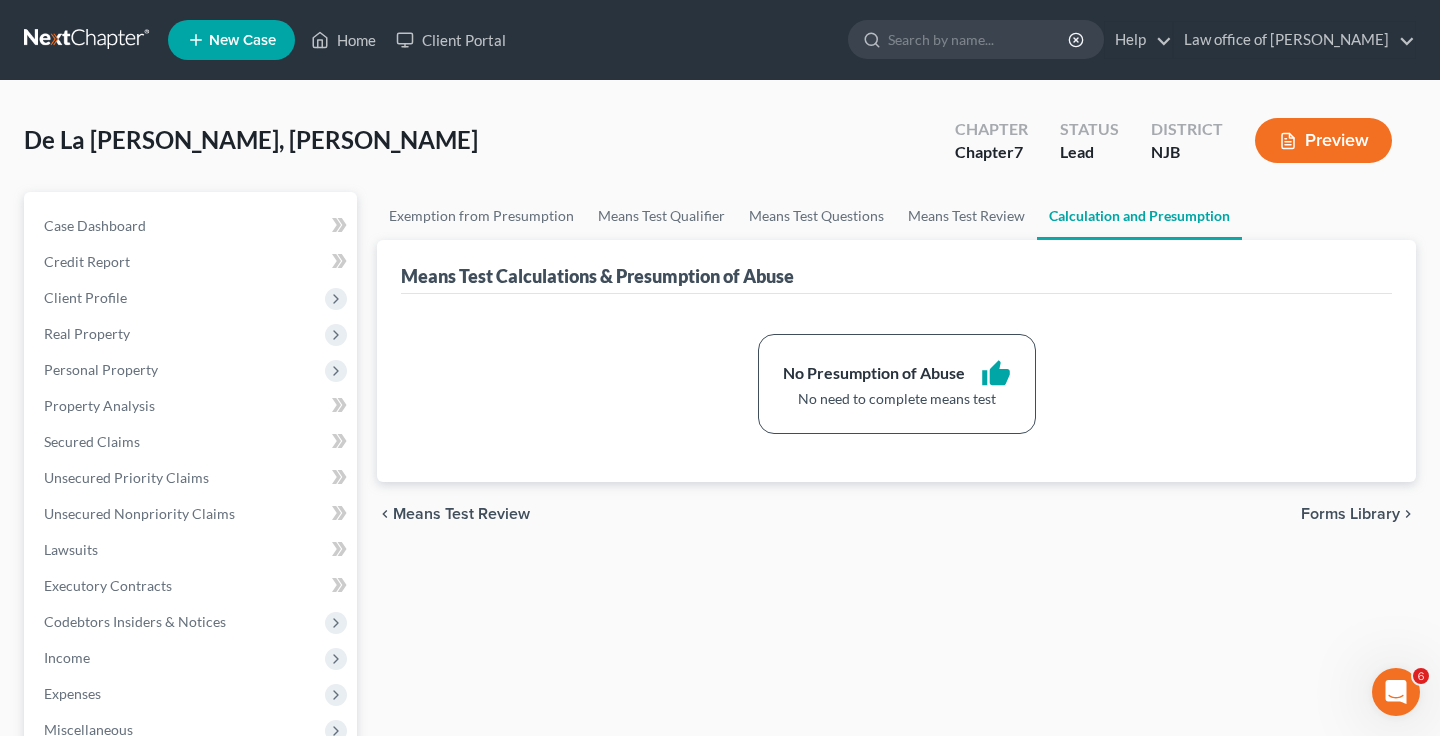click on "Forms Library" at bounding box center (1350, 514) 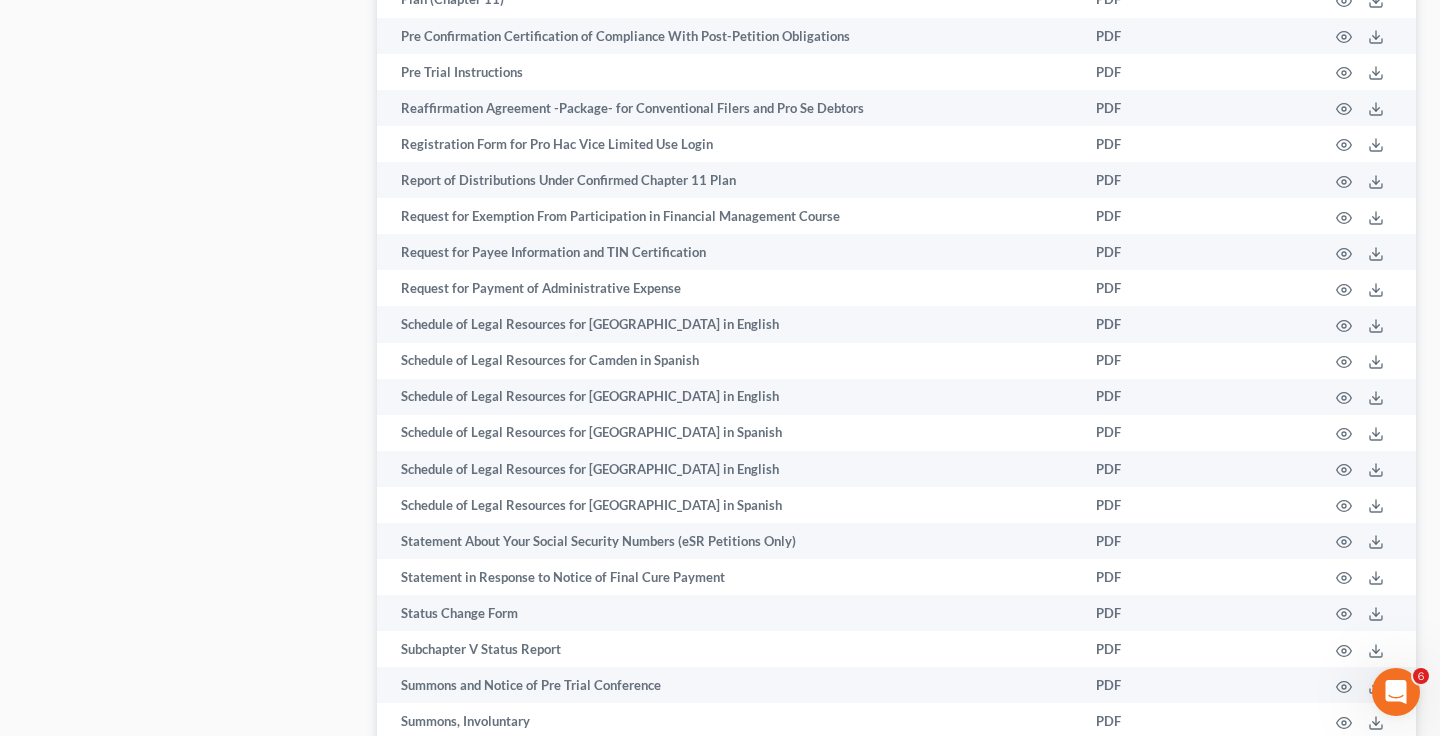 scroll, scrollTop: 6293, scrollLeft: 0, axis: vertical 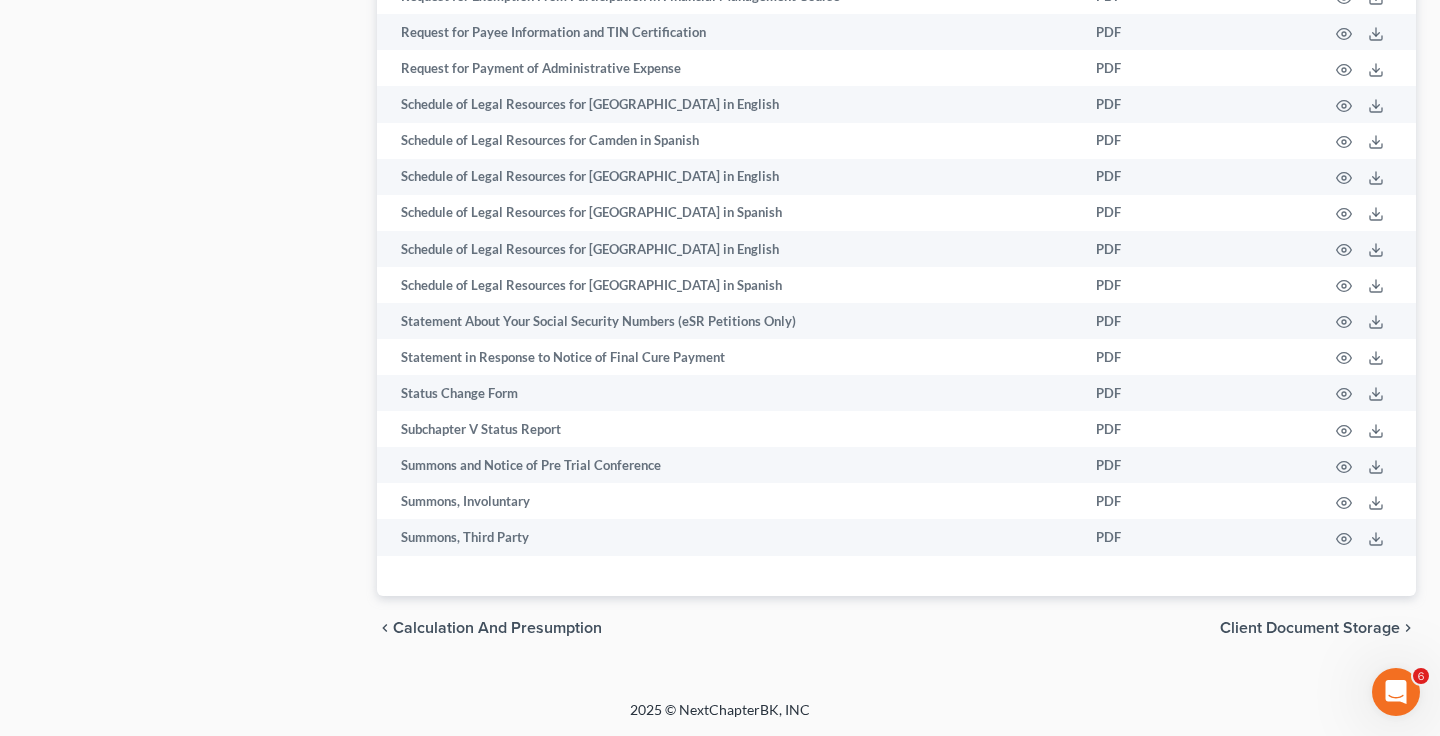 click on "Client Document Storage" at bounding box center (1310, 628) 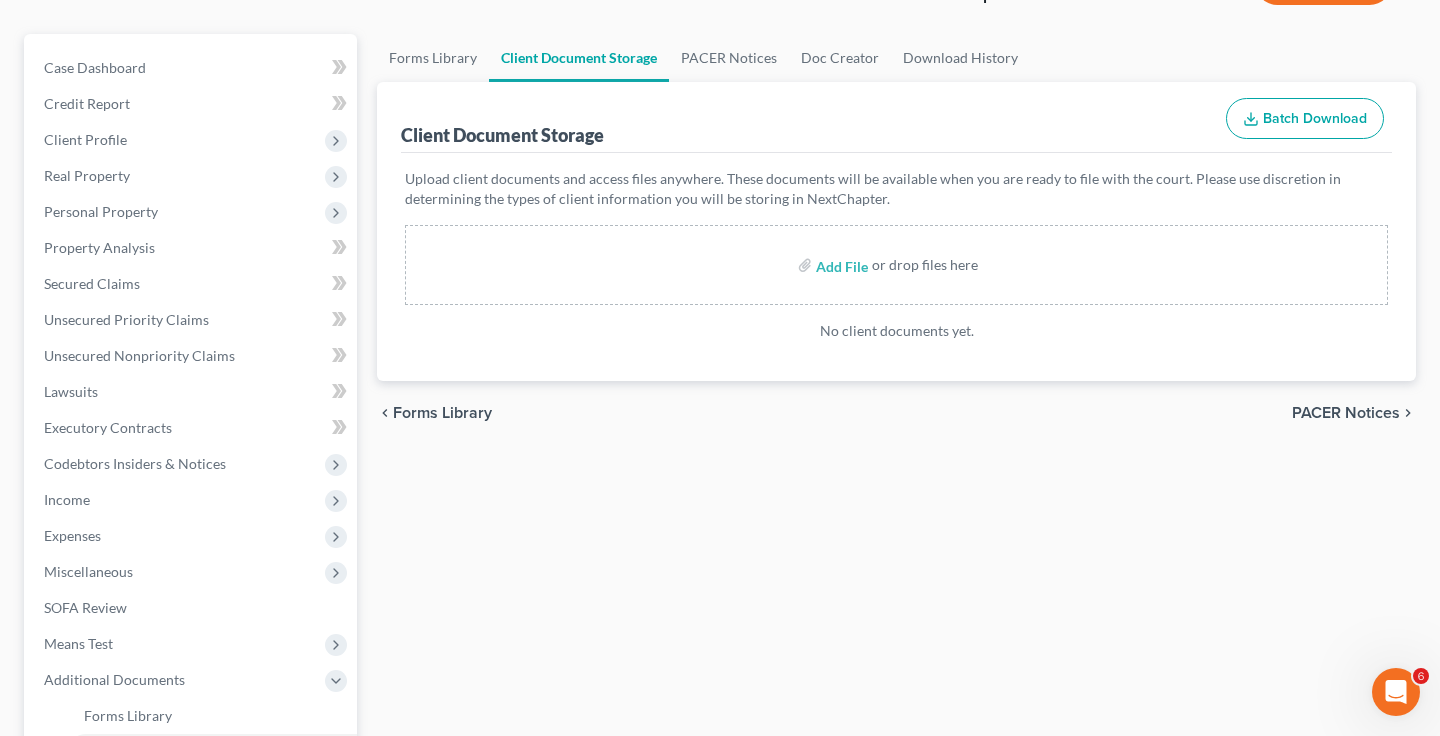 scroll, scrollTop: 0, scrollLeft: 0, axis: both 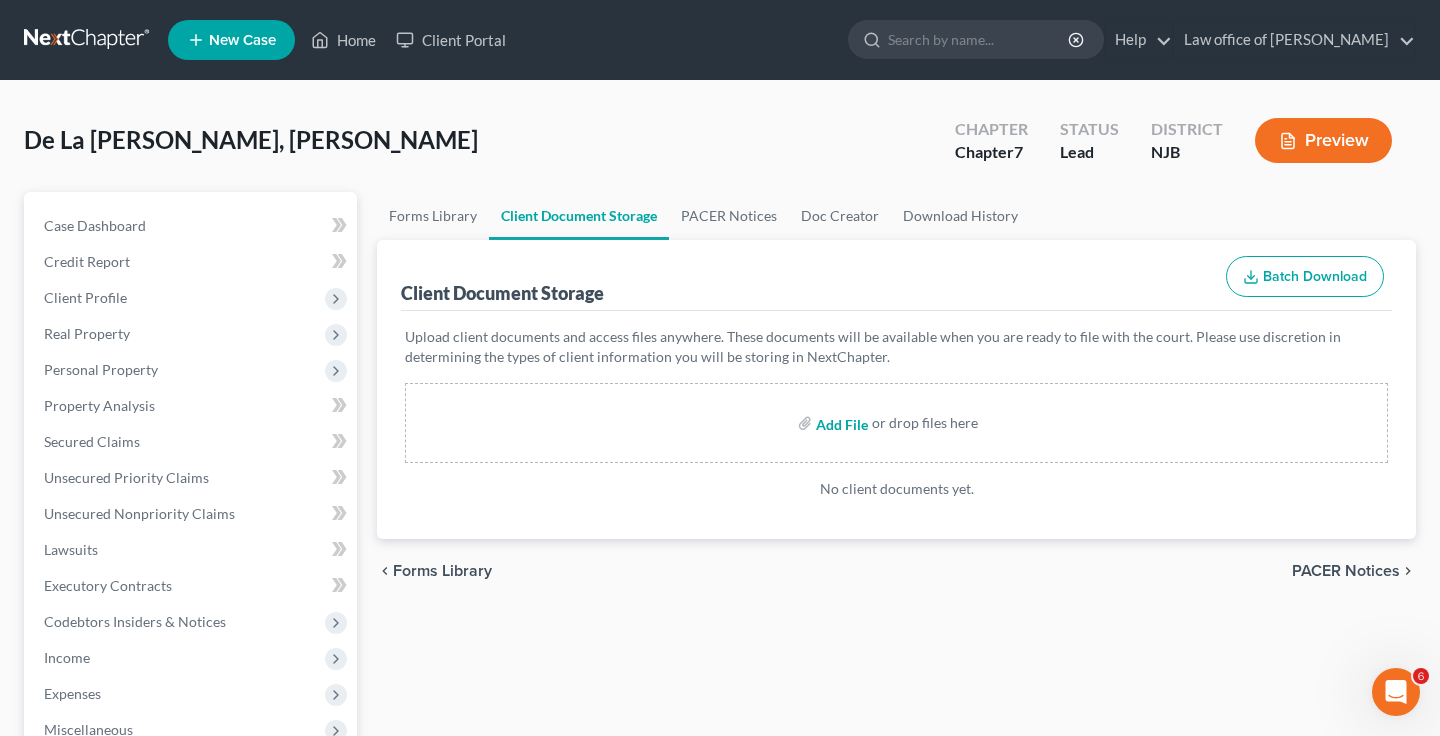 click at bounding box center (840, 423) 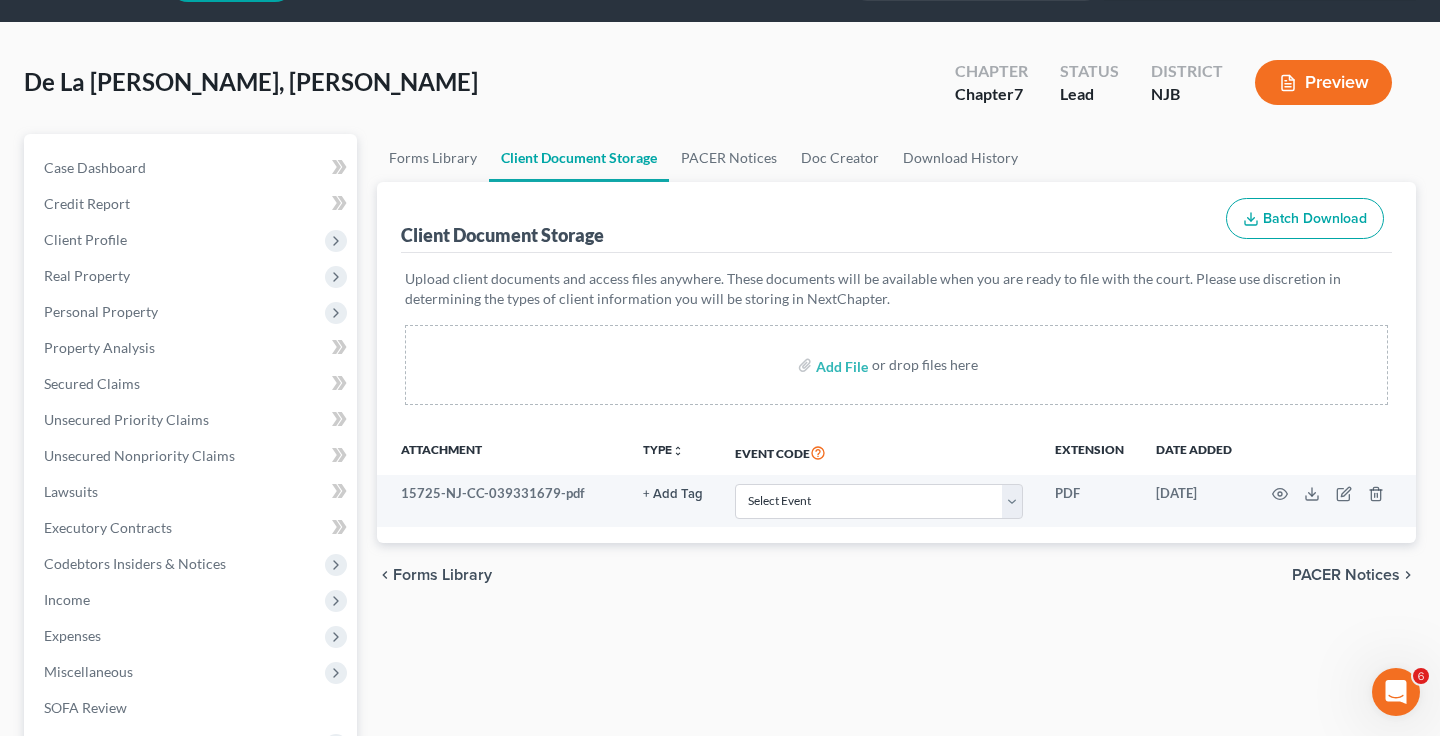 scroll, scrollTop: 71, scrollLeft: 0, axis: vertical 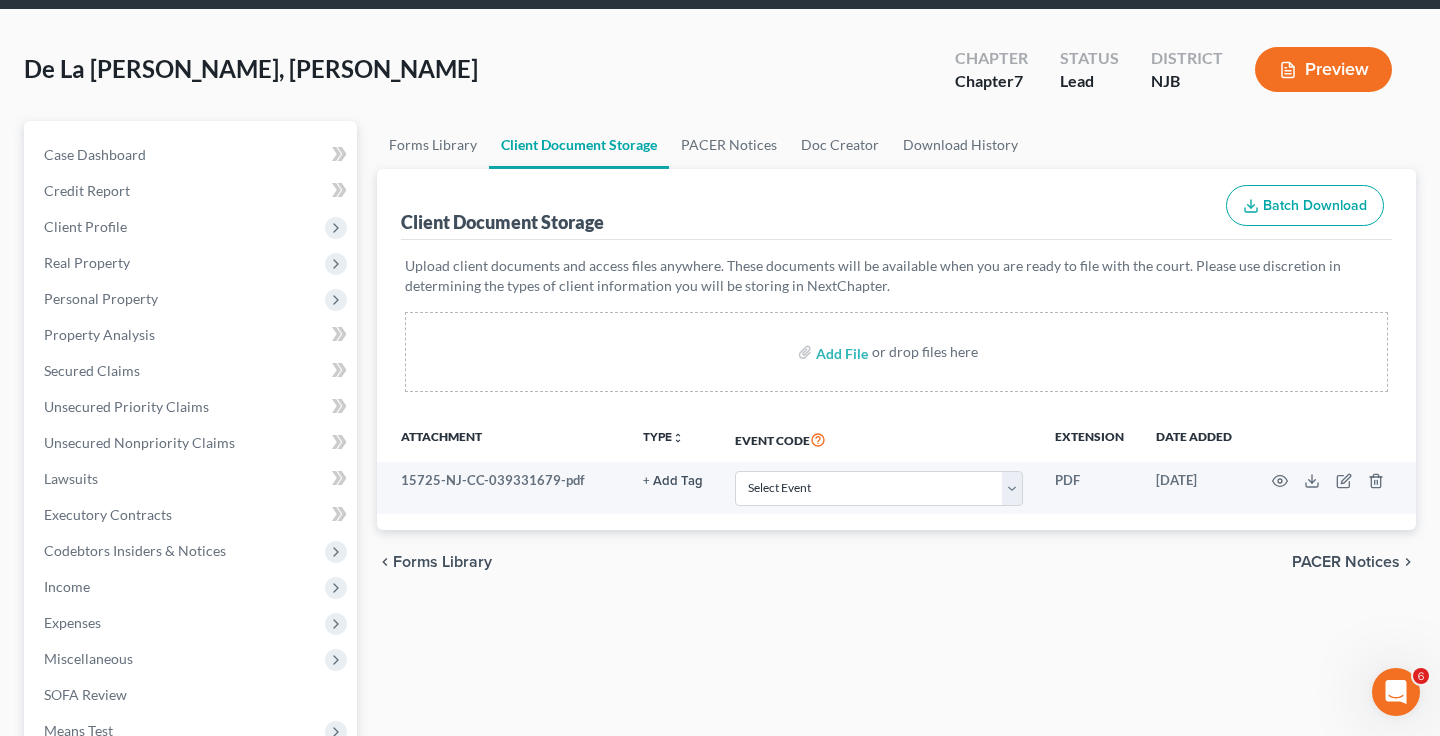 click on "PACER Notices" at bounding box center [1346, 562] 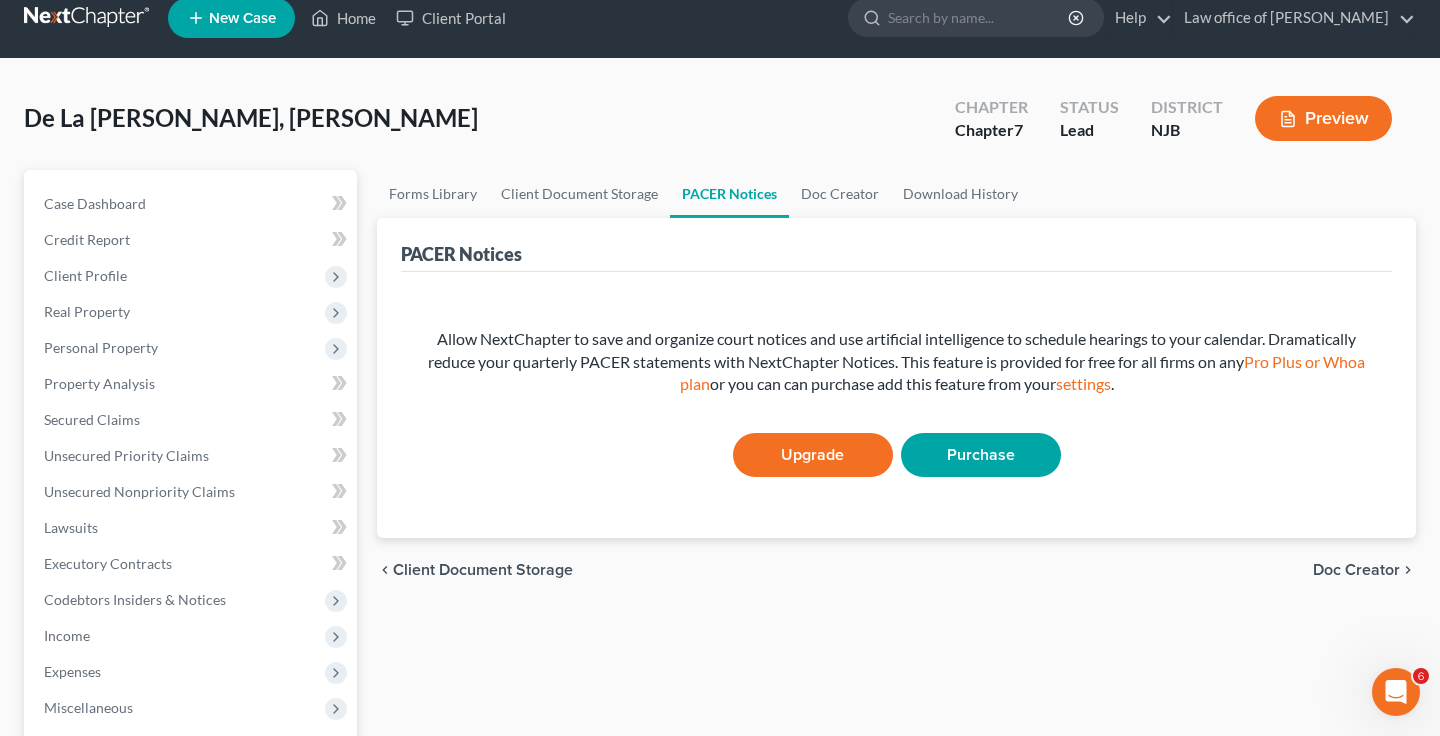 scroll, scrollTop: 21, scrollLeft: 0, axis: vertical 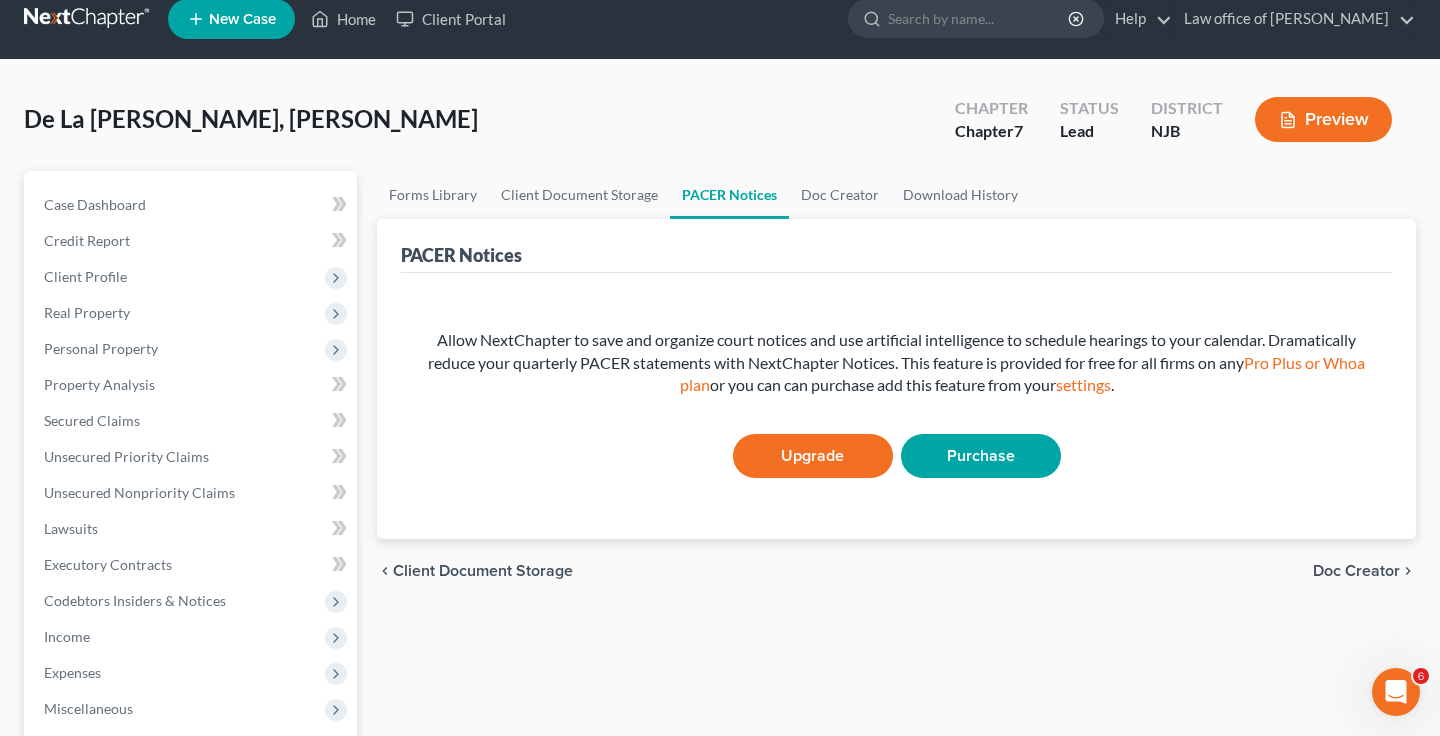 click on "Doc Creator" at bounding box center [1356, 571] 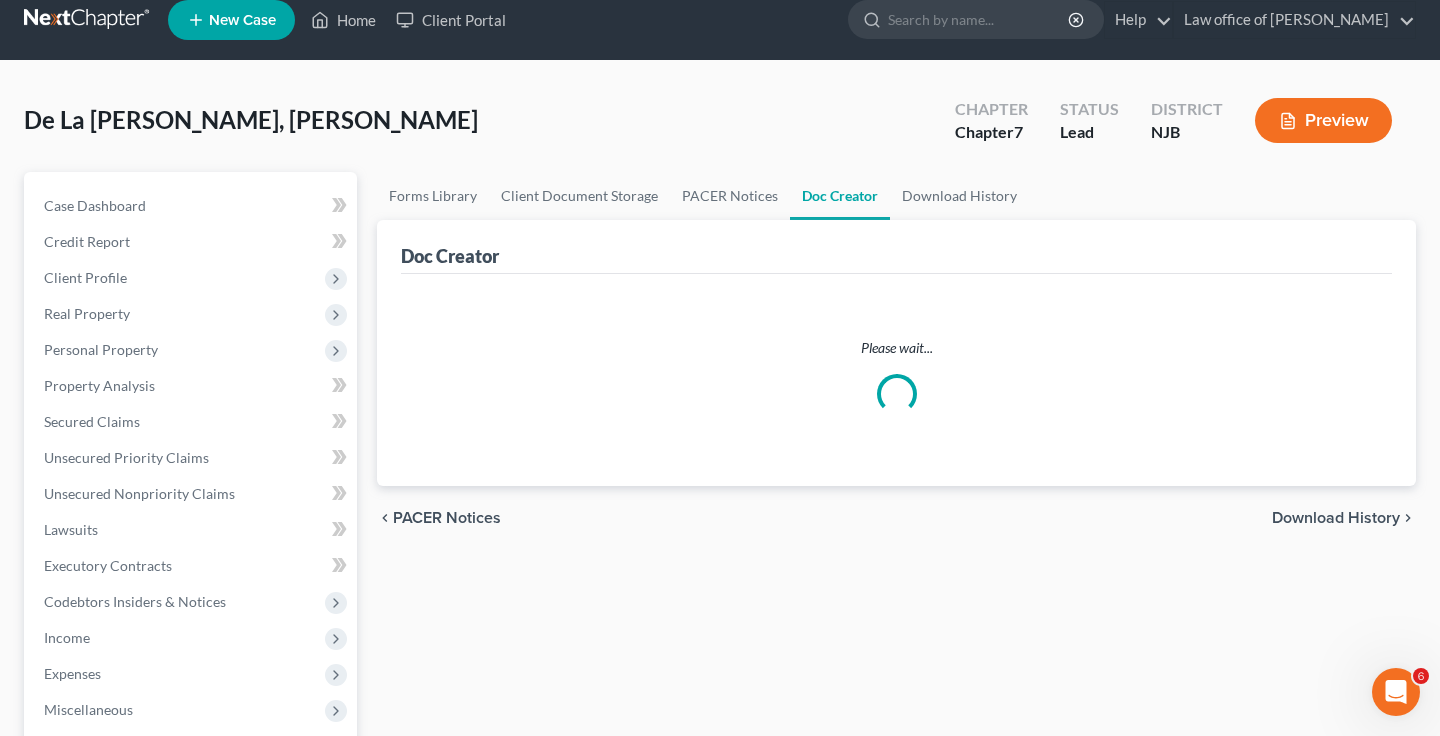 scroll, scrollTop: 0, scrollLeft: 0, axis: both 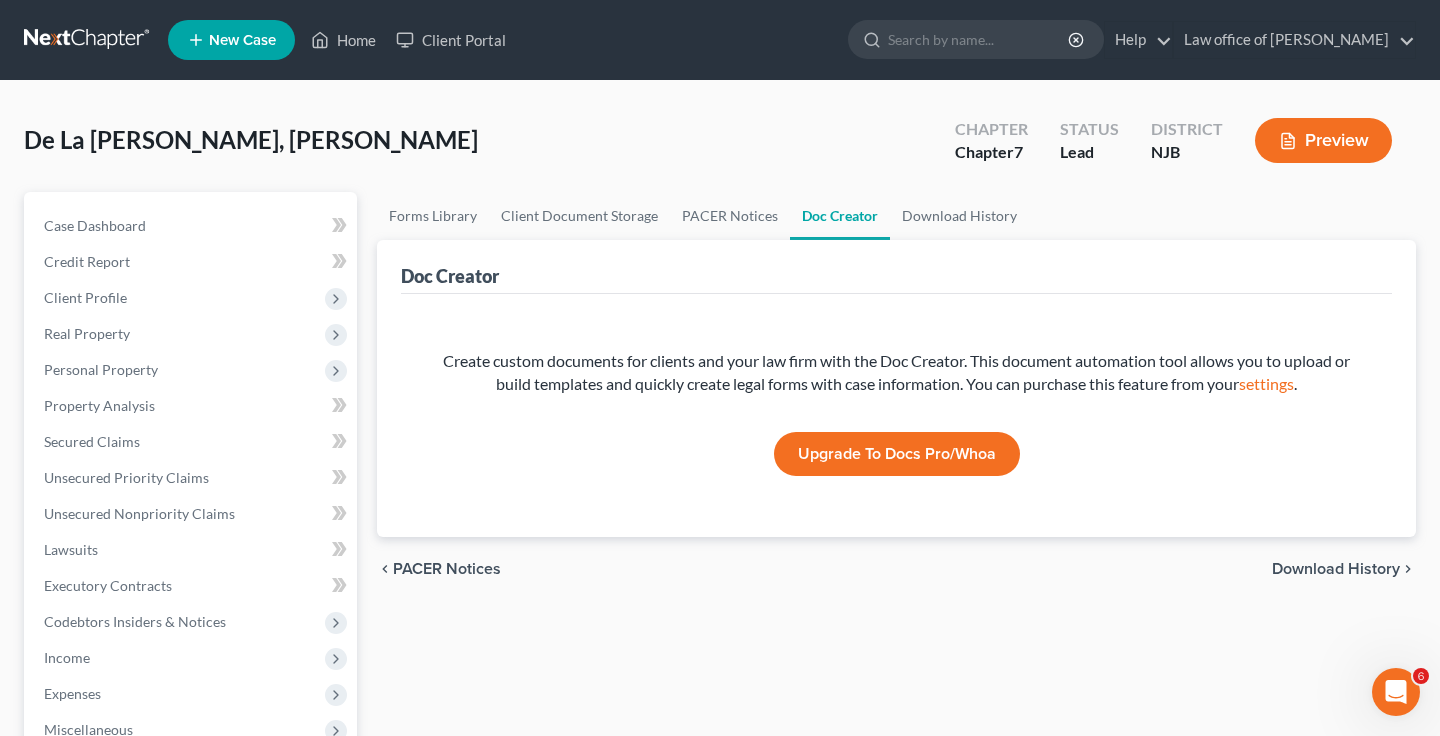 click on "Download History" at bounding box center [1336, 569] 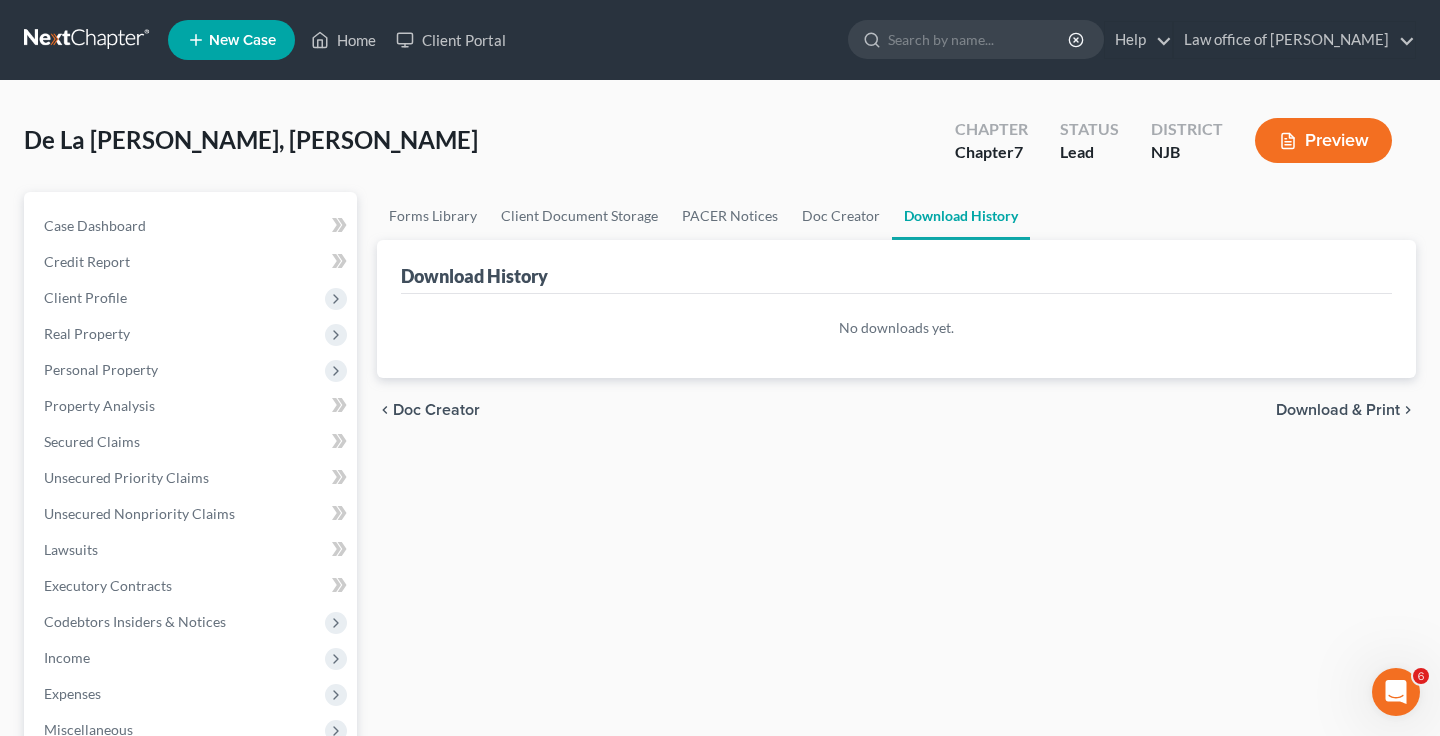 click on "Download & Print" at bounding box center [1338, 410] 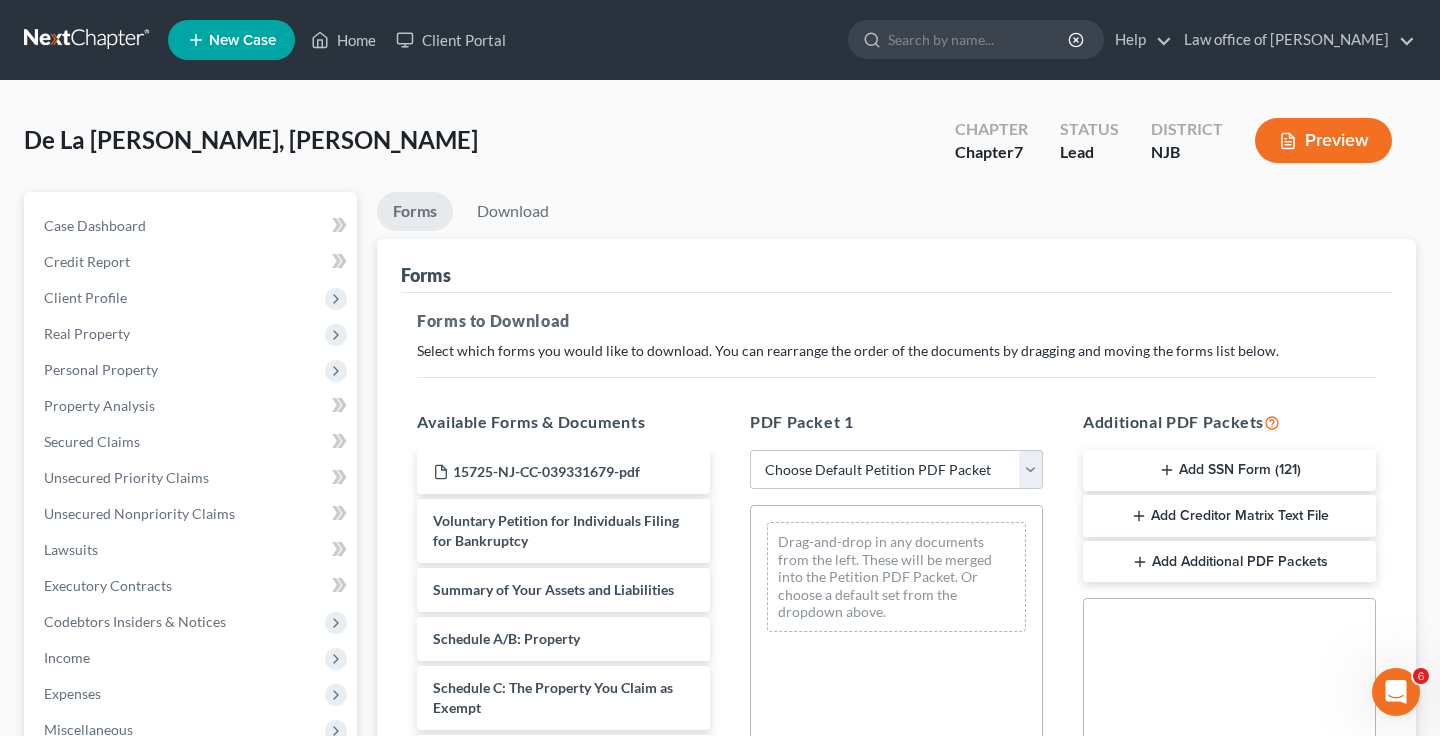 scroll, scrollTop: 0, scrollLeft: 0, axis: both 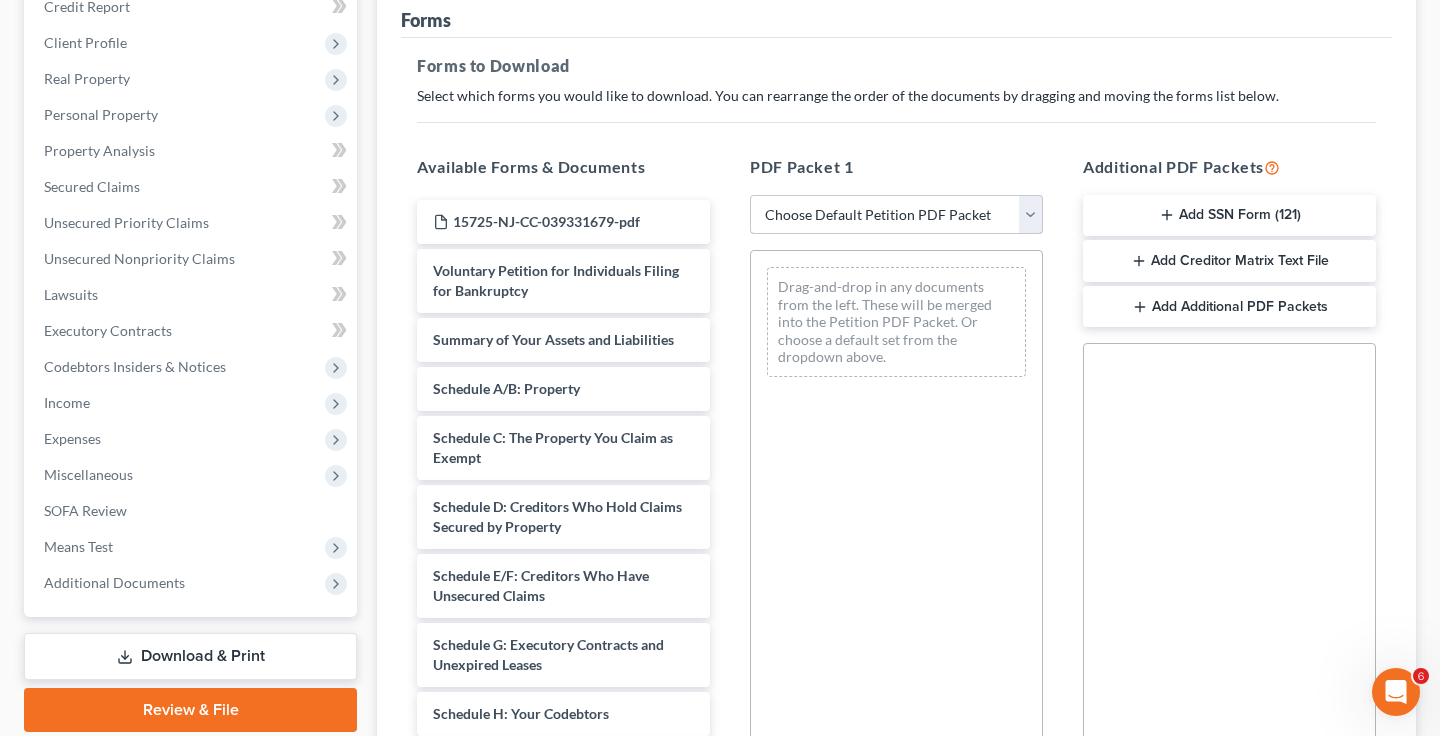 click on "Choose Default Petition PDF Packet Complete Bankruptcy Petition (all forms and schedules) Emergency Filing Forms (Petition and Creditor List Only) Amended Forms Signature Pages Only Bankruptcy Packet Entired BK Packet - Marco A Cardozo Suarez" at bounding box center (896, 215) 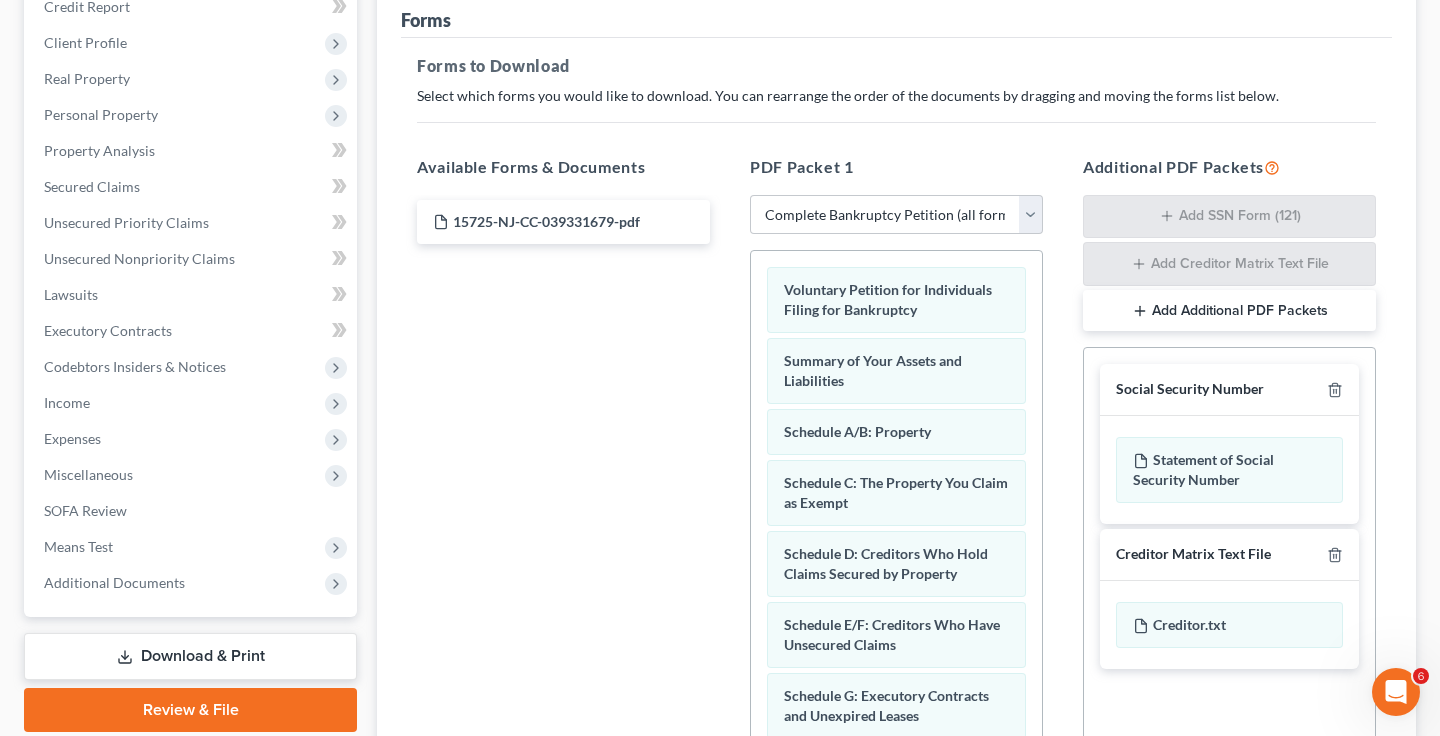 click on "Add Additional PDF Packets" at bounding box center [1229, 311] 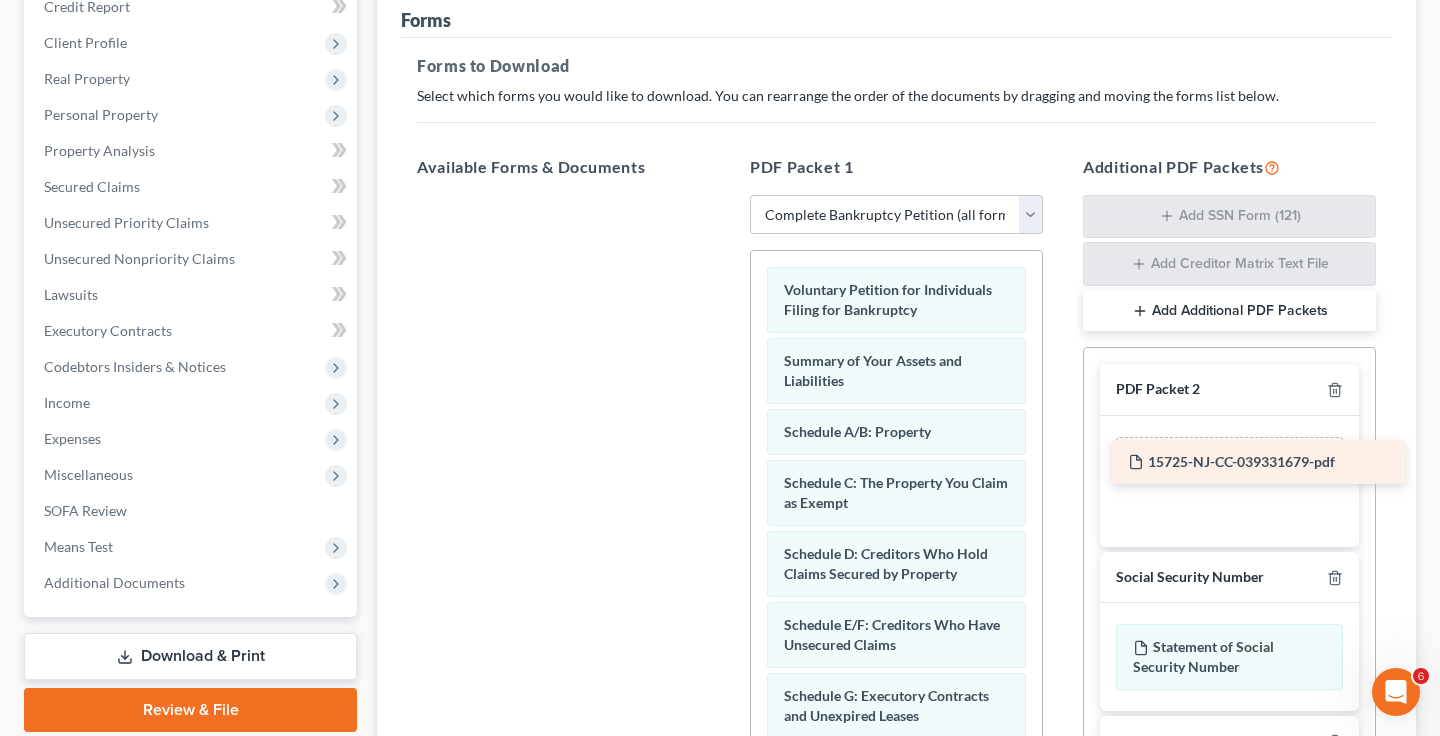 drag, startPoint x: 560, startPoint y: 220, endPoint x: 1255, endPoint y: 459, distance: 734.9462 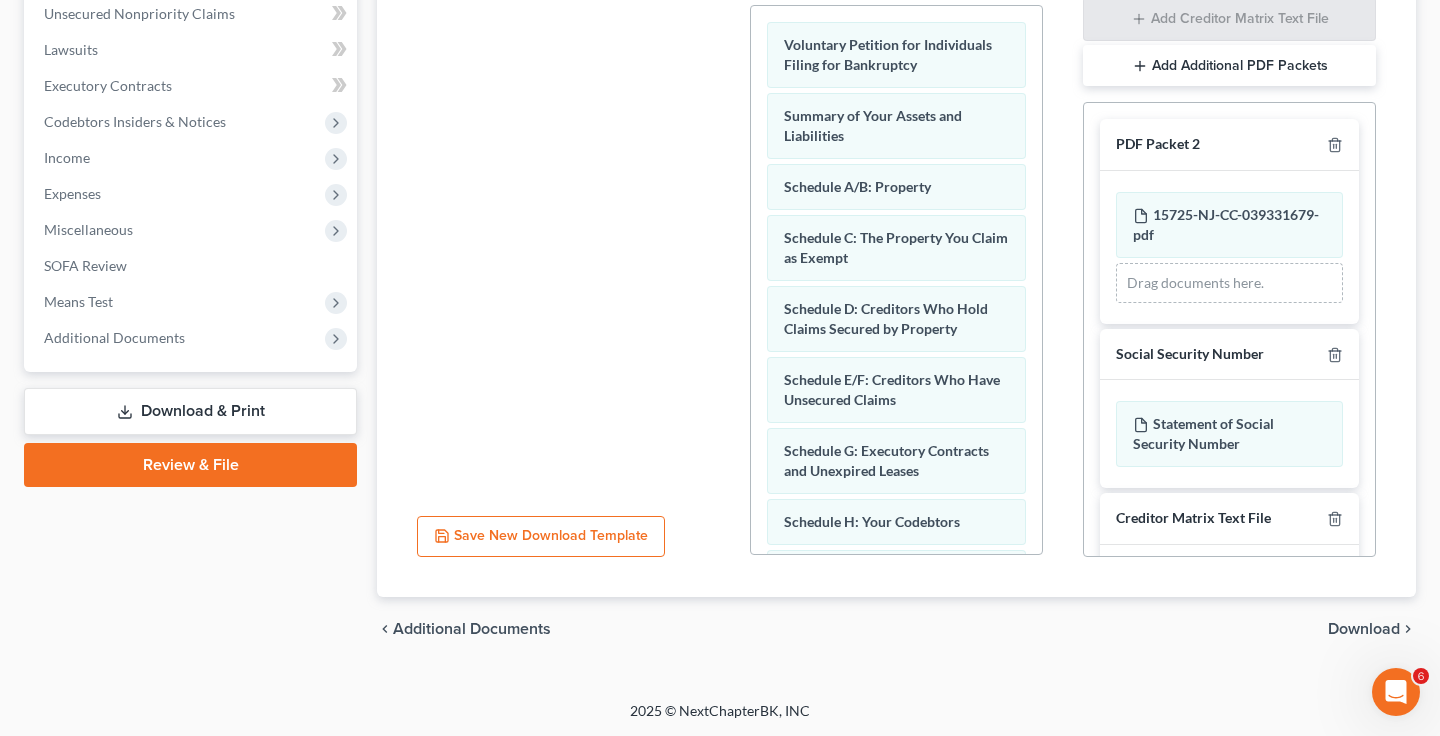 scroll, scrollTop: 498, scrollLeft: 0, axis: vertical 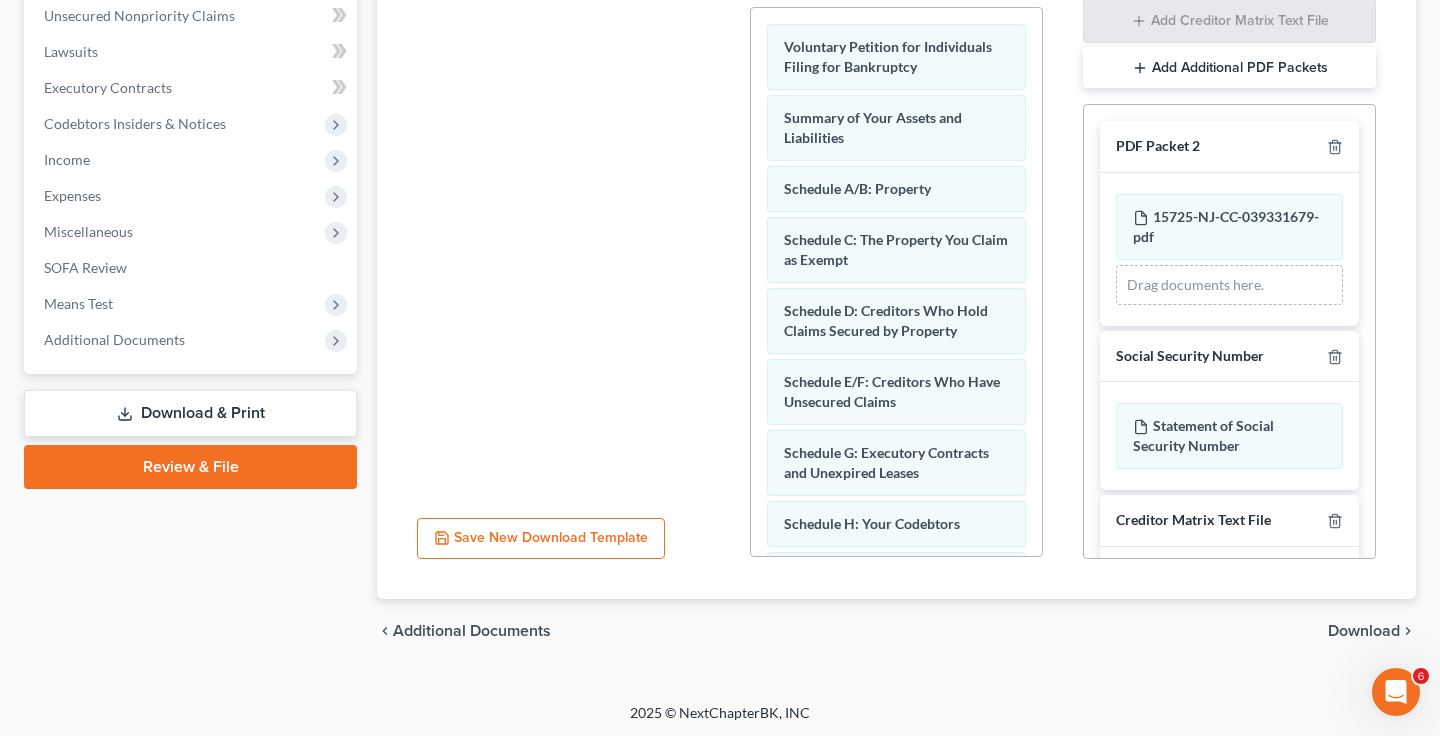 click on "Download" at bounding box center (1364, 631) 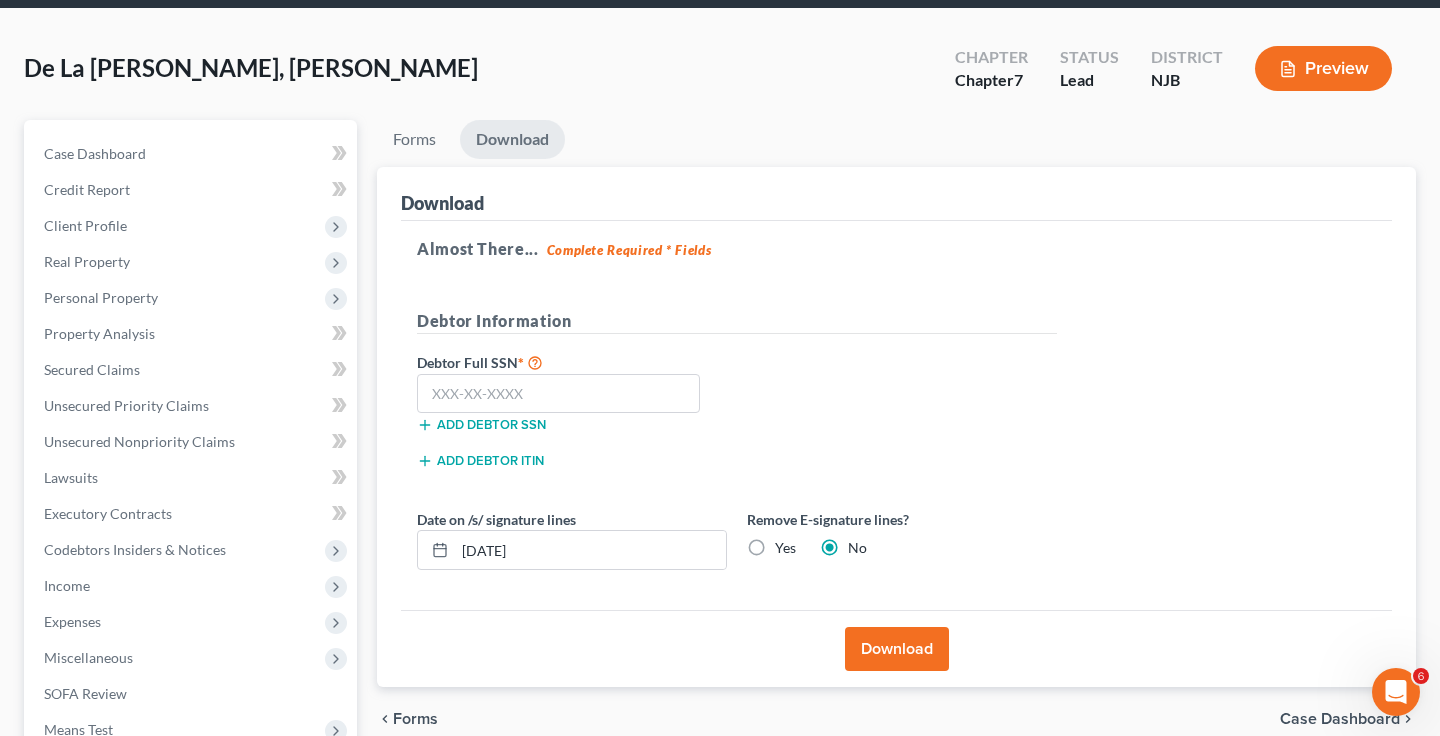 scroll, scrollTop: 73, scrollLeft: 0, axis: vertical 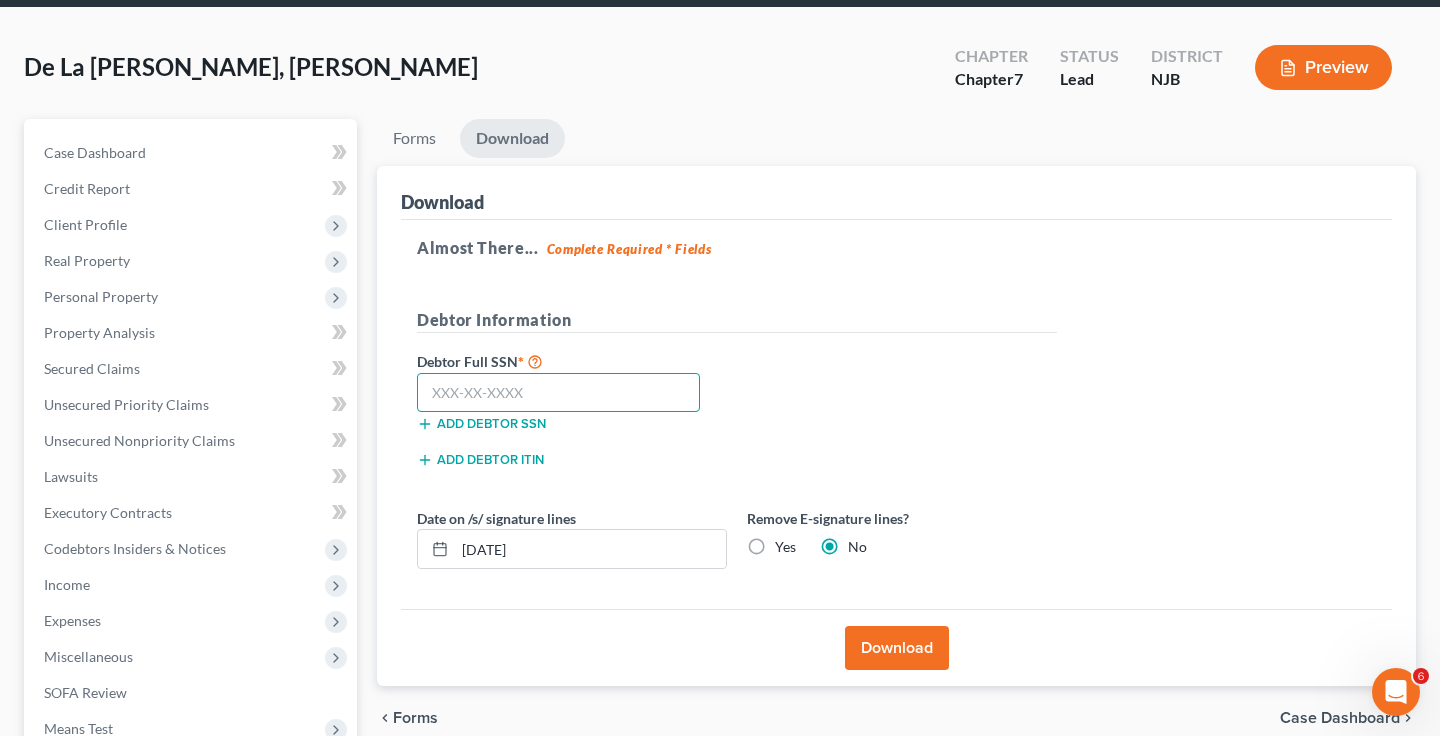 click at bounding box center [558, 393] 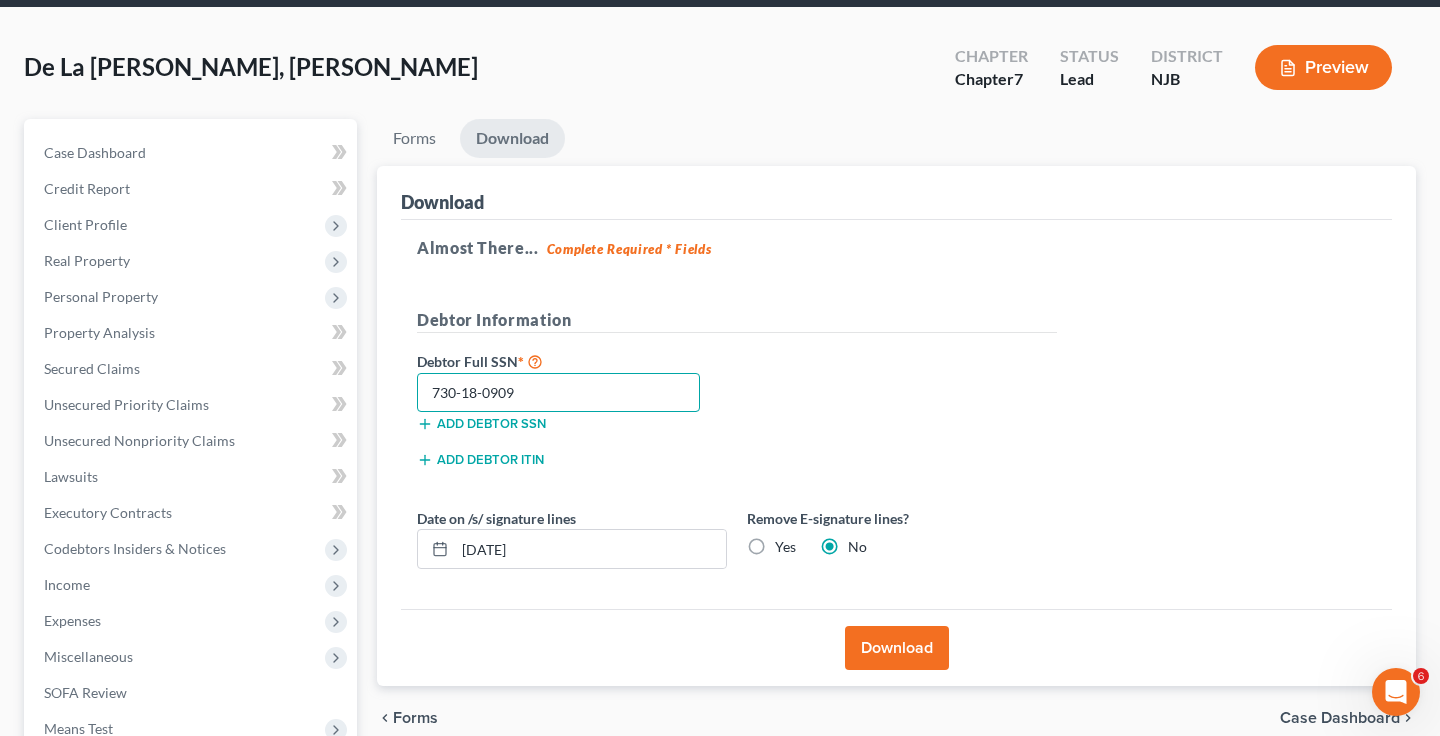 type on "730-18-0909" 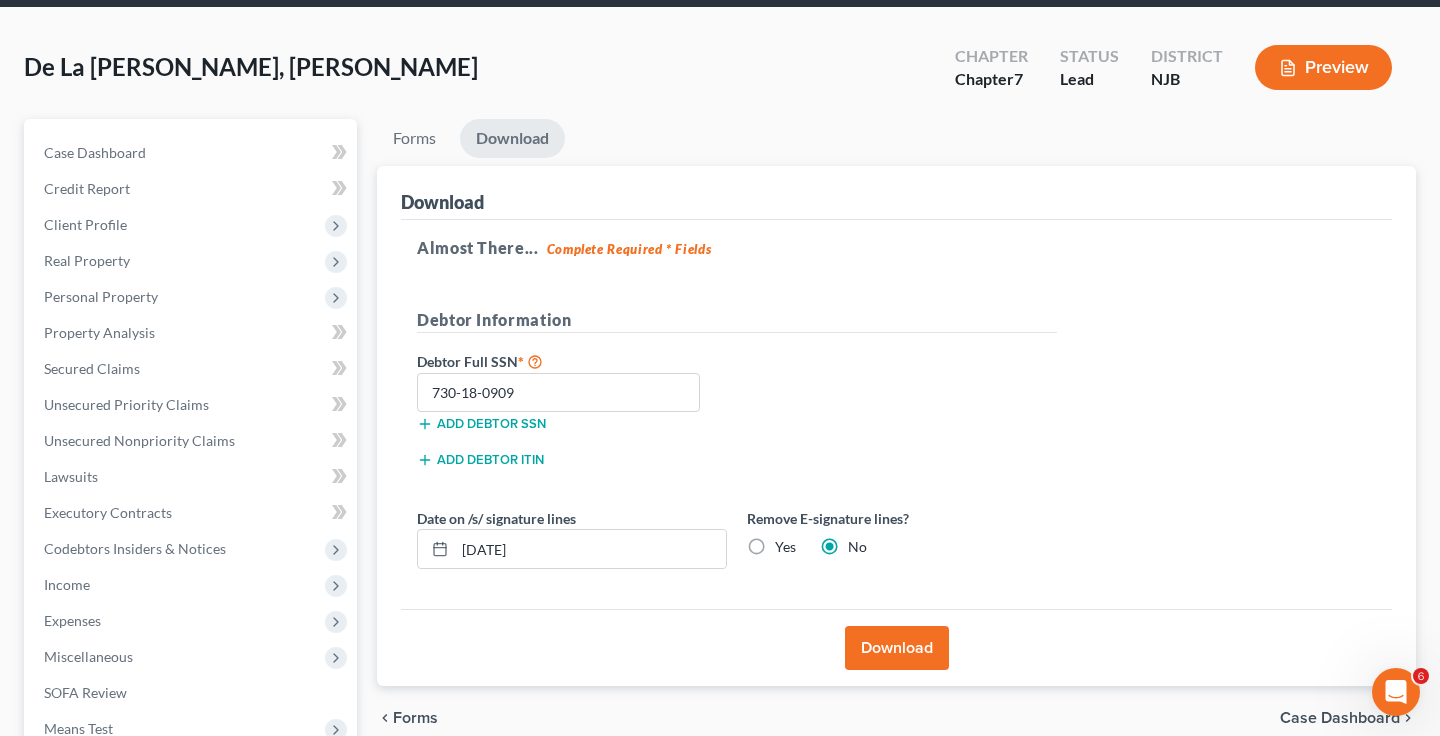 click on "Download" at bounding box center [897, 648] 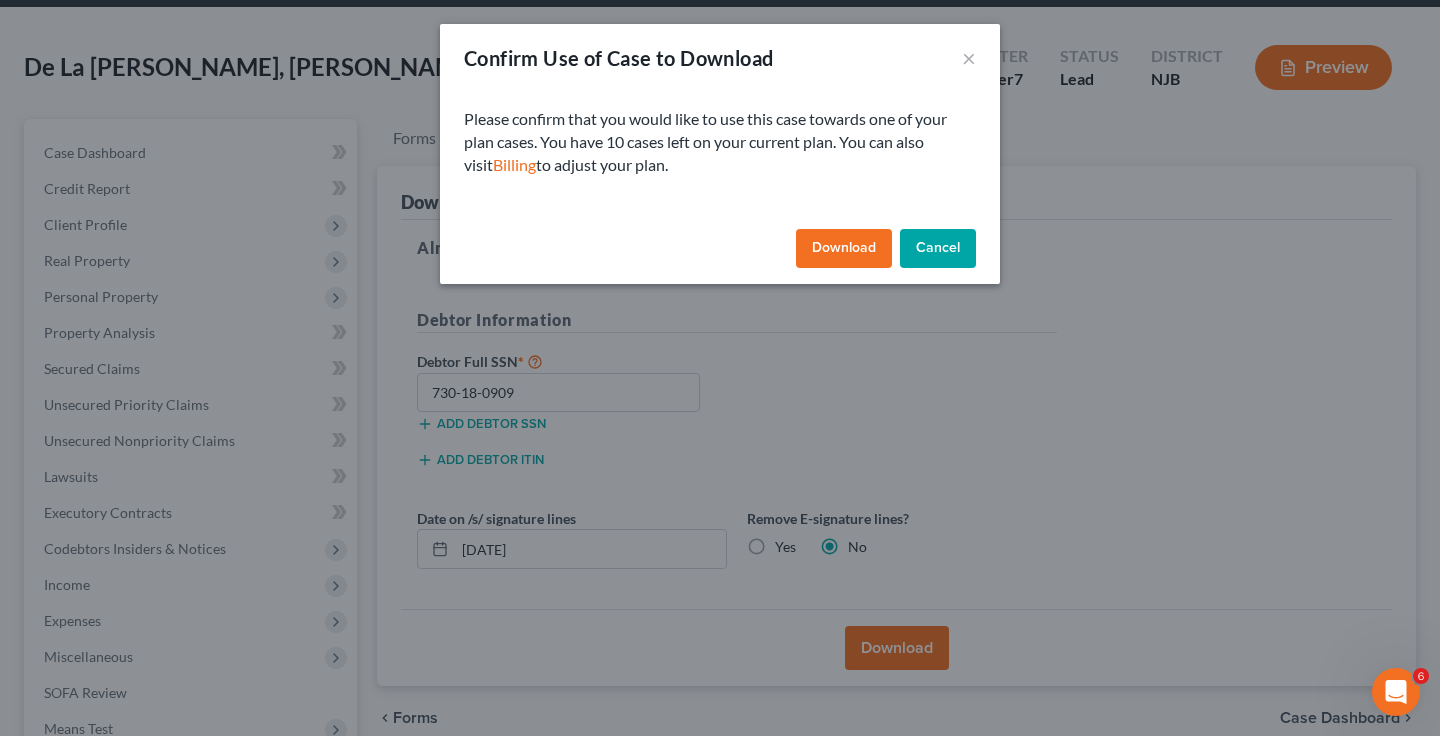 click on "Download" at bounding box center [844, 249] 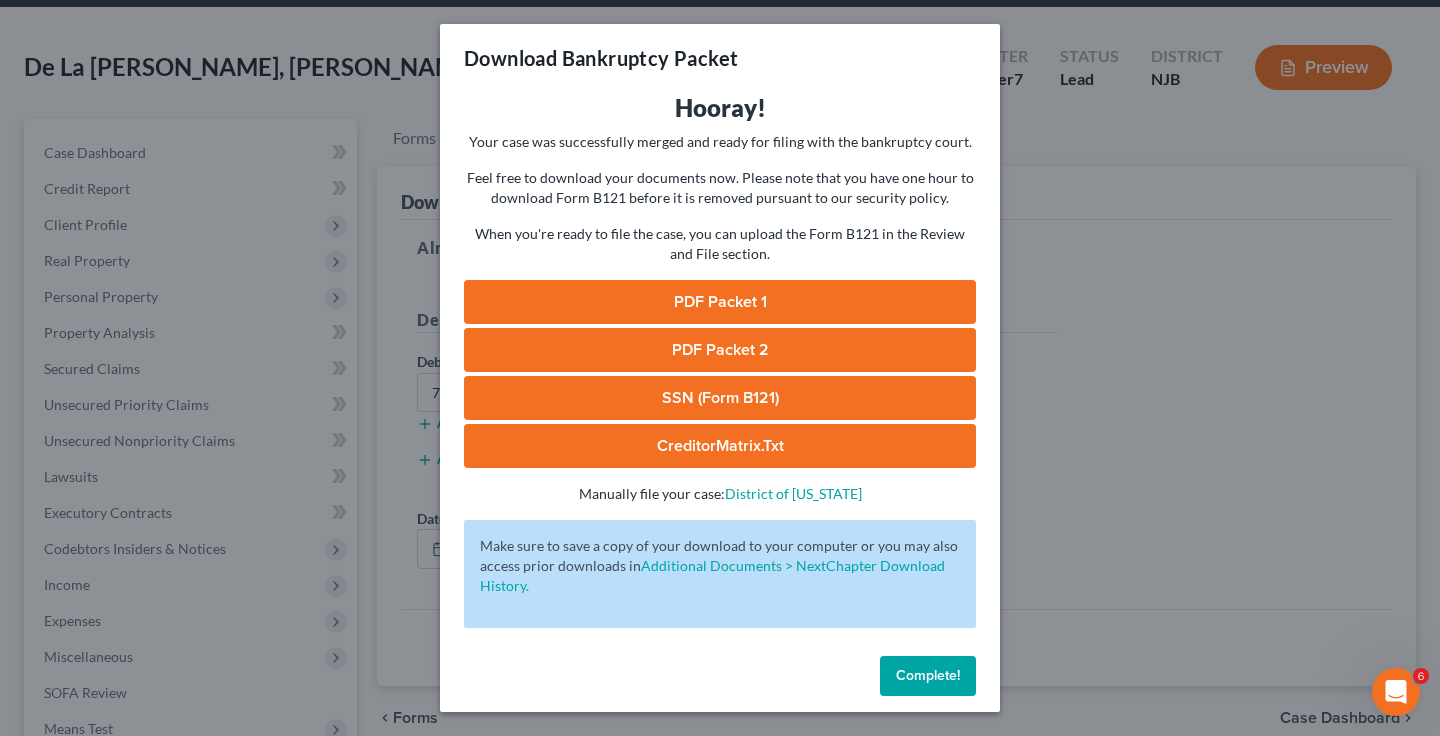 click on "PDF Packet 1" at bounding box center (720, 302) 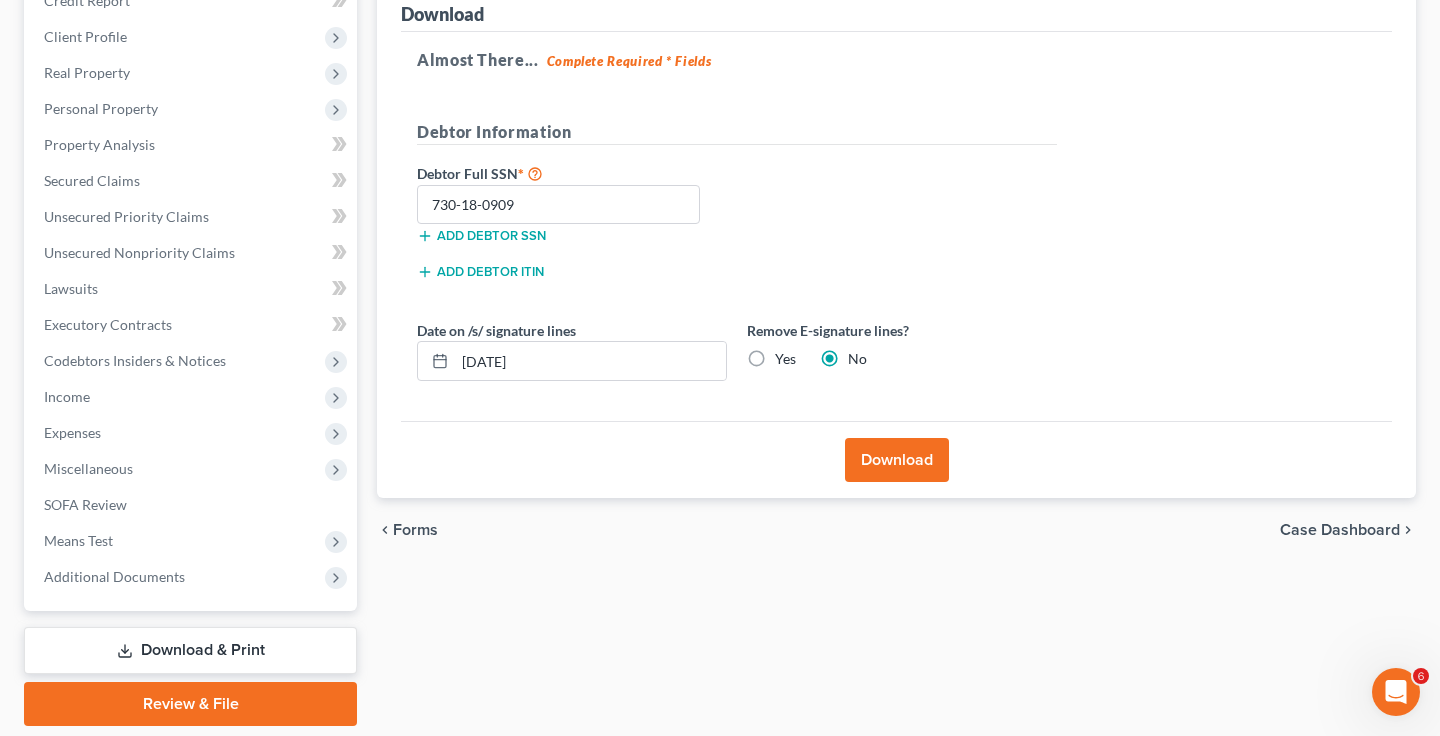 scroll, scrollTop: 325, scrollLeft: 0, axis: vertical 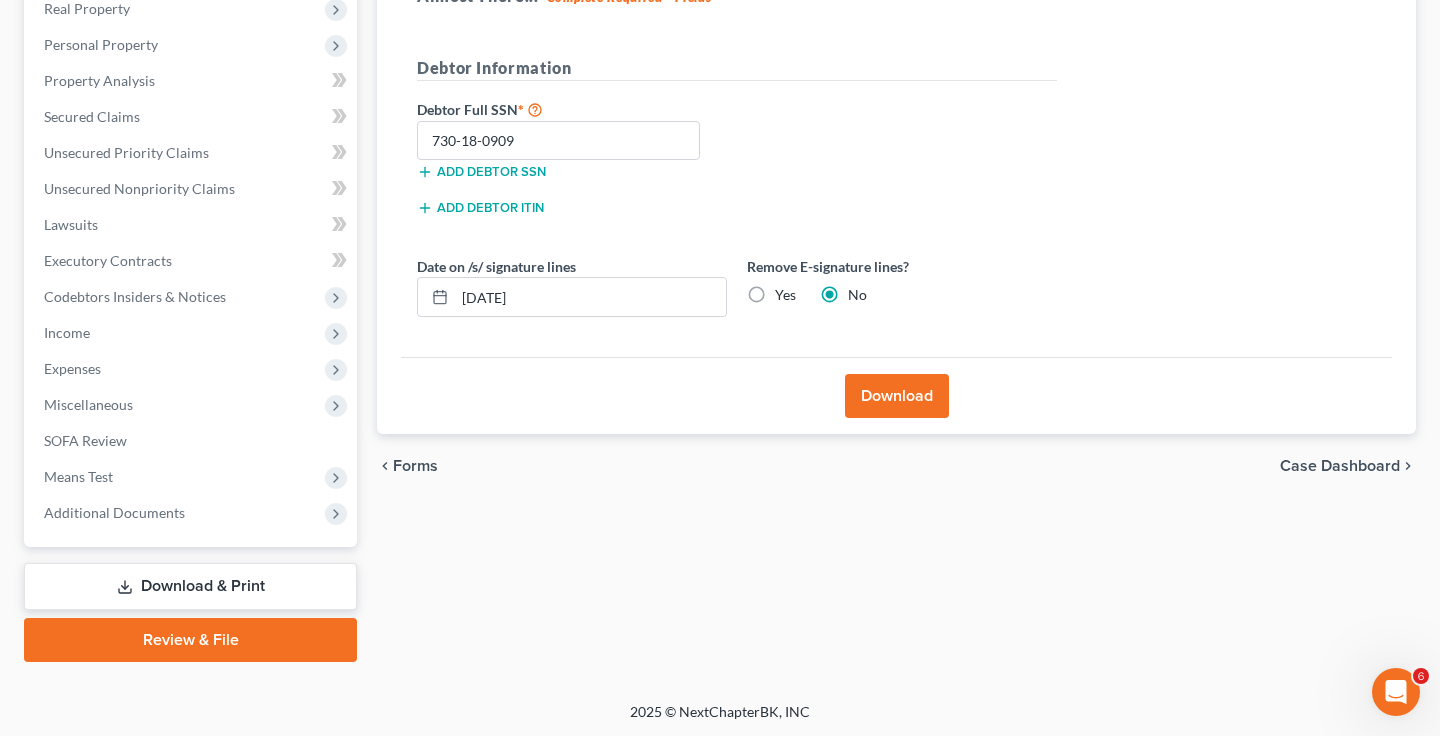 click on "Case Dashboard" at bounding box center (1340, 466) 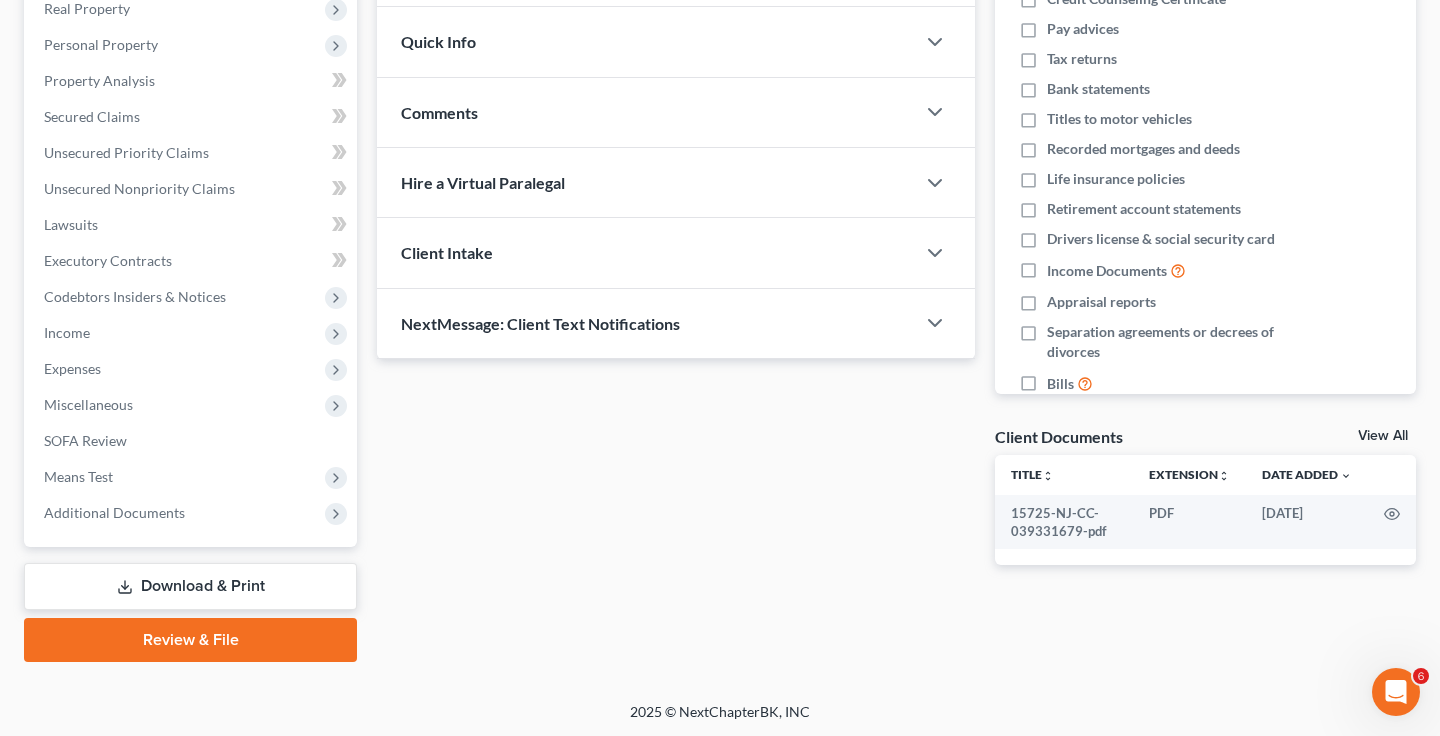 scroll, scrollTop: 0, scrollLeft: 0, axis: both 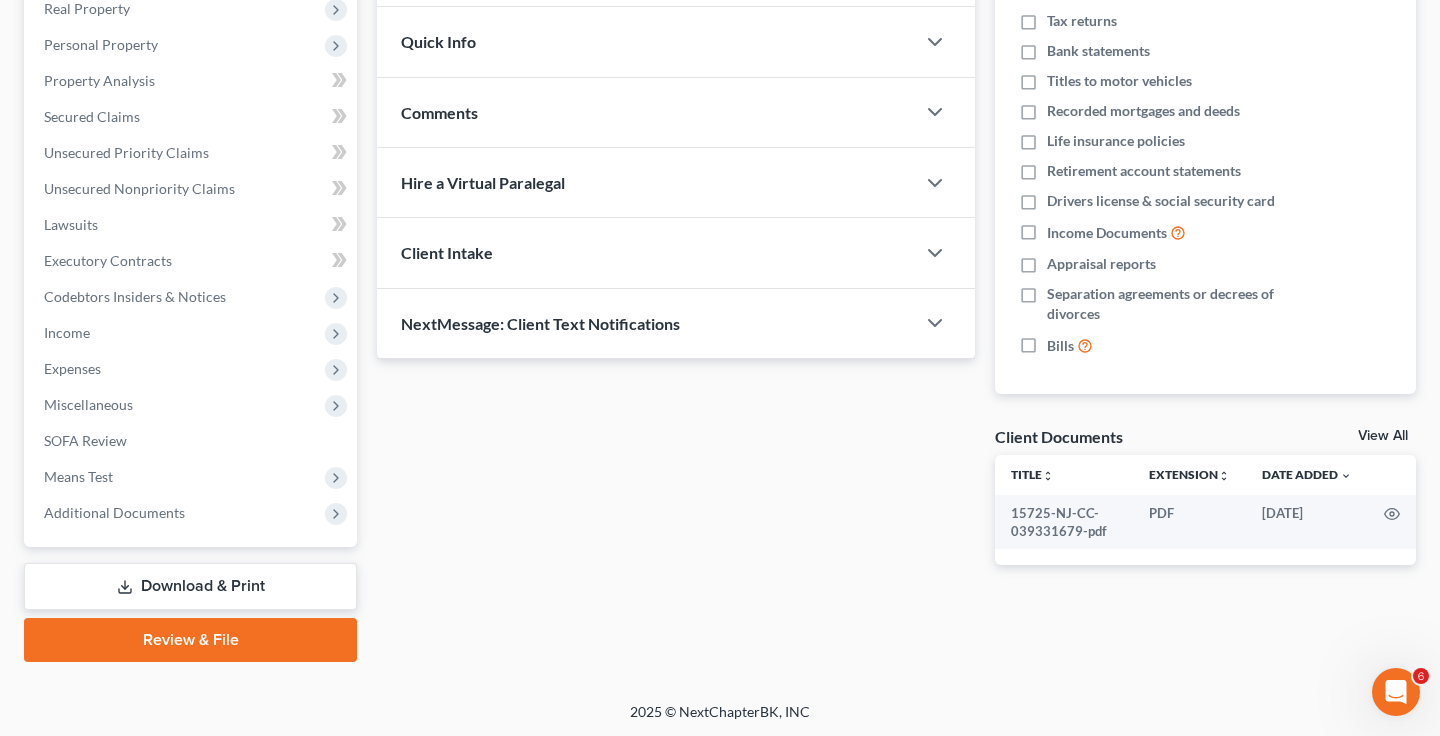 click on "Review & File" at bounding box center [190, 640] 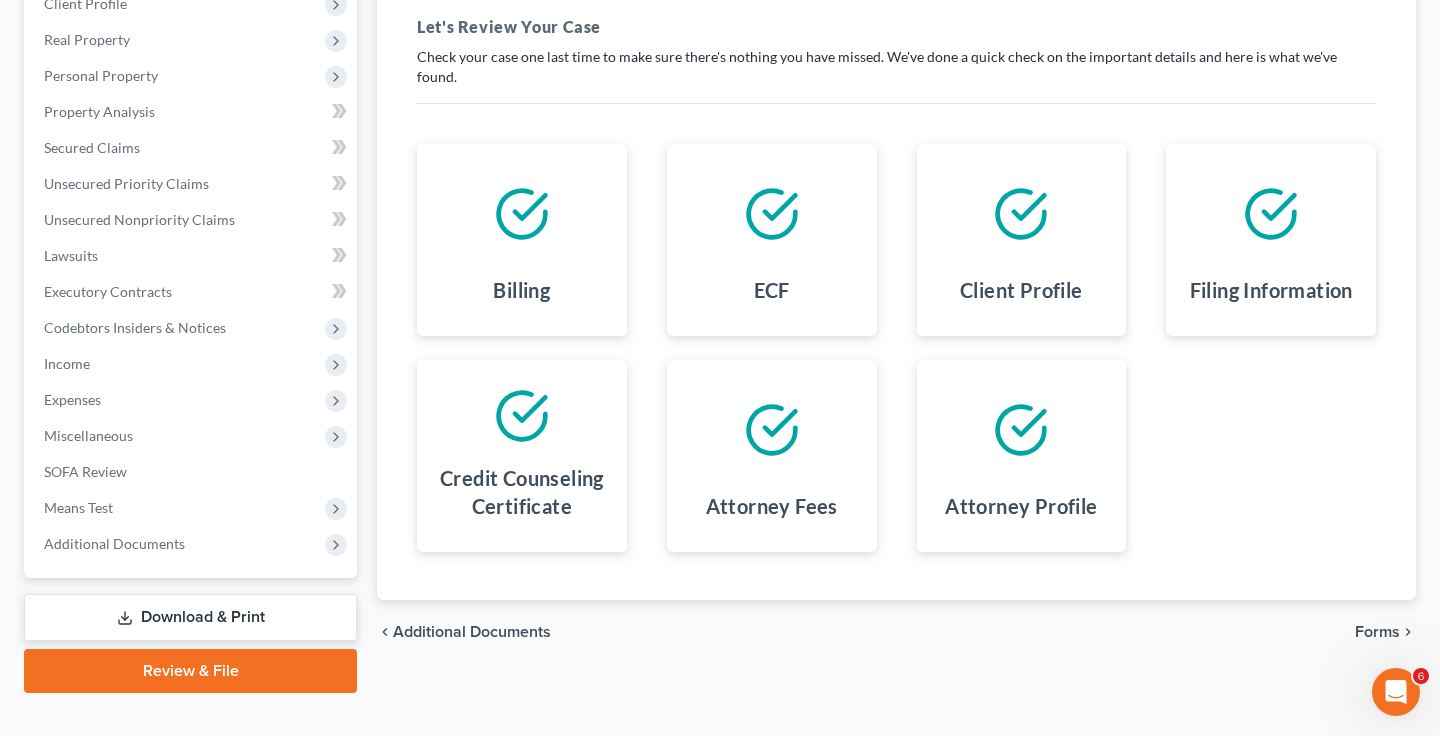 scroll, scrollTop: 299, scrollLeft: 0, axis: vertical 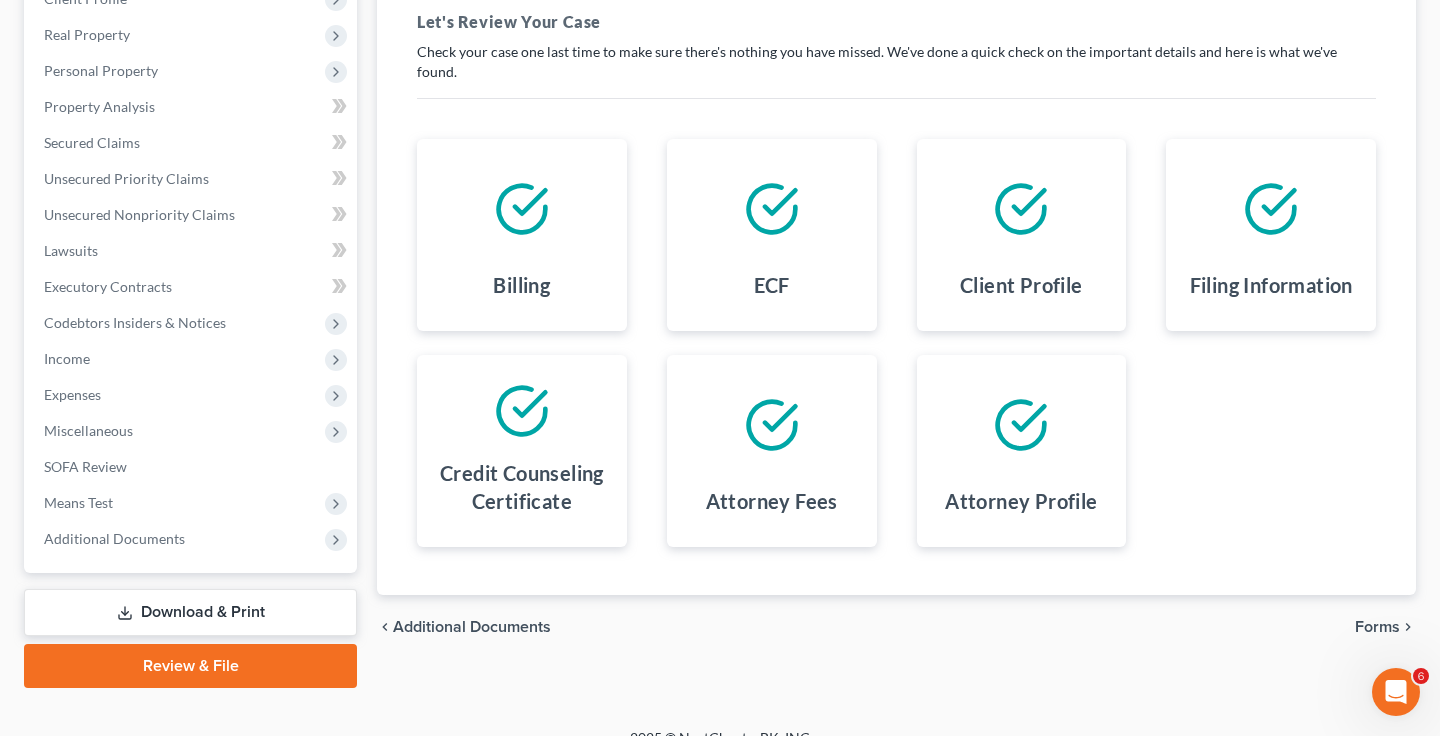 click on "Forms" at bounding box center (1377, 627) 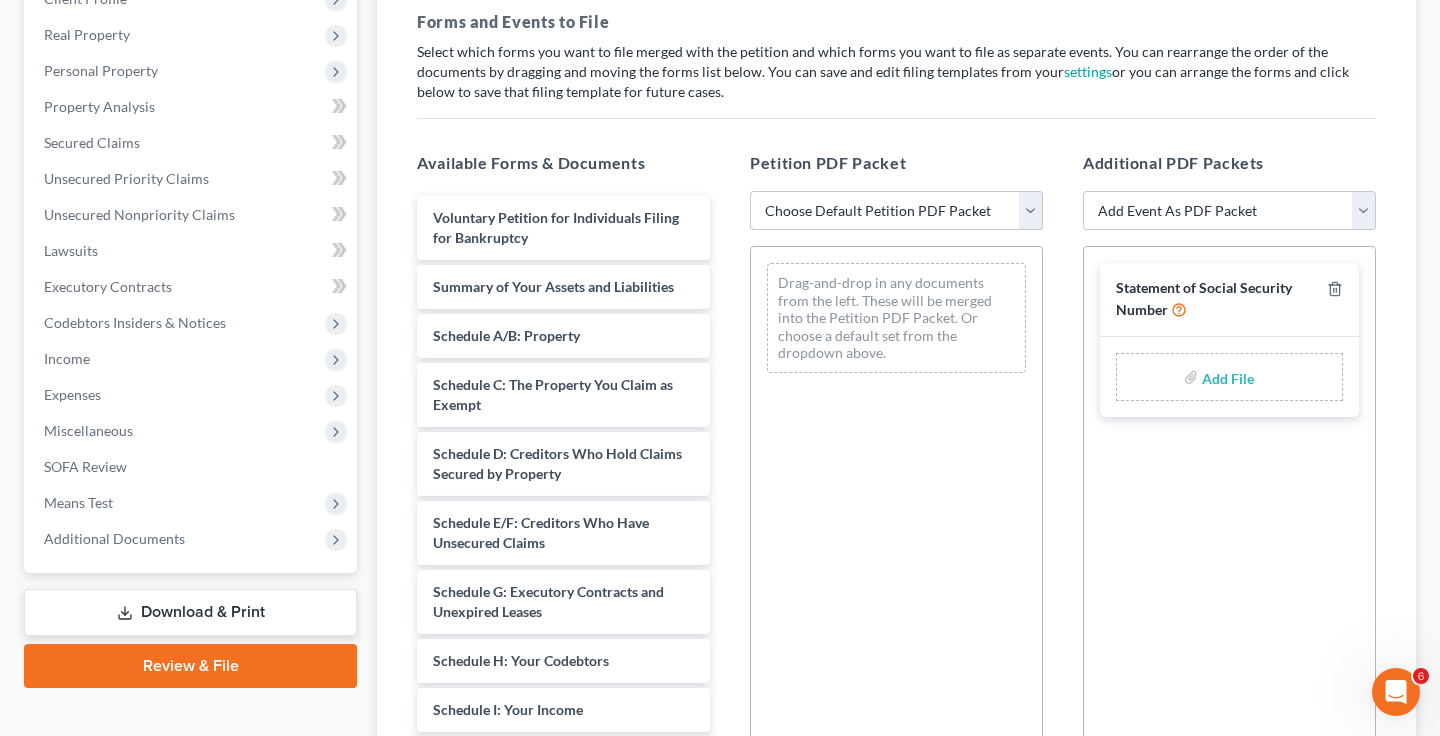 click on "Choose Default Petition PDF Packet Complete Bankruptcy Petition (all forms and schedules) Emergency Filing (Voluntary Petition and Creditor List Only)" at bounding box center [896, 211] 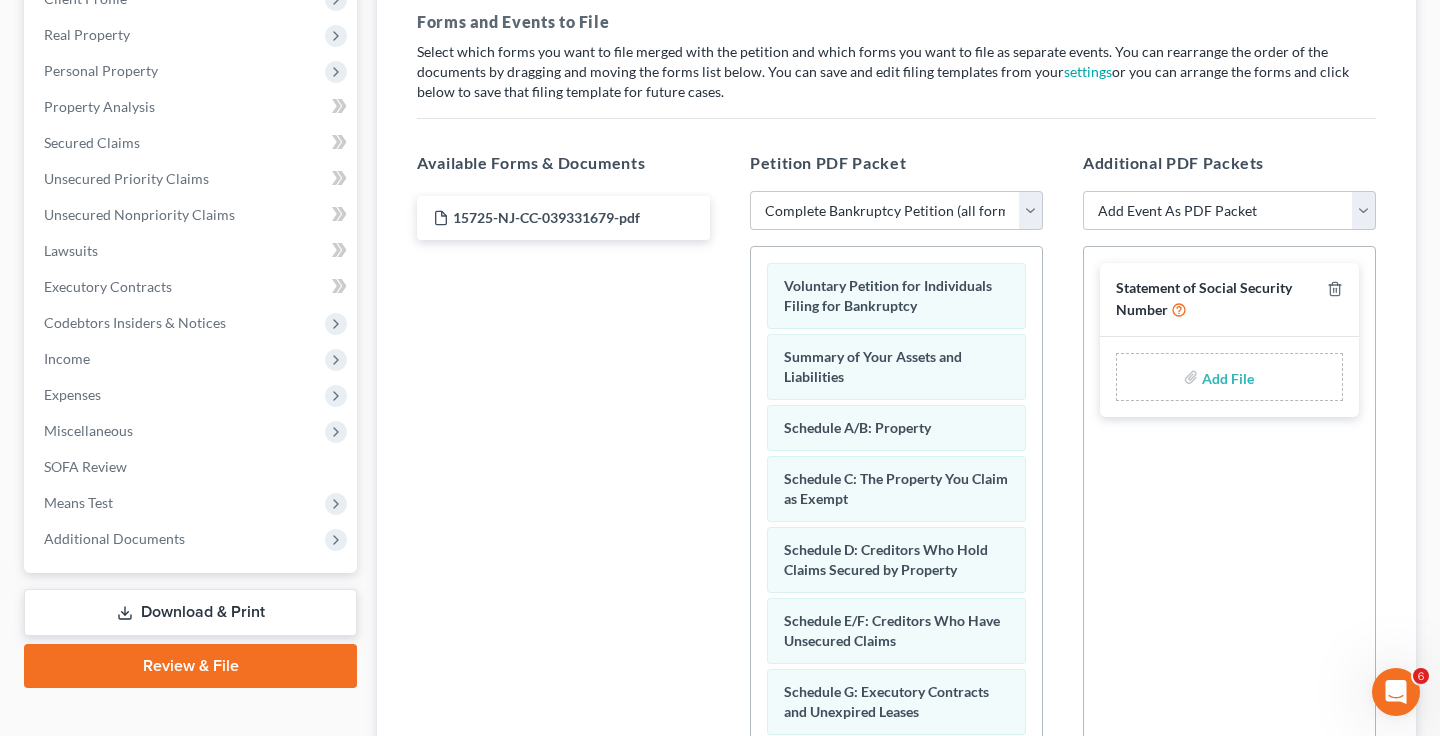 click at bounding box center (1226, 377) 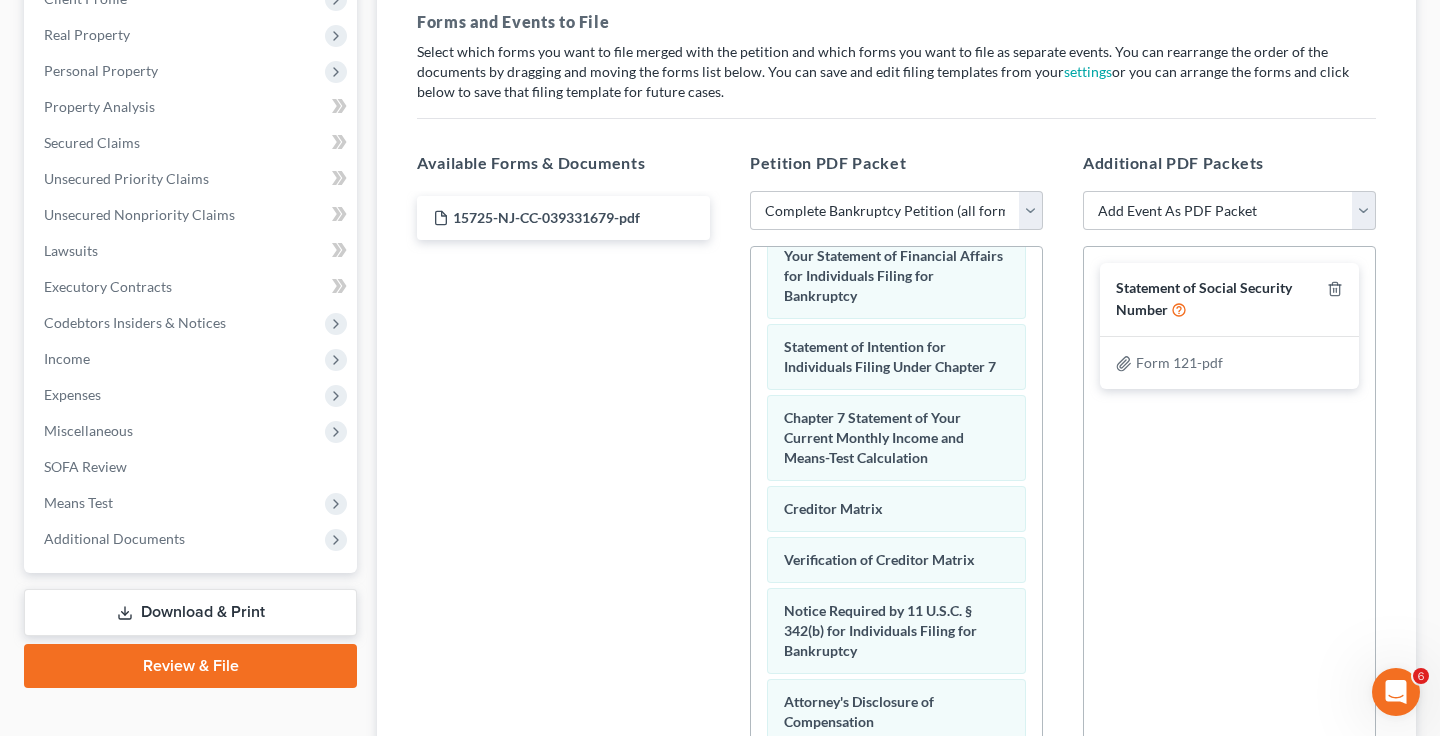 scroll, scrollTop: 774, scrollLeft: 0, axis: vertical 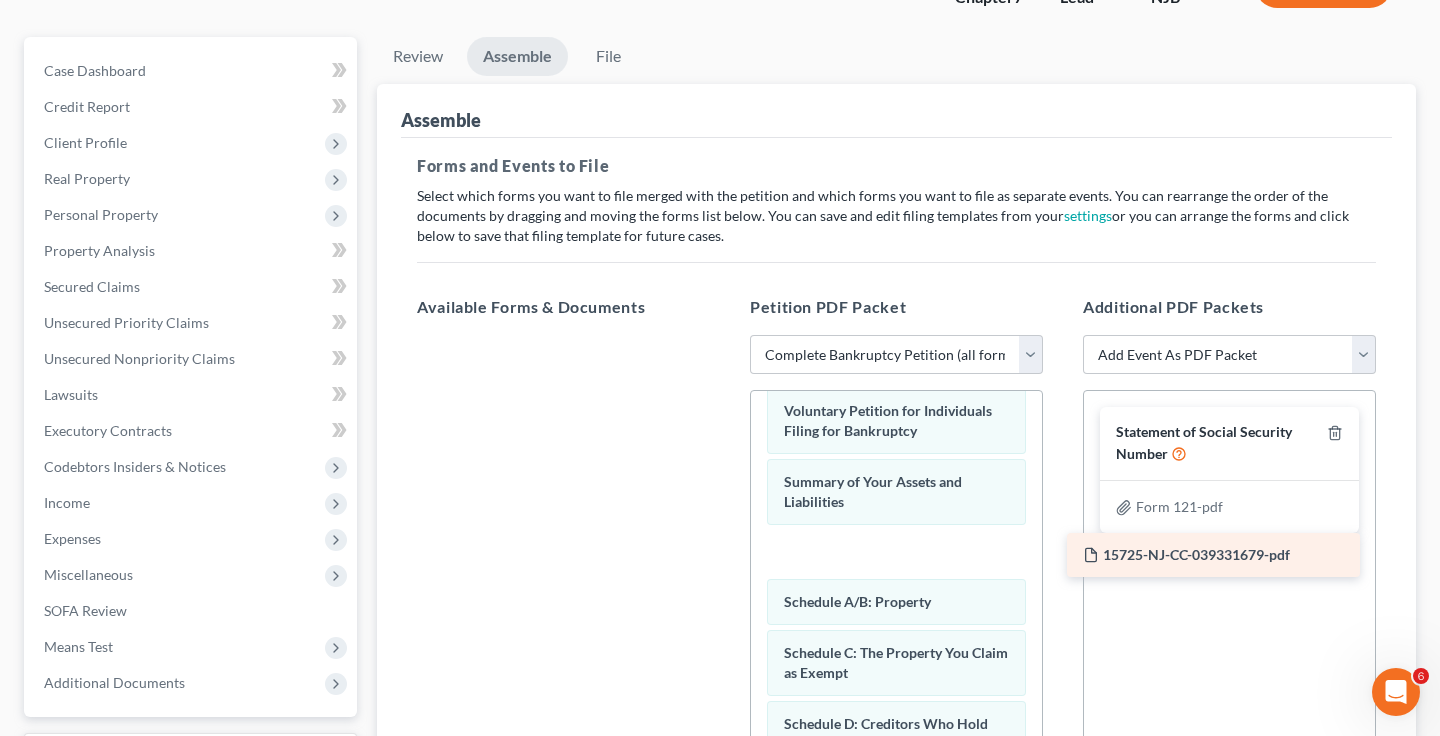 drag, startPoint x: 566, startPoint y: 361, endPoint x: 1216, endPoint y: 555, distance: 678.33325 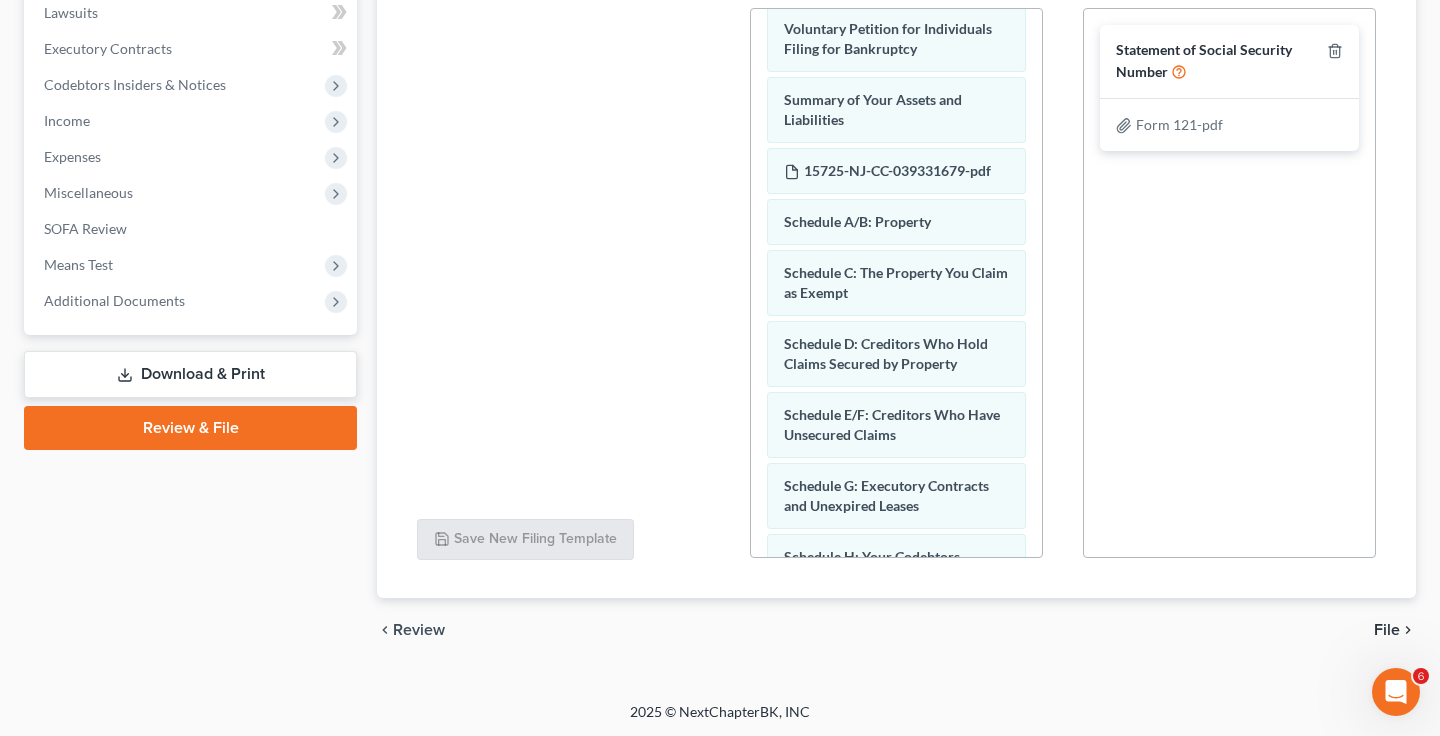 scroll, scrollTop: 538, scrollLeft: 0, axis: vertical 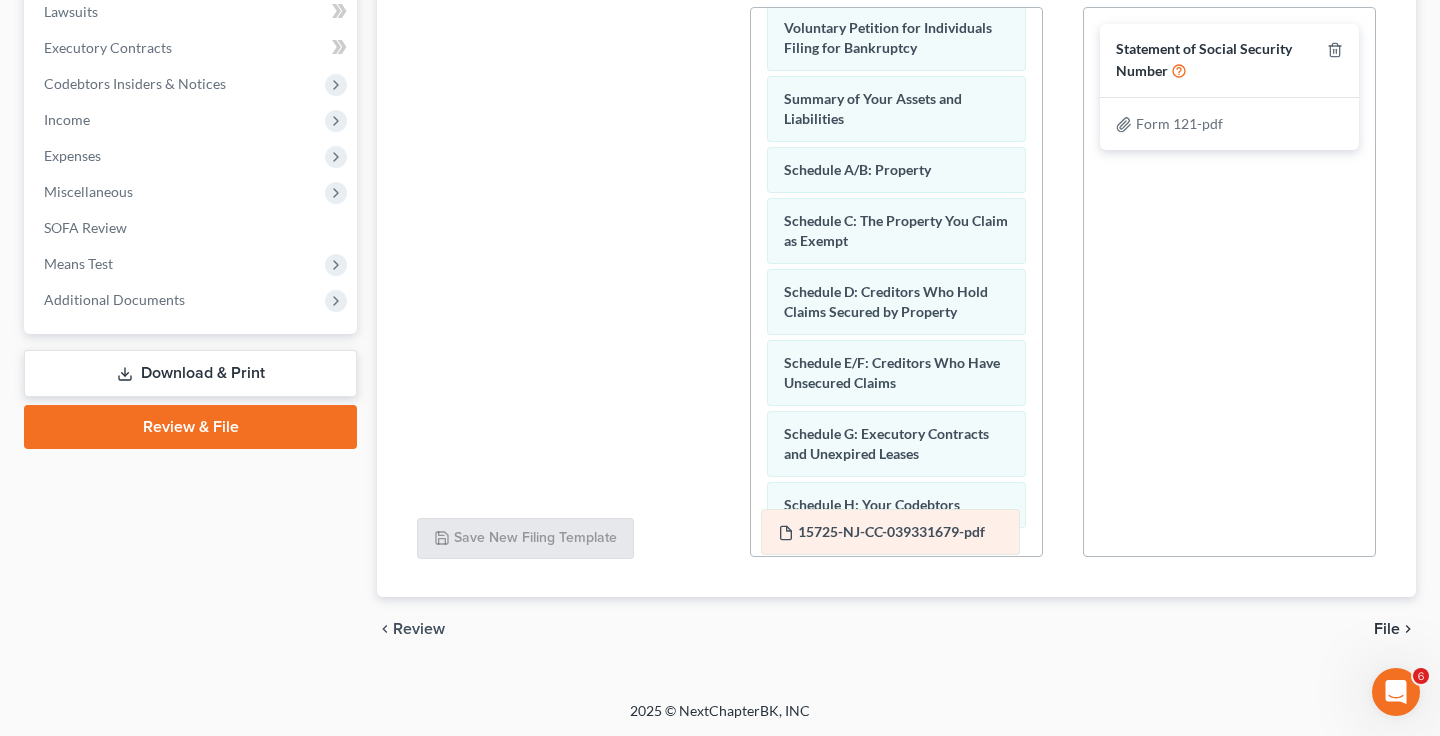 drag, startPoint x: 868, startPoint y: 161, endPoint x: 862, endPoint y: 524, distance: 363.0496 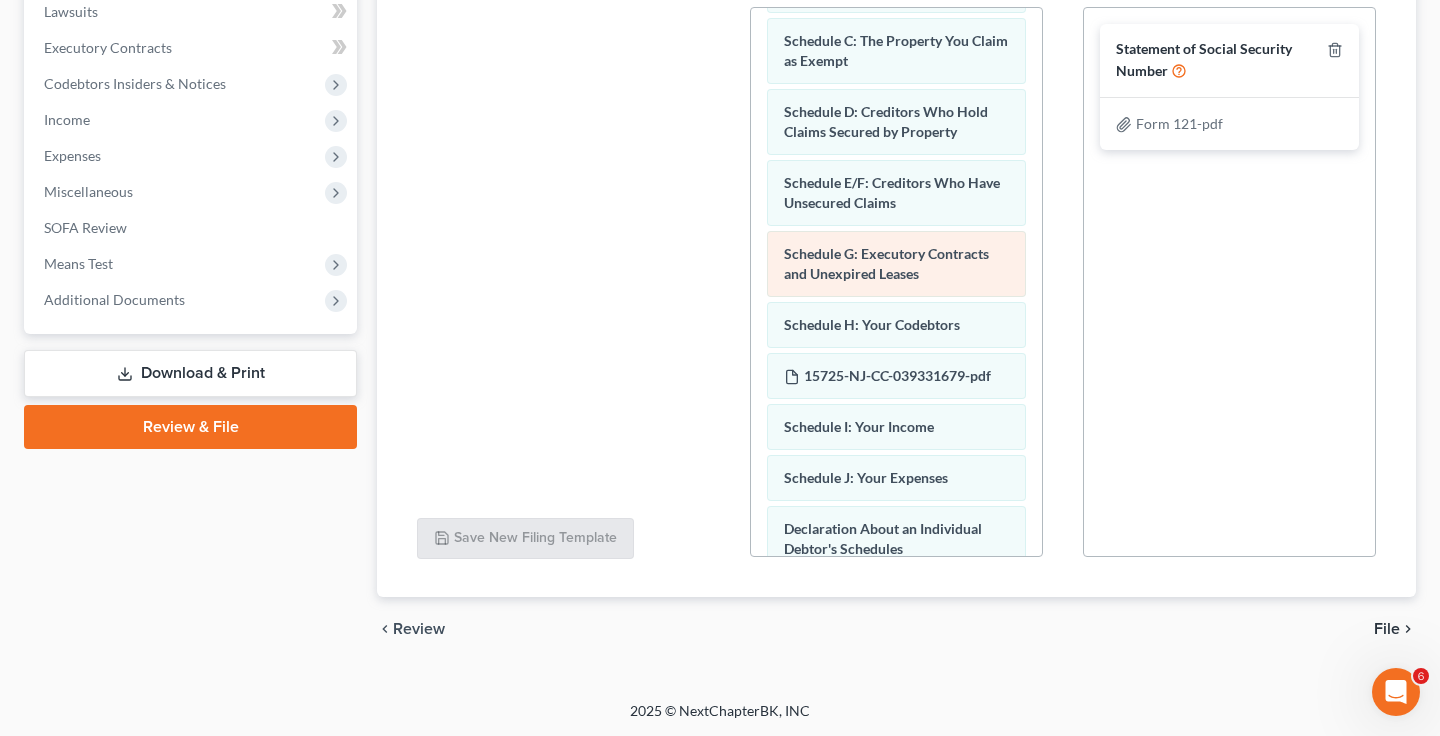 scroll, scrollTop: 209, scrollLeft: 0, axis: vertical 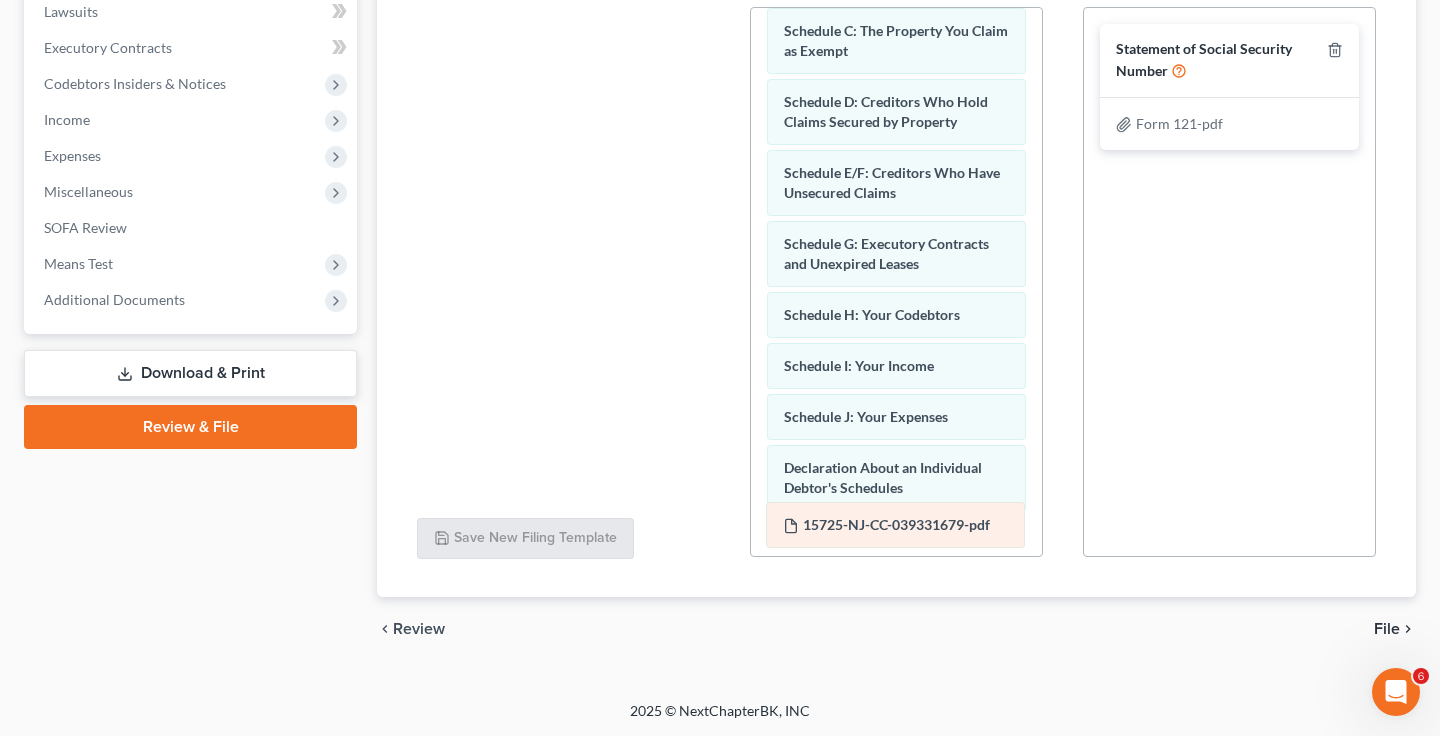 drag, startPoint x: 868, startPoint y: 359, endPoint x: 868, endPoint y: 516, distance: 157 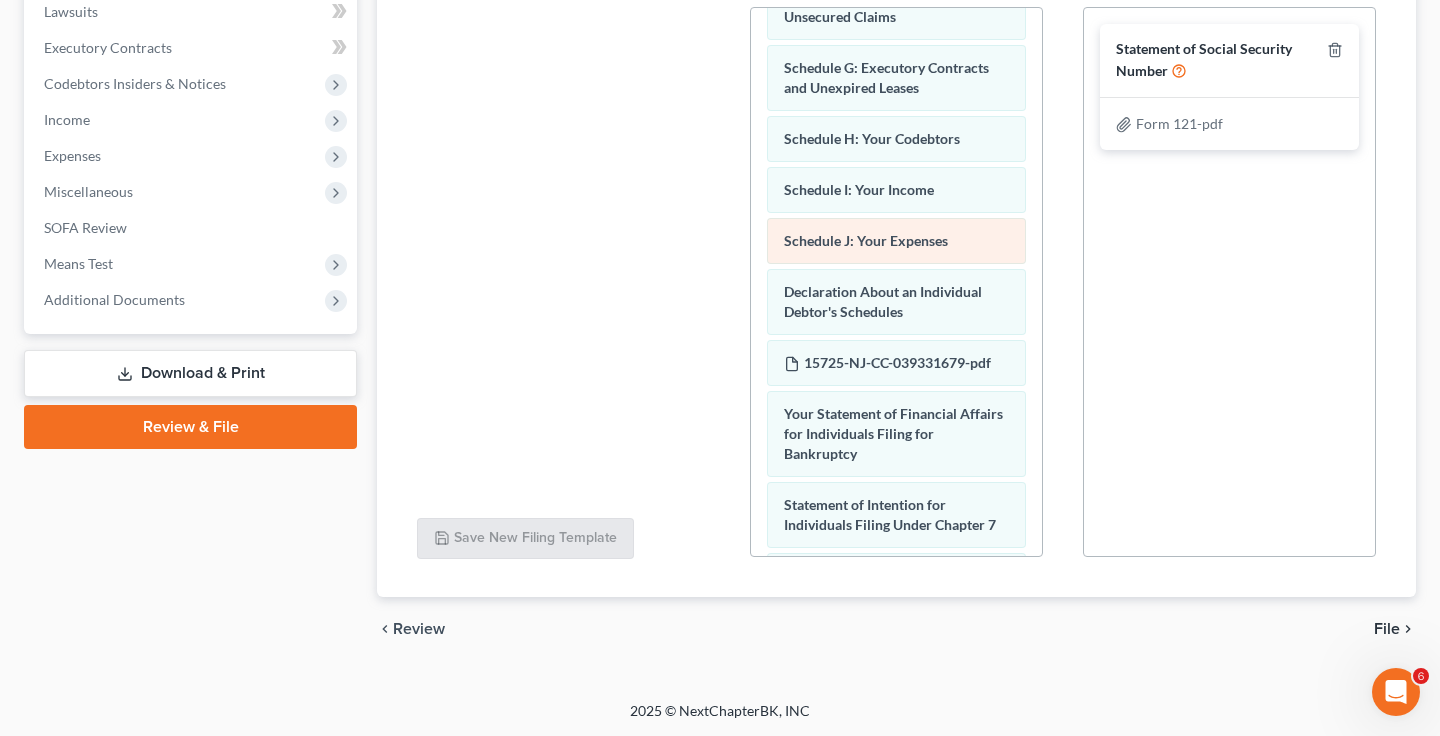 scroll, scrollTop: 404, scrollLeft: 0, axis: vertical 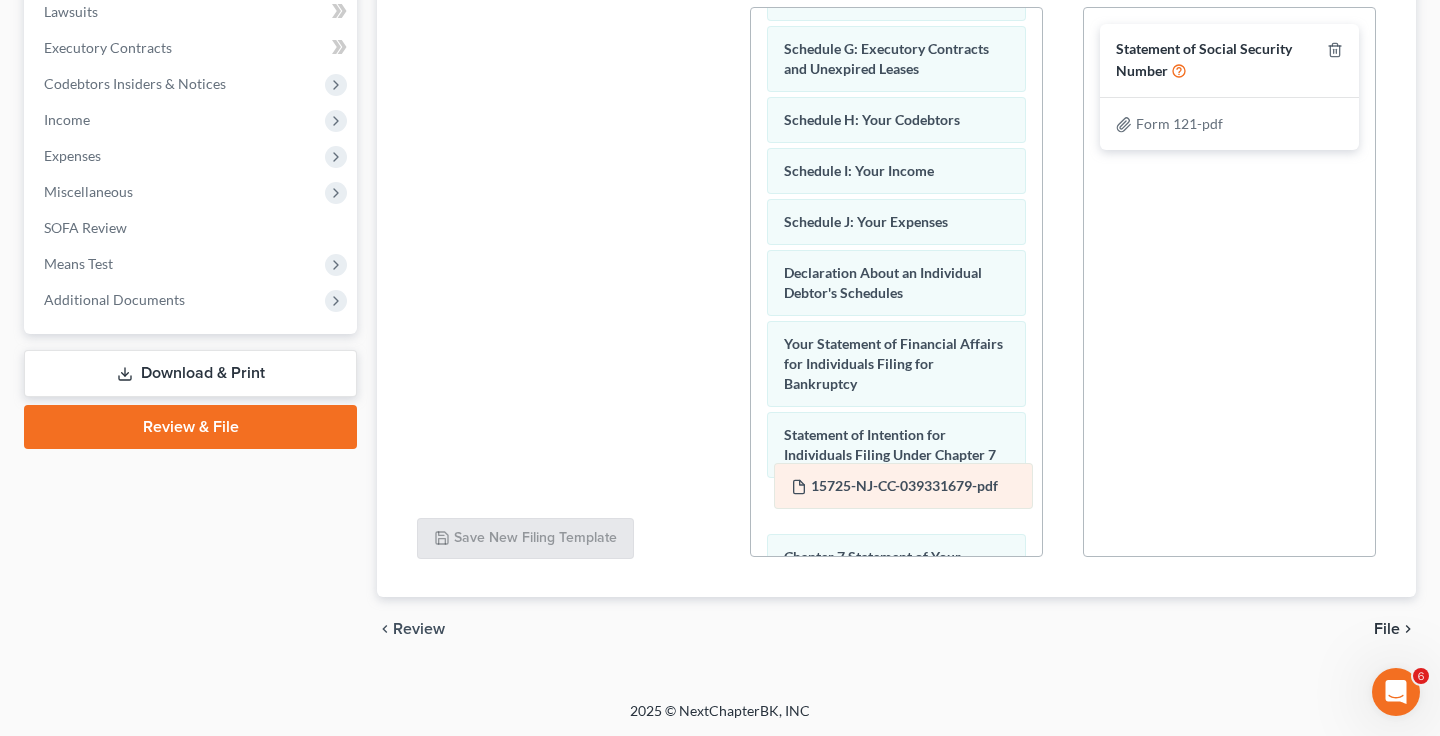 drag, startPoint x: 872, startPoint y: 346, endPoint x: 879, endPoint y: 489, distance: 143.17122 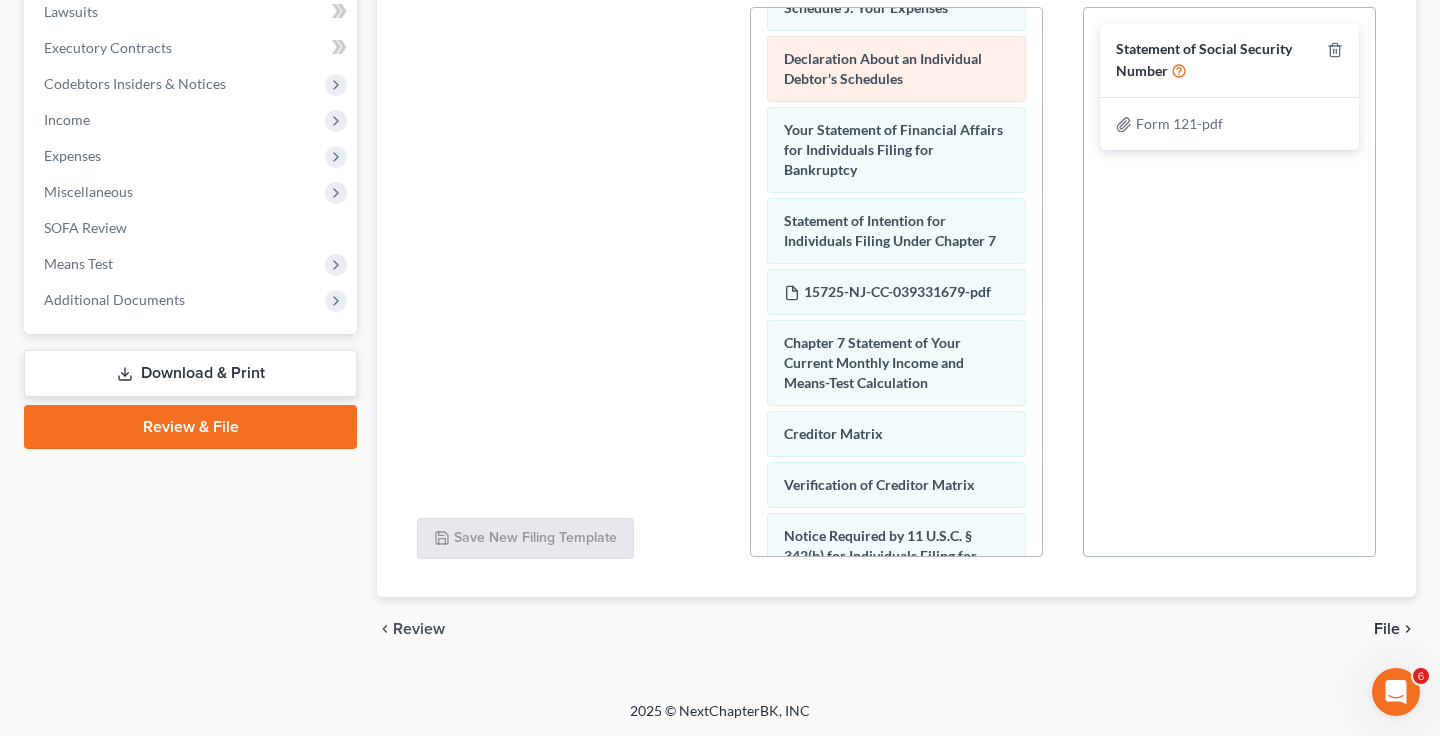 scroll, scrollTop: 624, scrollLeft: 0, axis: vertical 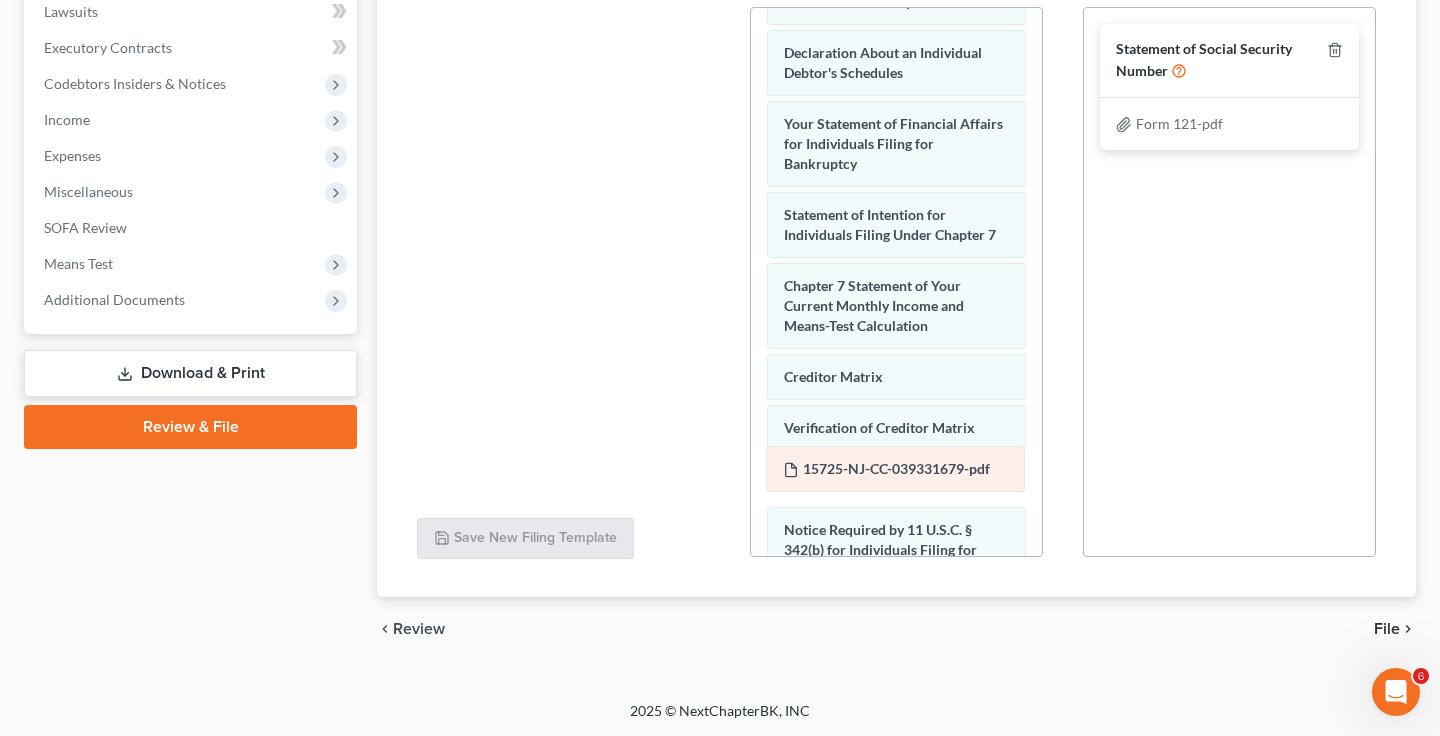 drag, startPoint x: 869, startPoint y: 257, endPoint x: 868, endPoint y: 461, distance: 204.00246 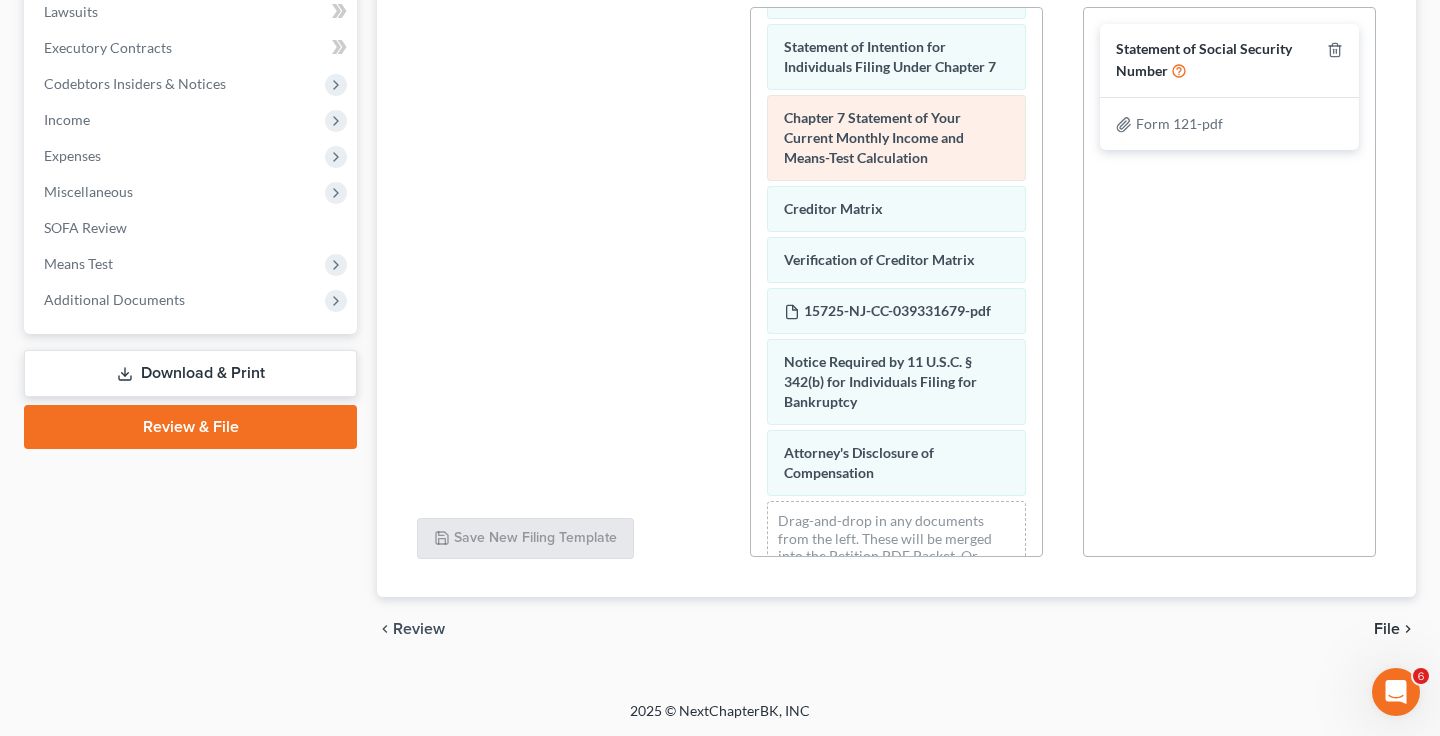 scroll, scrollTop: 789, scrollLeft: 0, axis: vertical 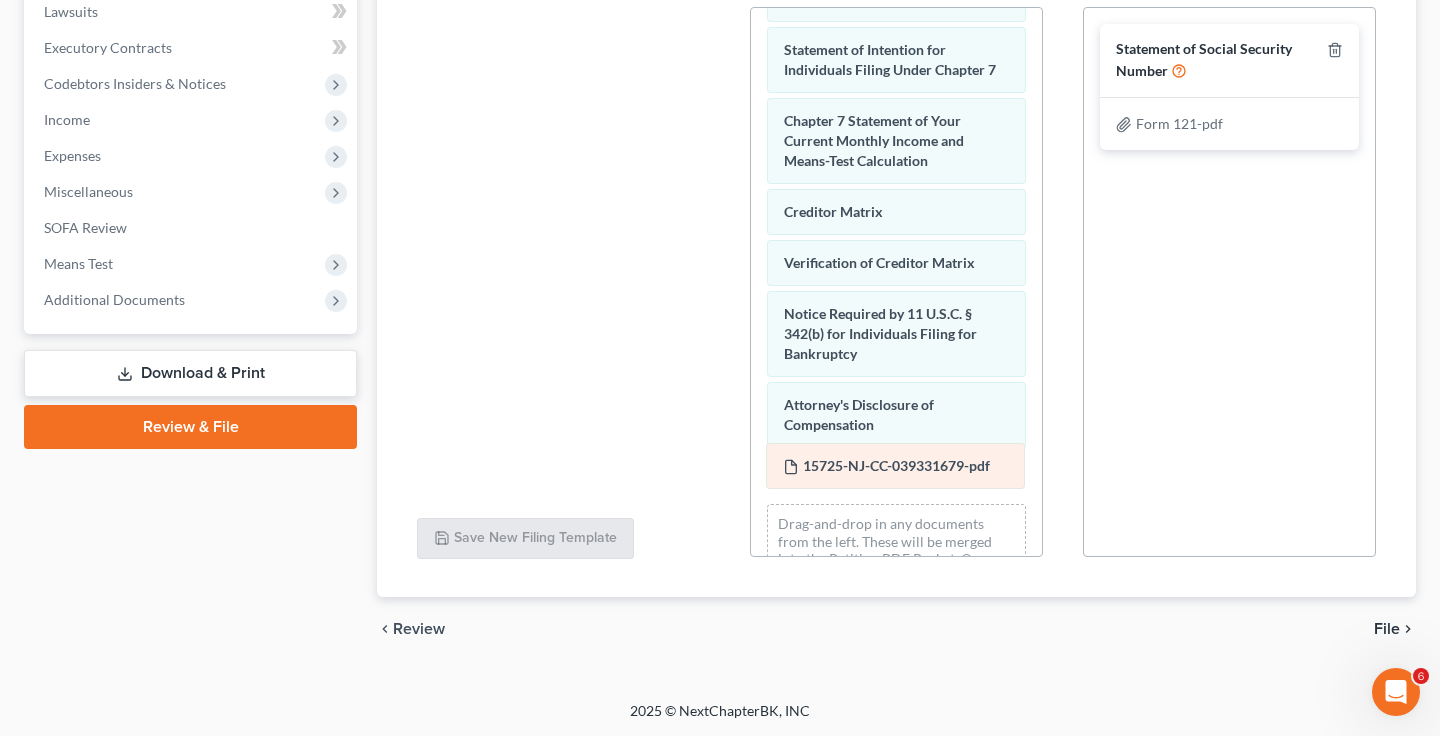 drag, startPoint x: 875, startPoint y: 289, endPoint x: 874, endPoint y: 462, distance: 173.00288 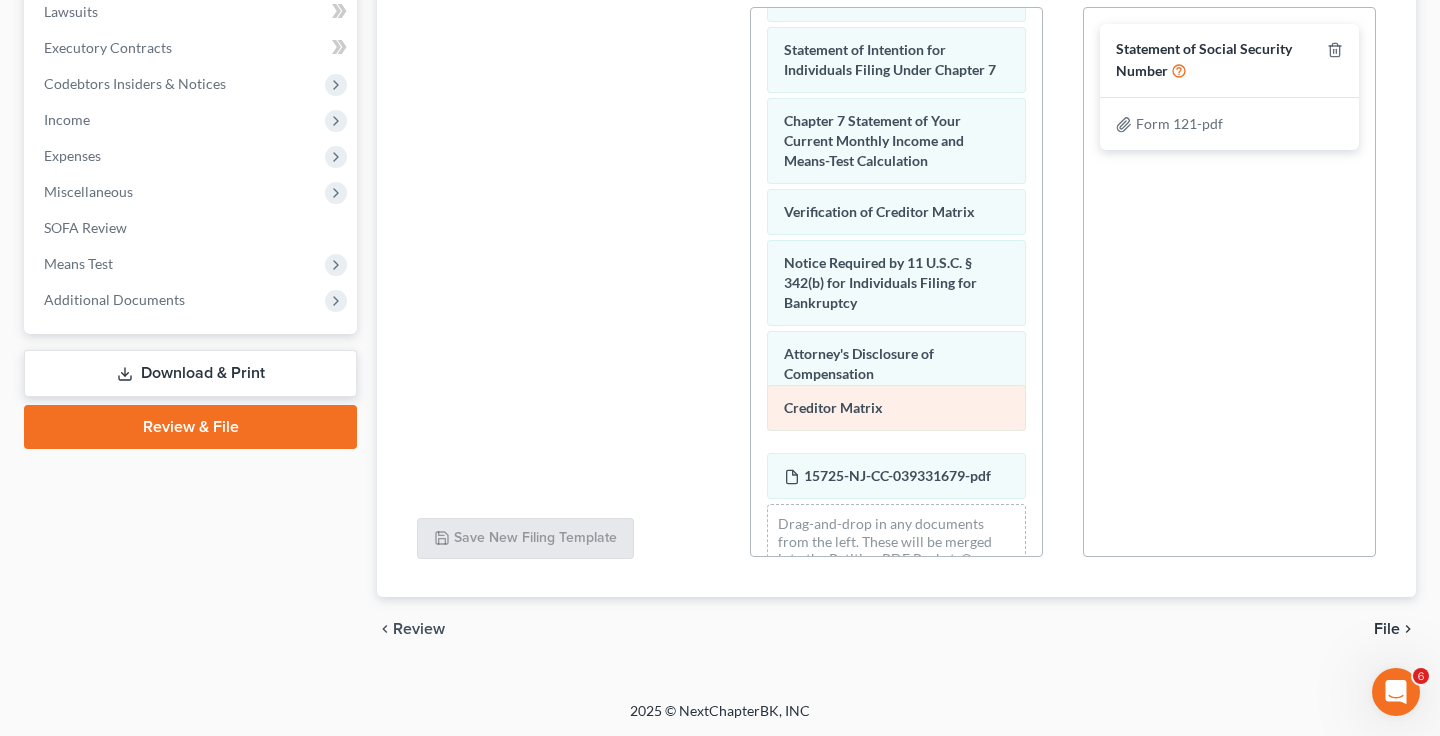 drag, startPoint x: 862, startPoint y: 192, endPoint x: 862, endPoint y: 409, distance: 217 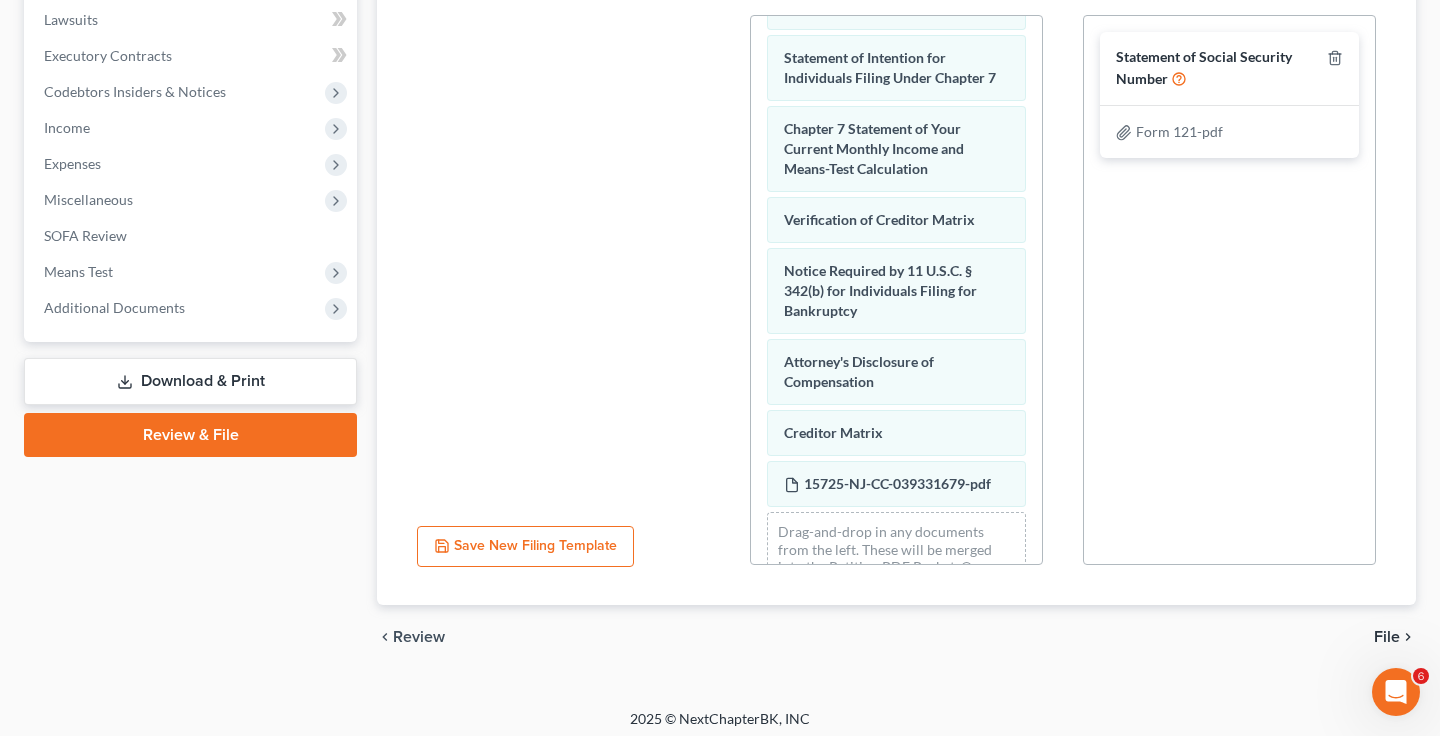 scroll, scrollTop: 538, scrollLeft: 0, axis: vertical 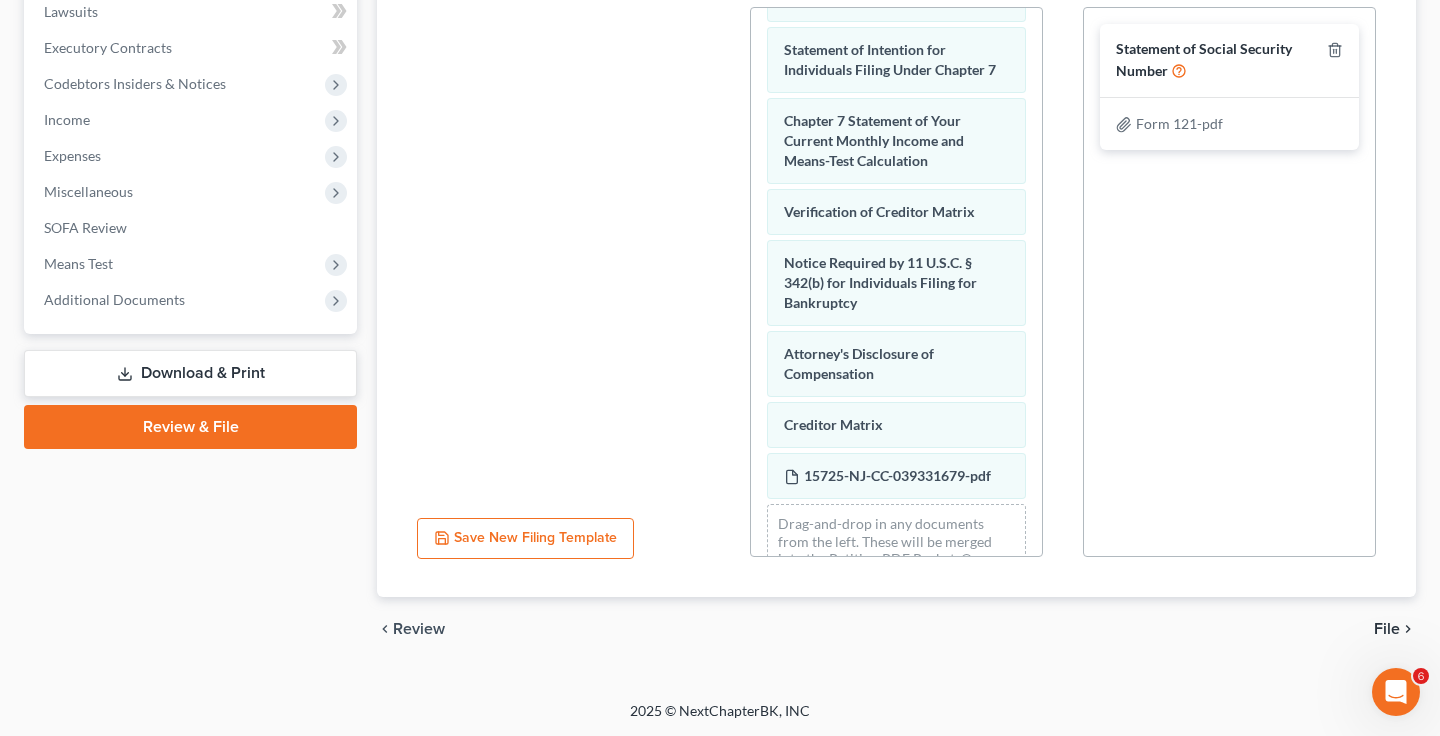 click on "File" at bounding box center [1387, 629] 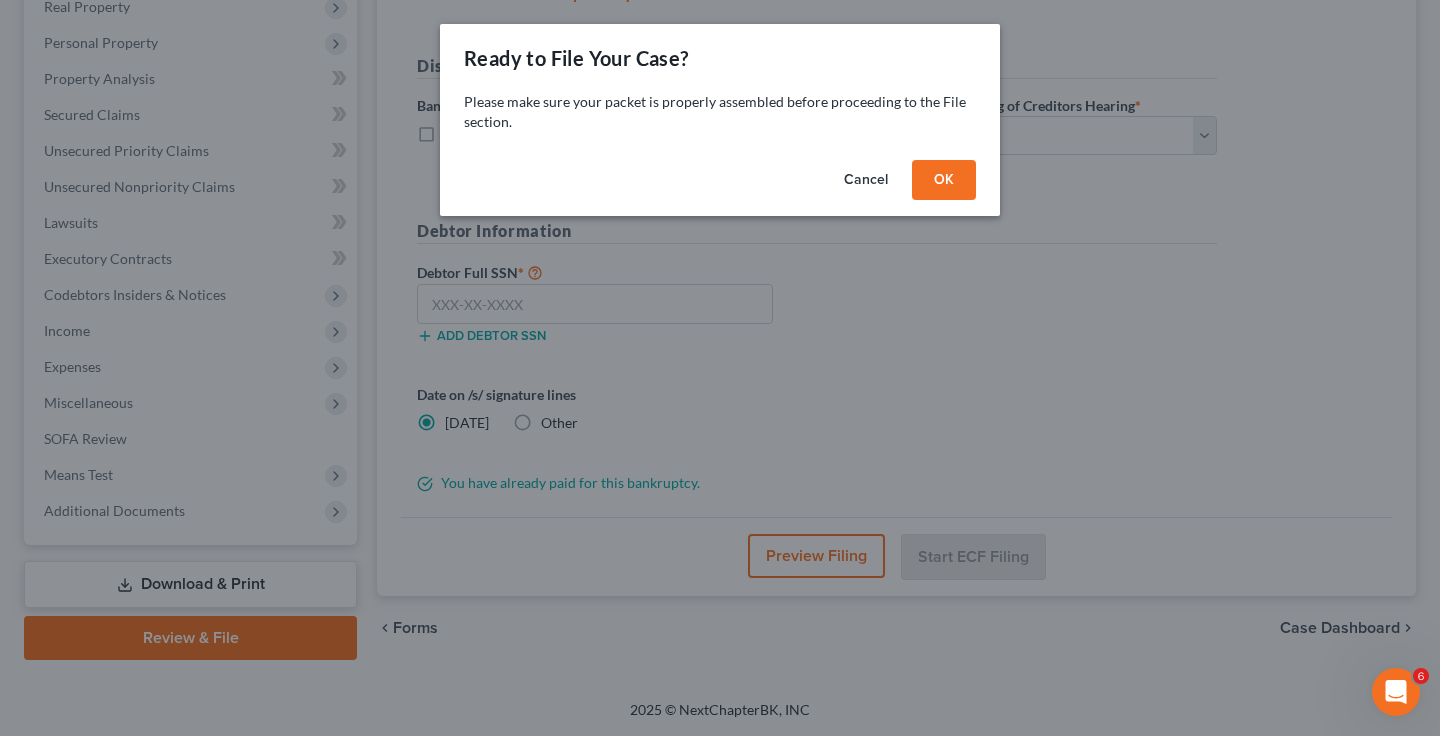 scroll, scrollTop: 326, scrollLeft: 0, axis: vertical 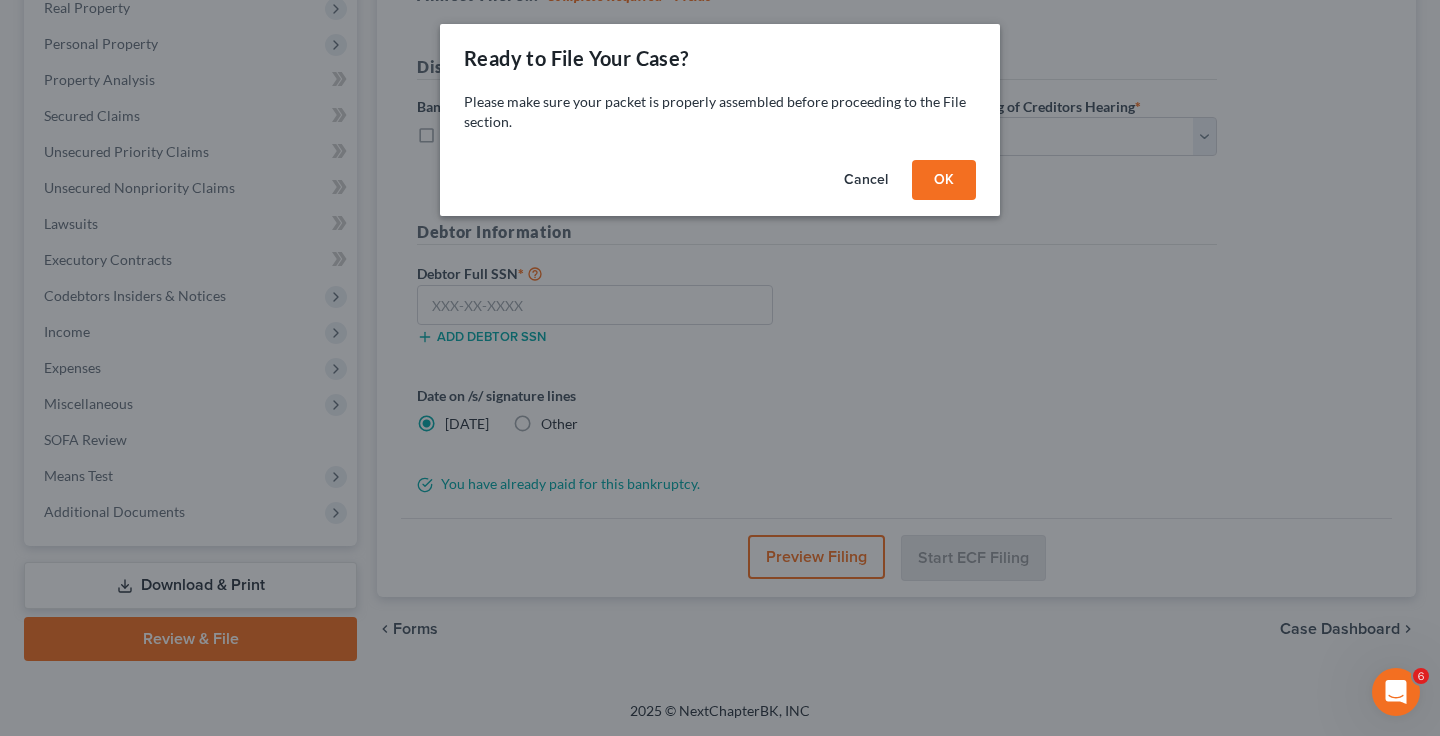 click on "OK" at bounding box center [944, 180] 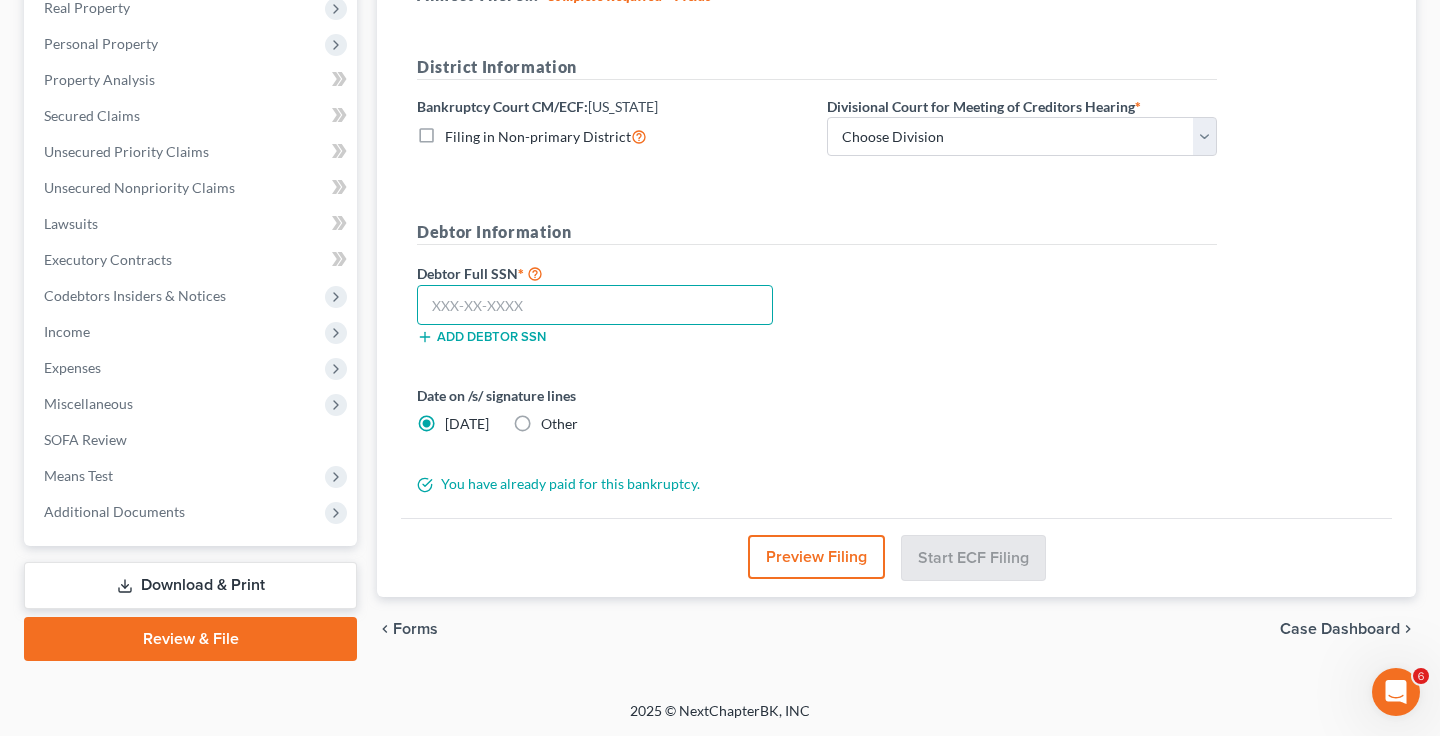 click at bounding box center (595, 305) 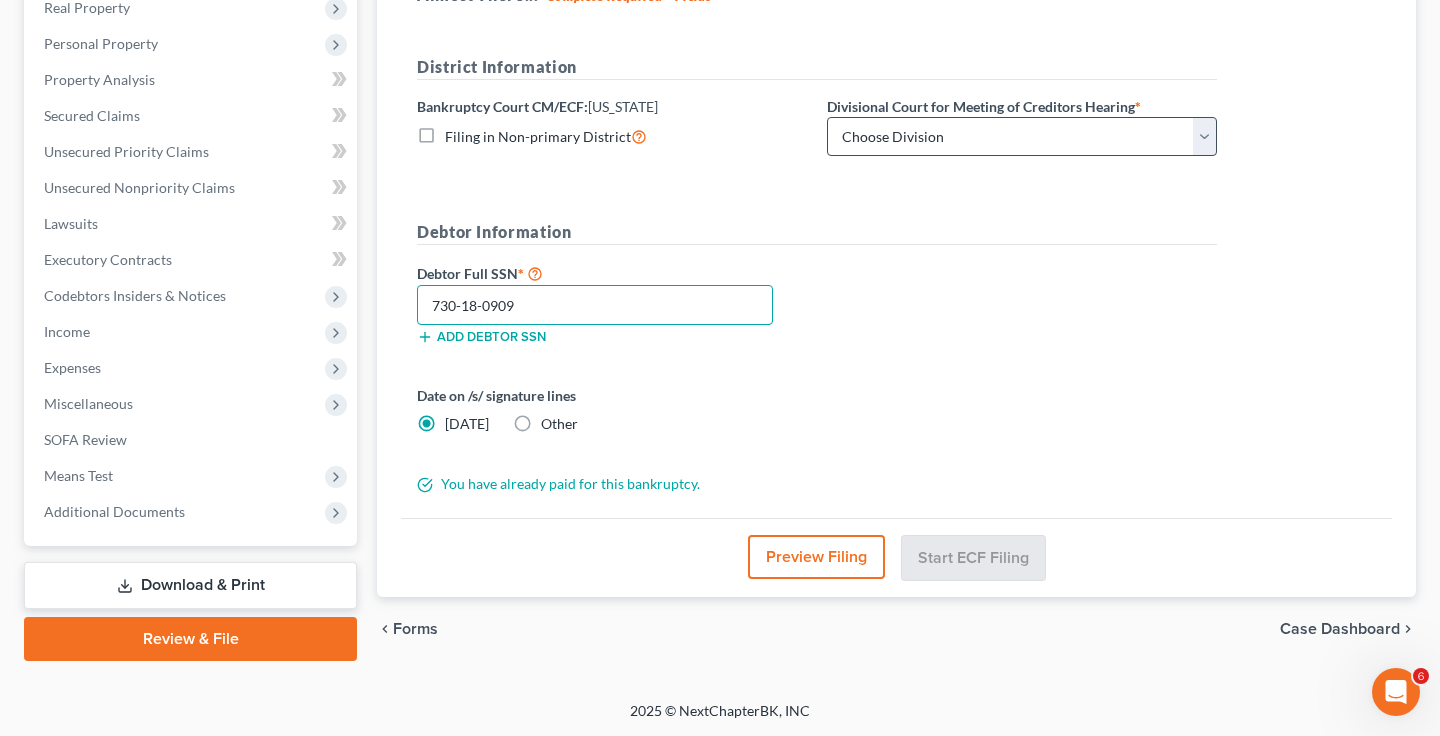 type on "730-18-0909" 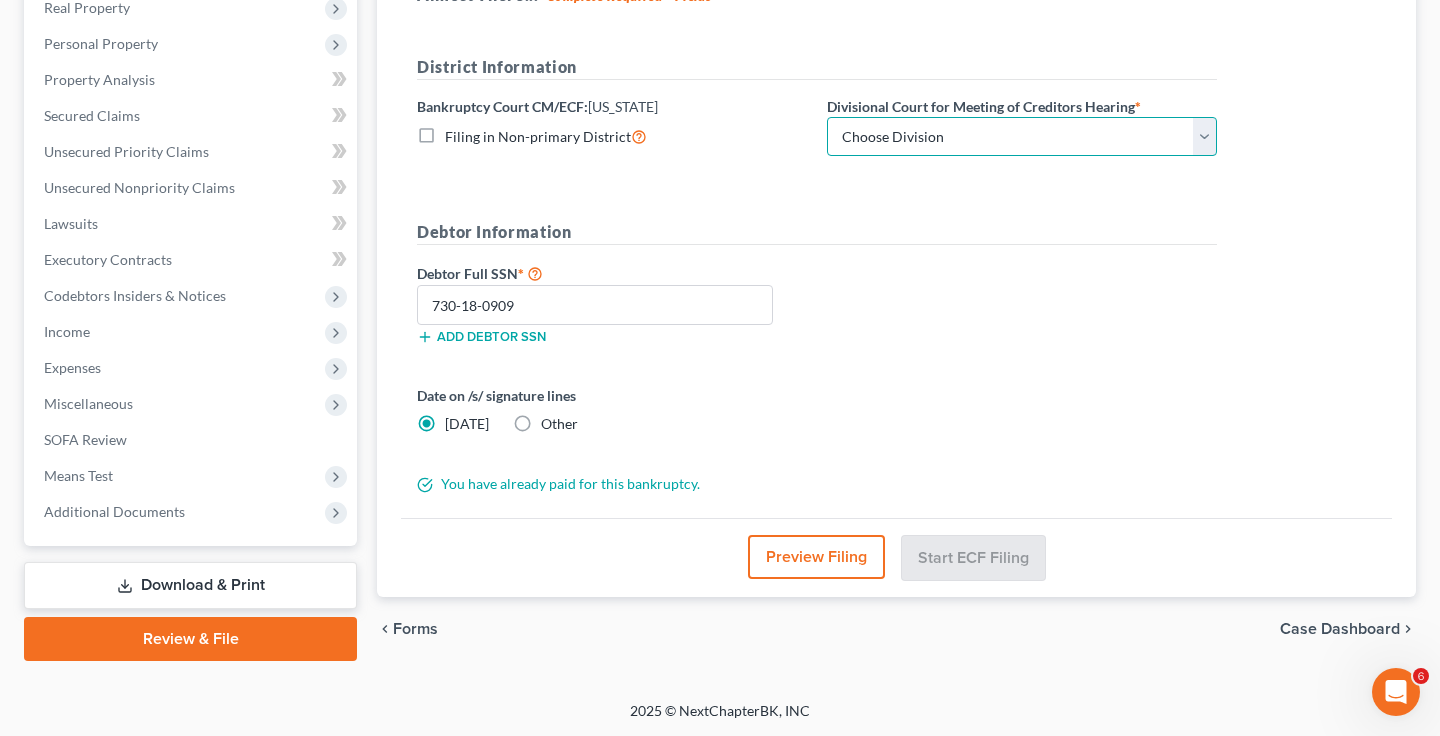 click on "Choose Division Camden Camden/Trenton Newark Trenton" at bounding box center (1022, 137) 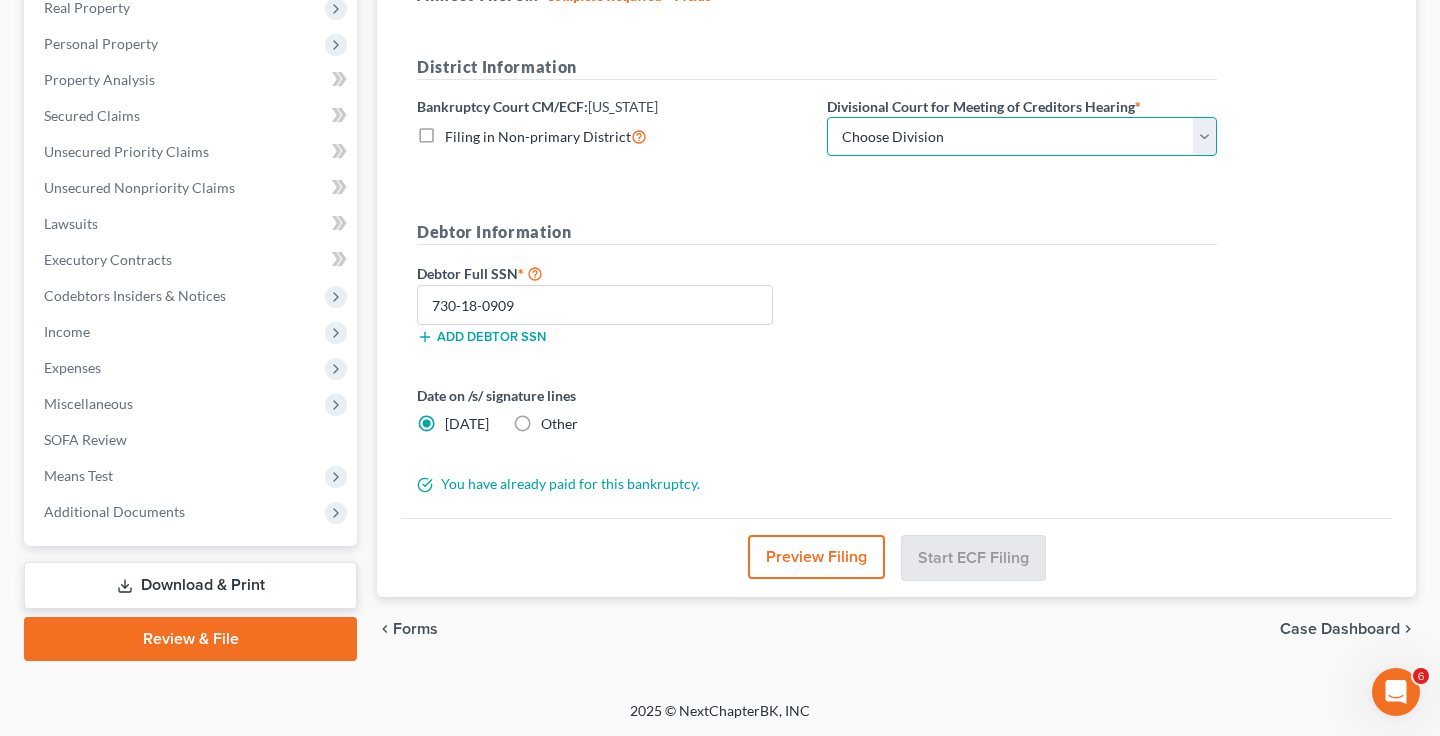 select on "2" 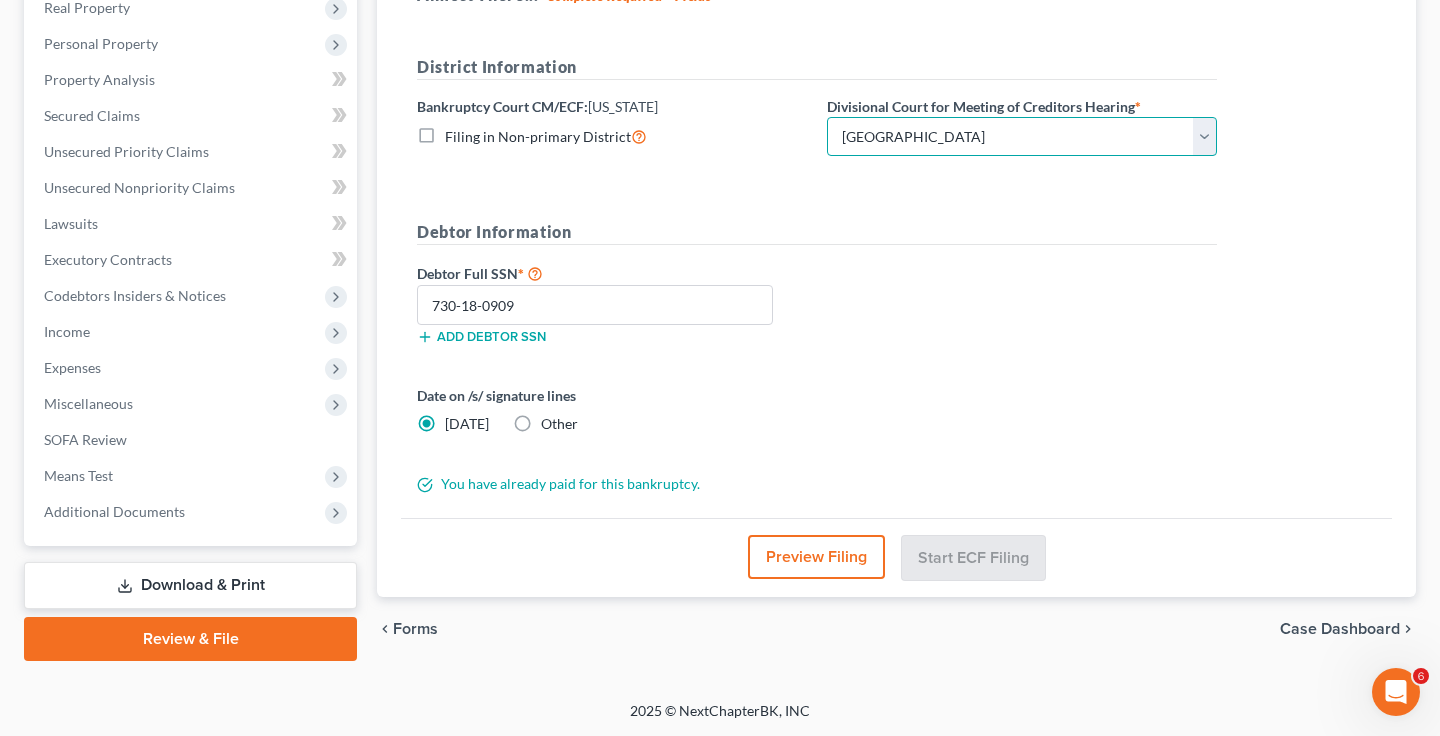 scroll, scrollTop: 325, scrollLeft: 0, axis: vertical 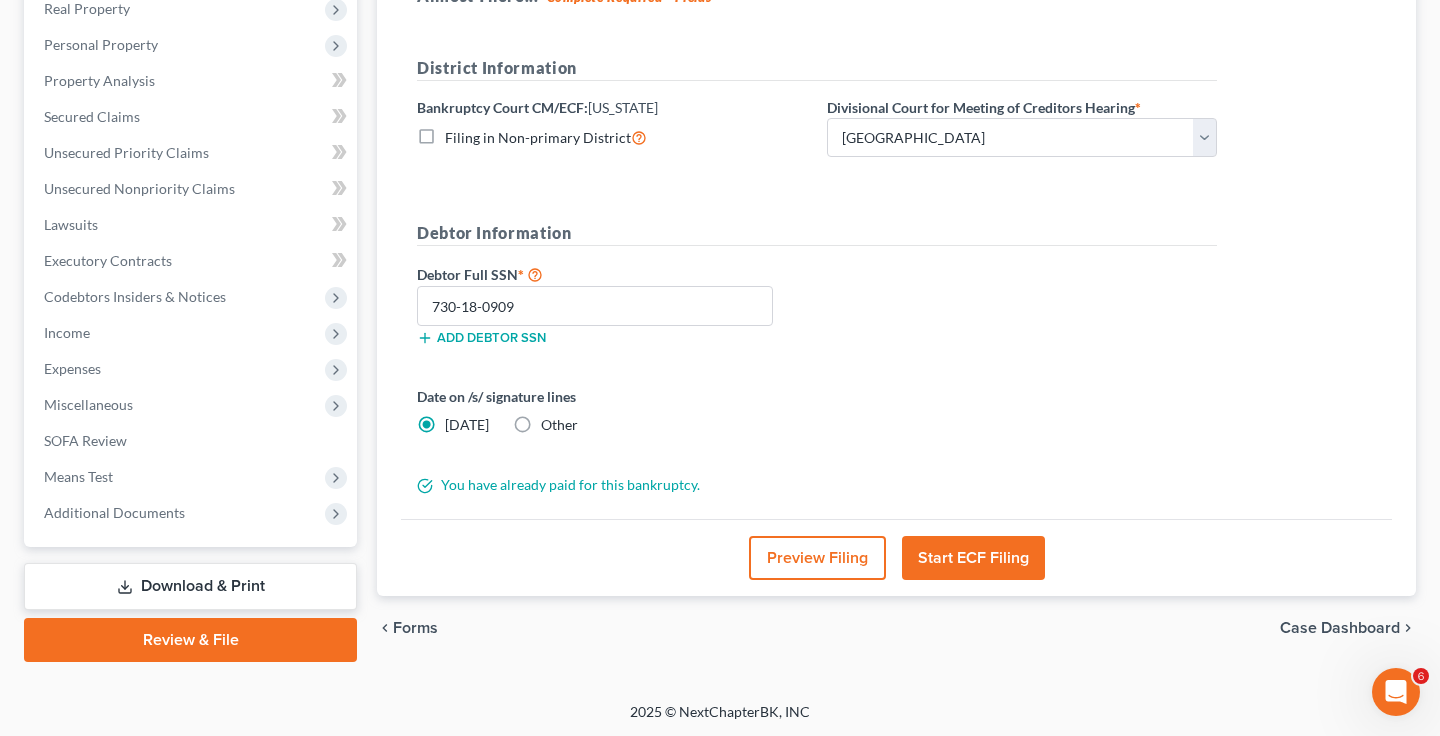 click on "Start ECF Filing" at bounding box center (973, 558) 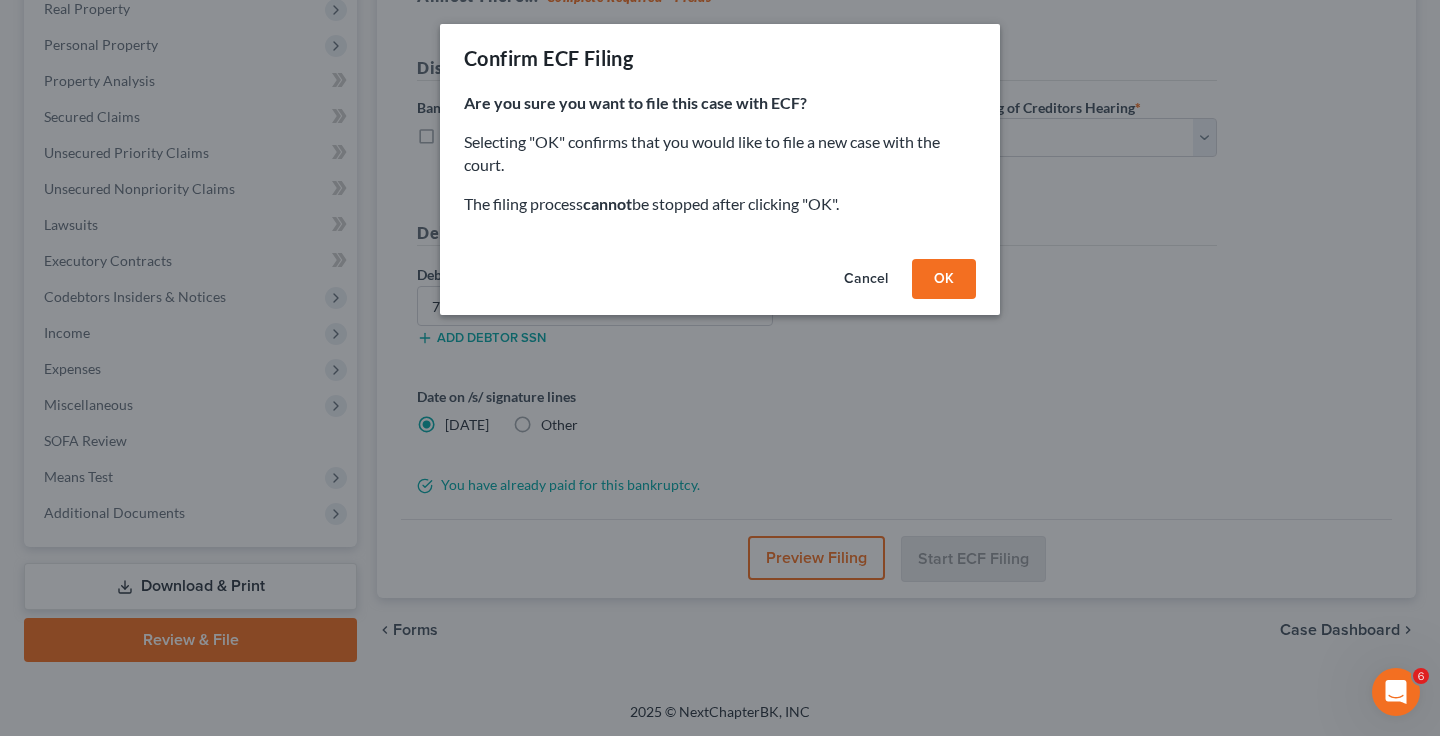 click on "OK" at bounding box center (944, 279) 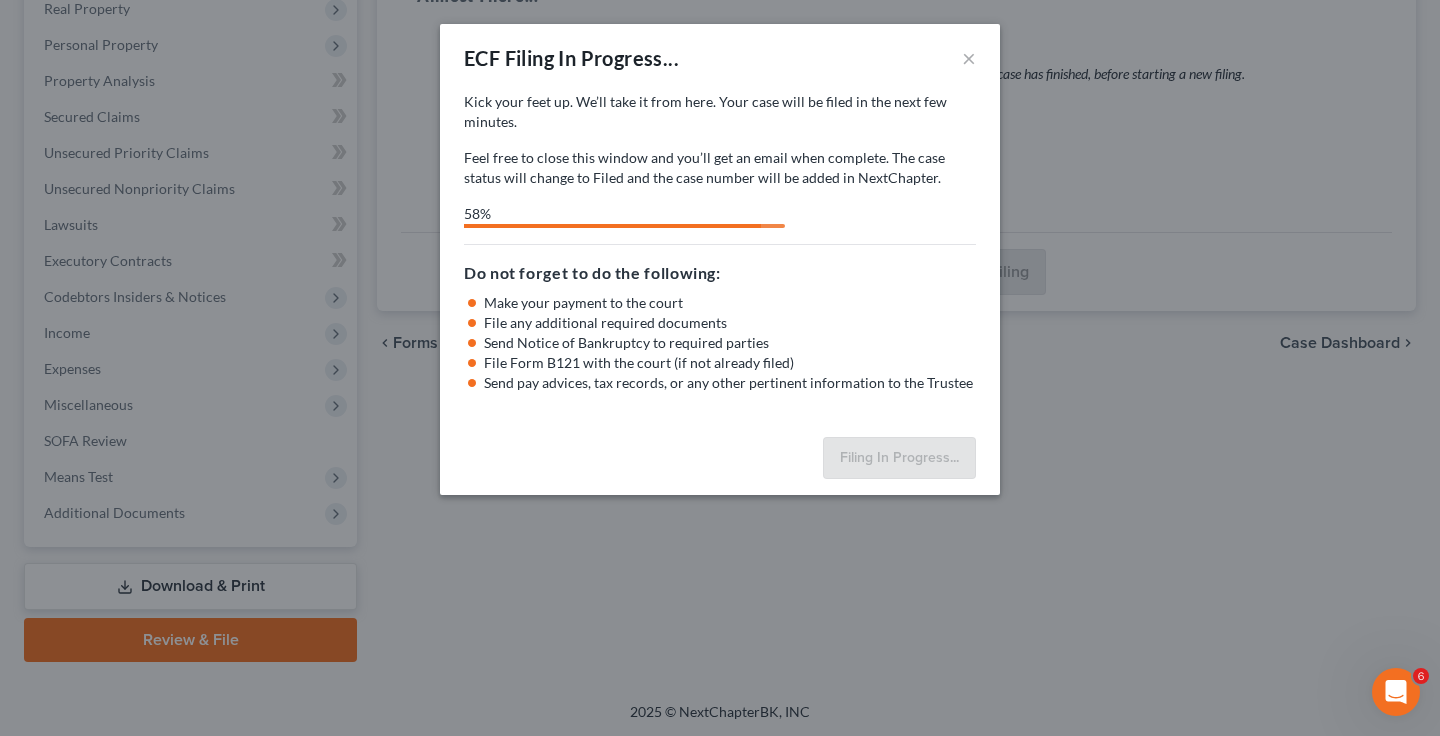 select on "2" 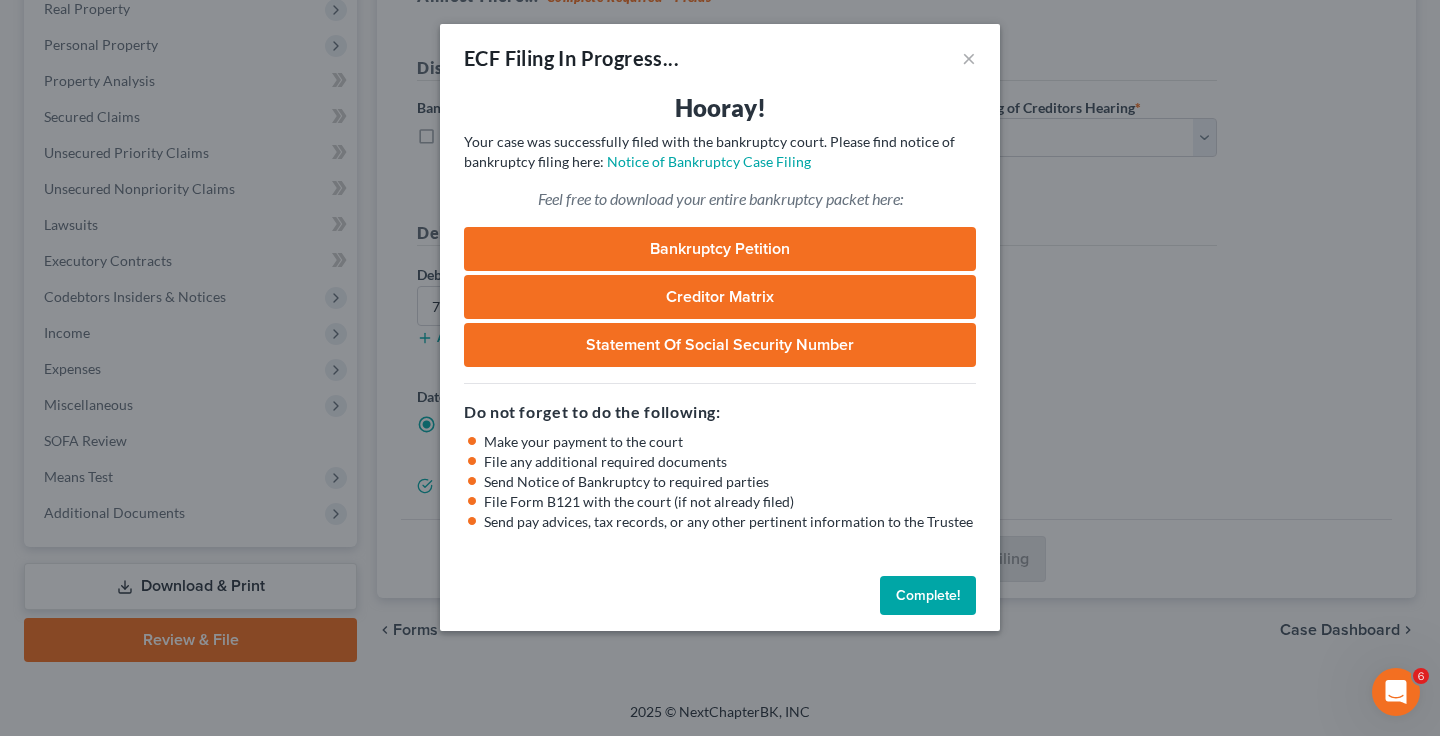 click on "Complete!" at bounding box center (928, 596) 